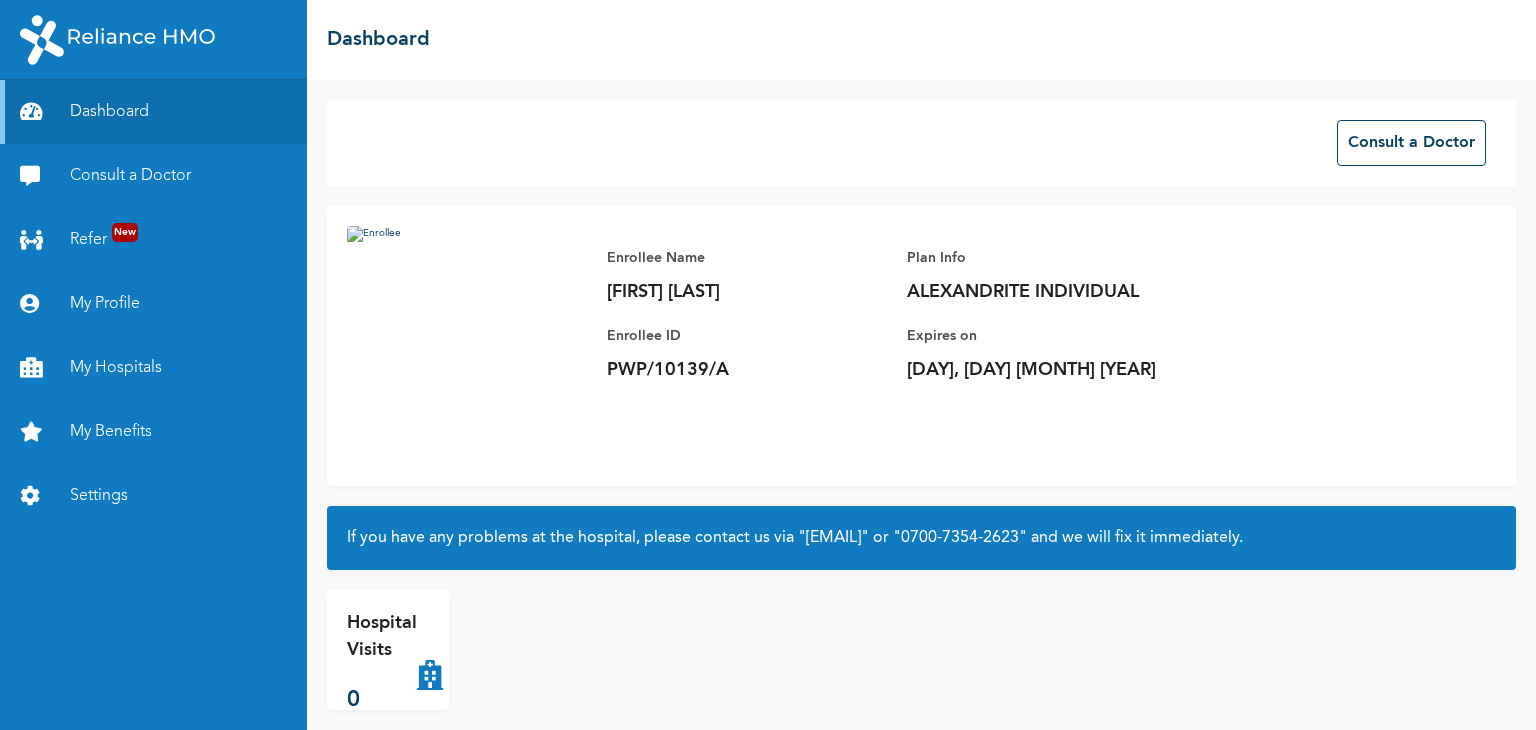 scroll, scrollTop: 0, scrollLeft: 0, axis: both 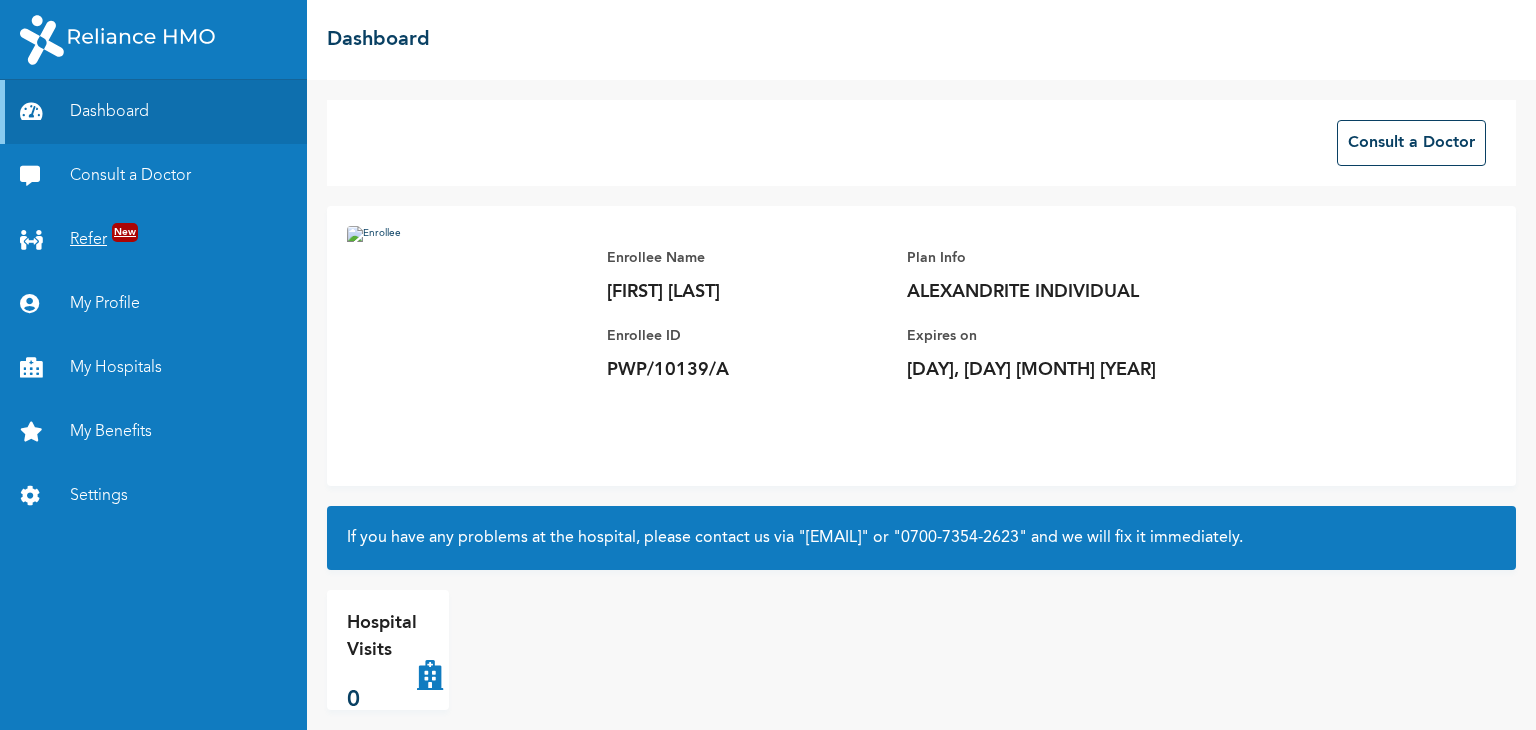 click on "New" at bounding box center (125, 232) 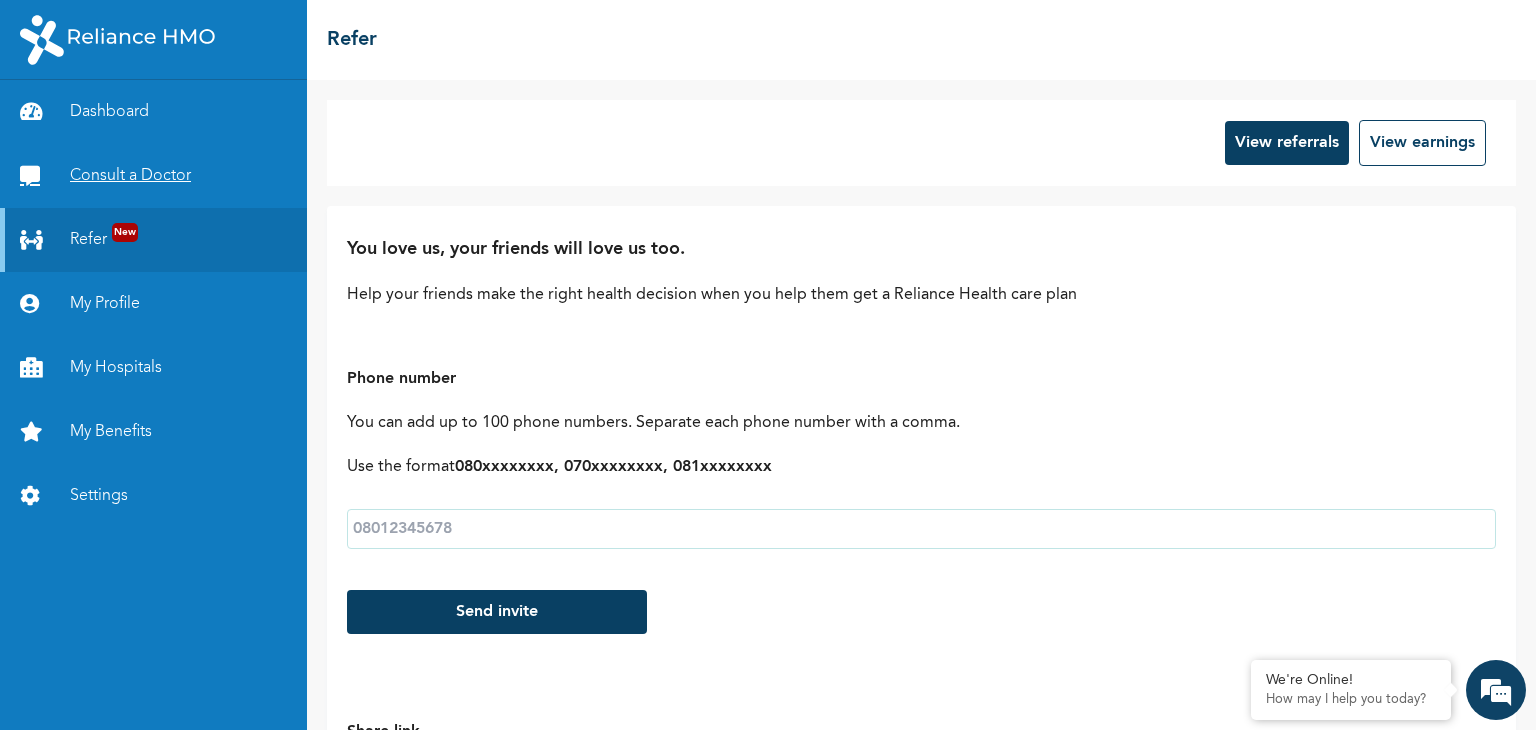 click on "Consult a Doctor" at bounding box center [153, 176] 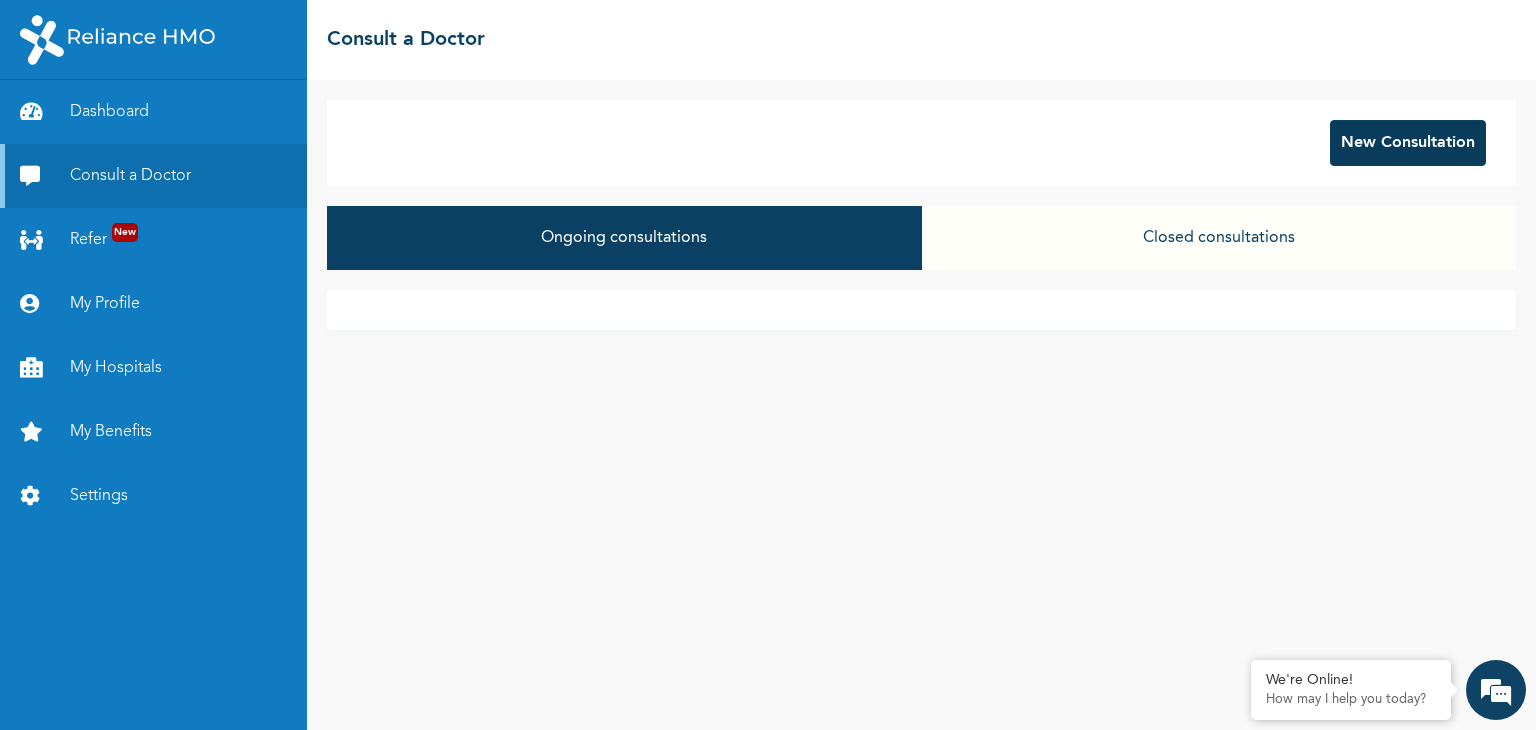 click on "New Consultation" at bounding box center (1408, 143) 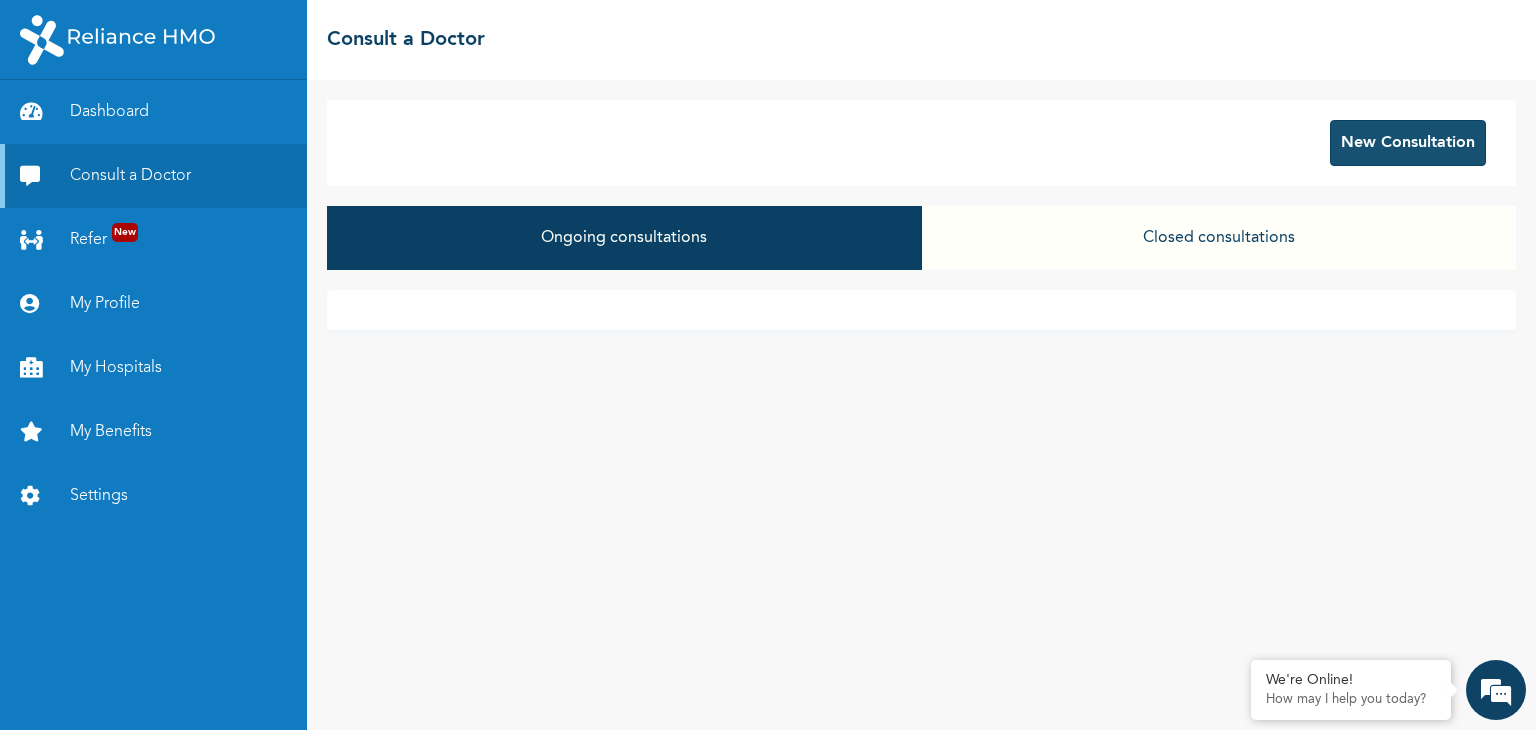 scroll, scrollTop: 0, scrollLeft: 0, axis: both 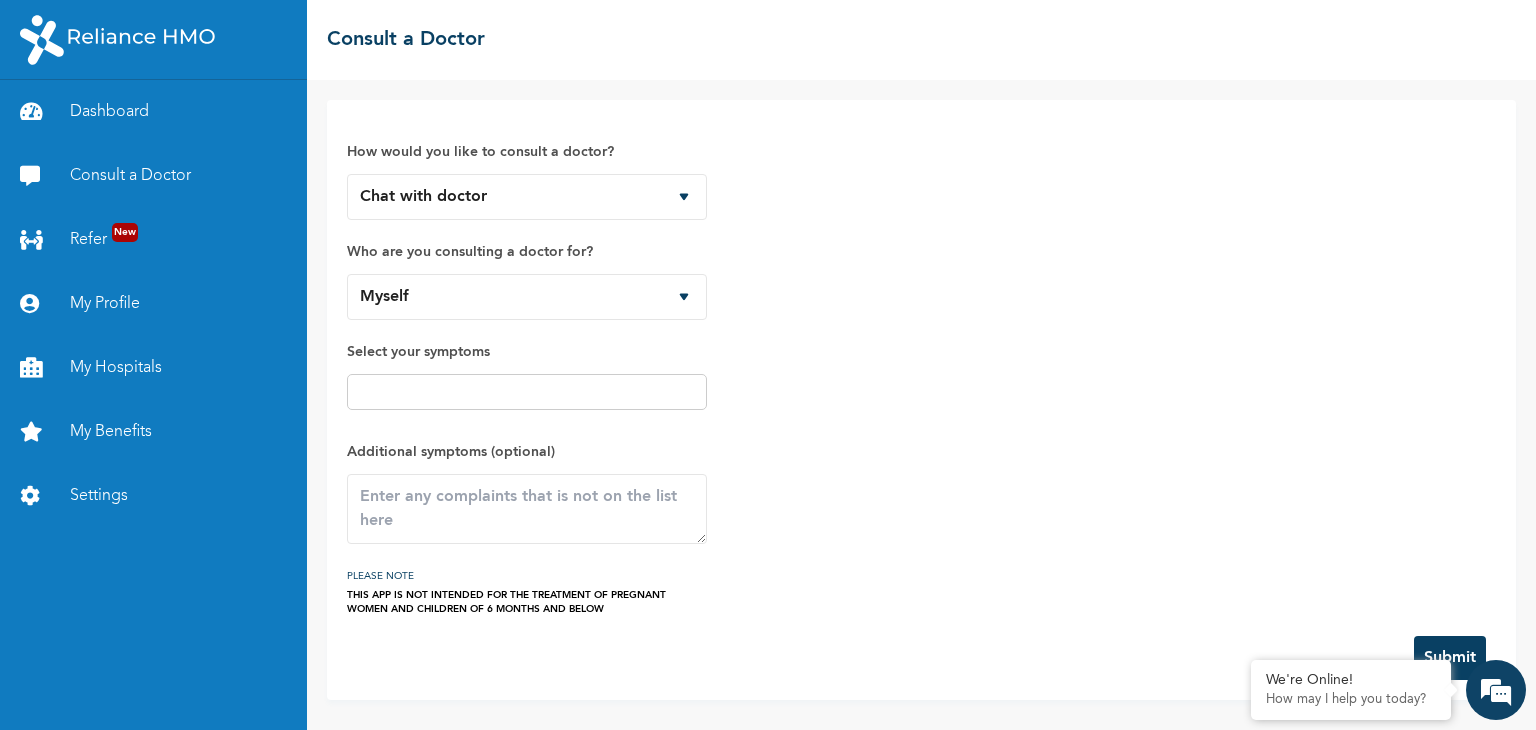 click at bounding box center [527, 392] 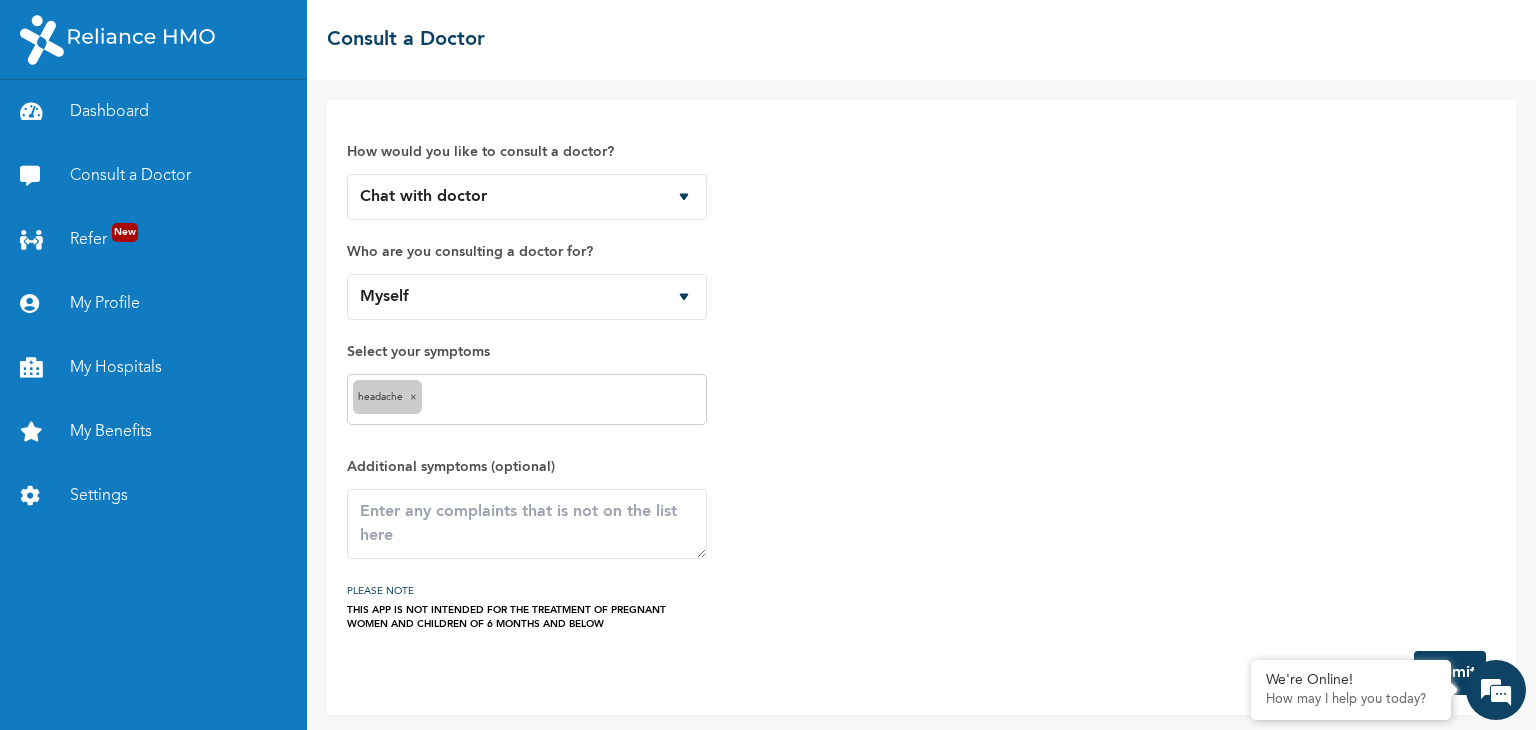 scroll, scrollTop: 4, scrollLeft: 0, axis: vertical 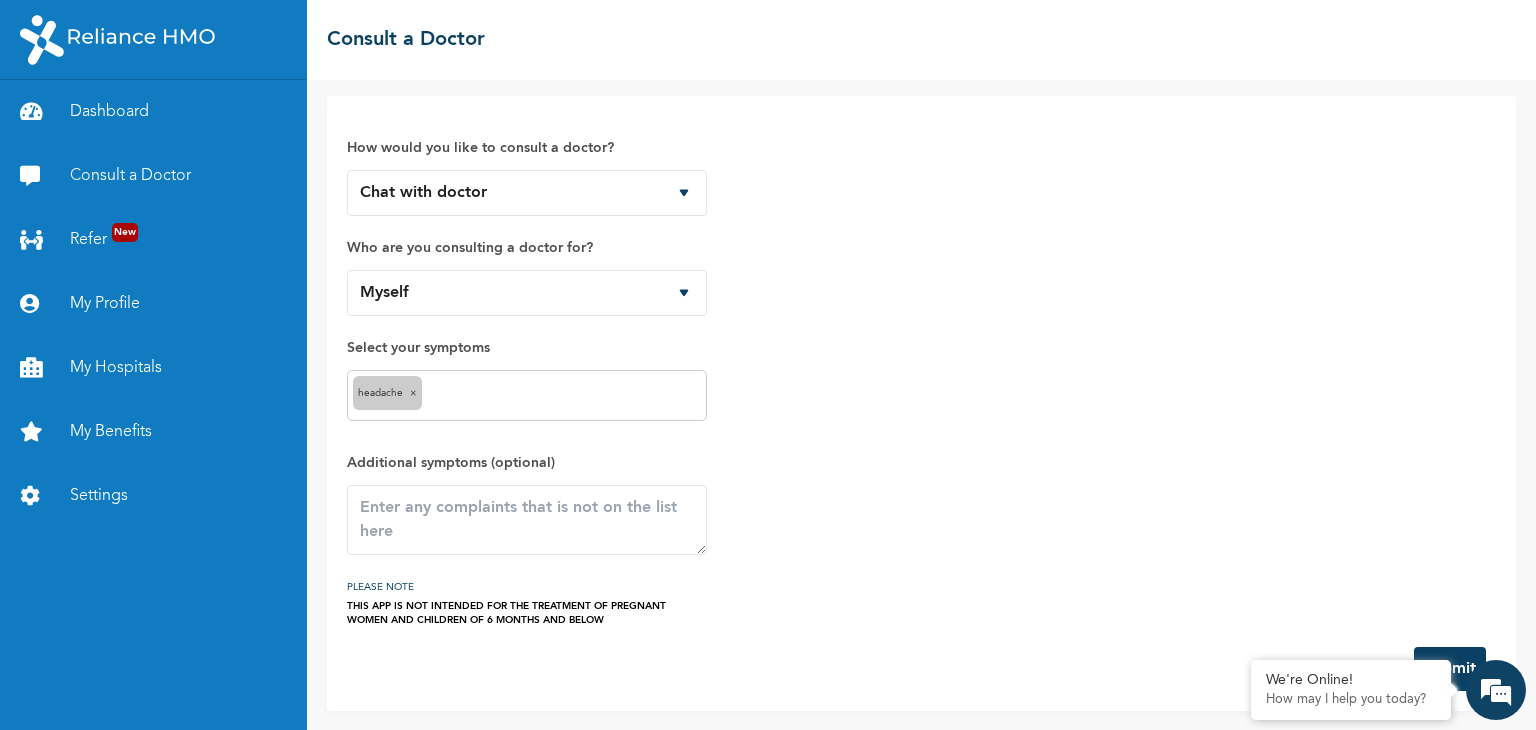 click on "Submit" at bounding box center [1450, 669] 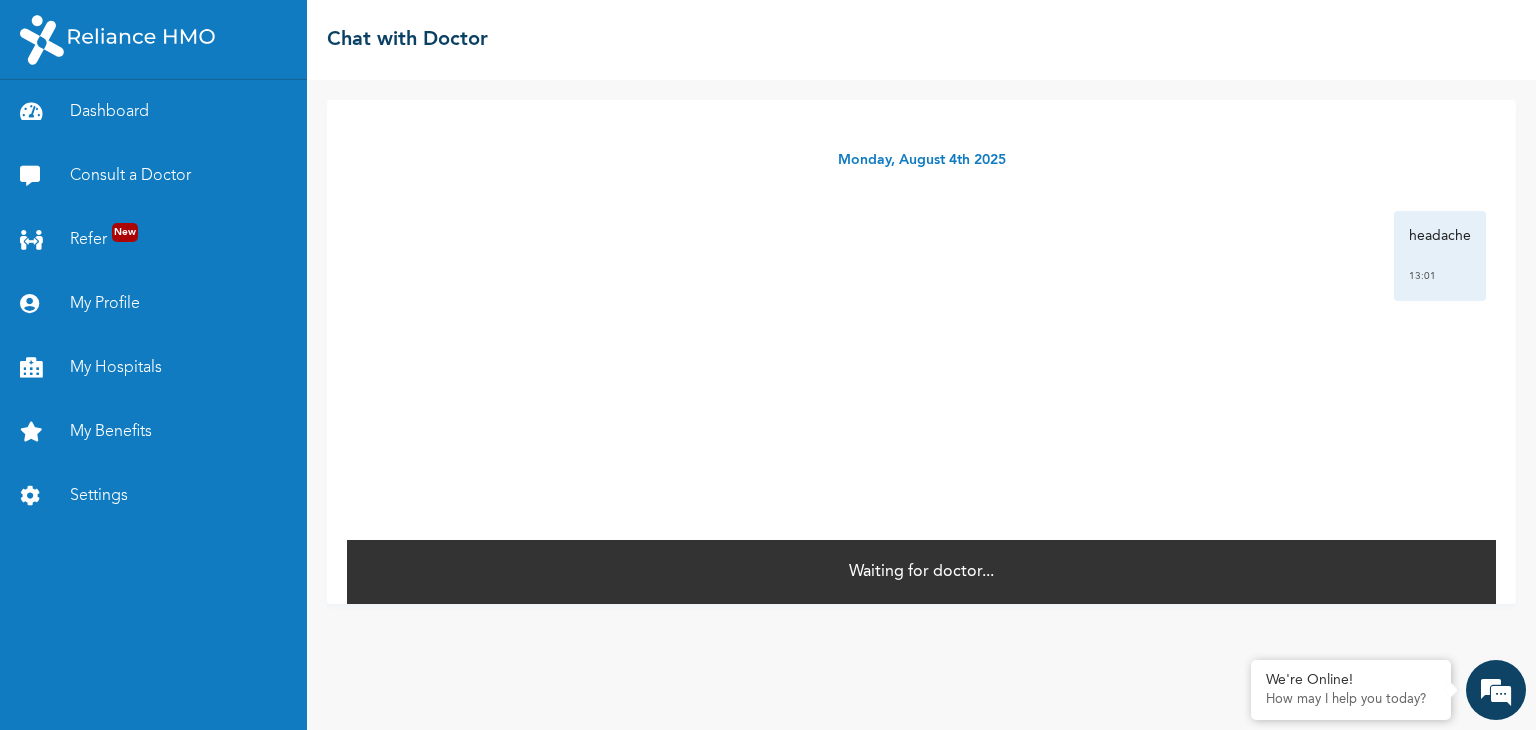 click on "[DAY], [MONTH] [DAY] [YEAR] headache [TIME] *" at bounding box center [921, 319] 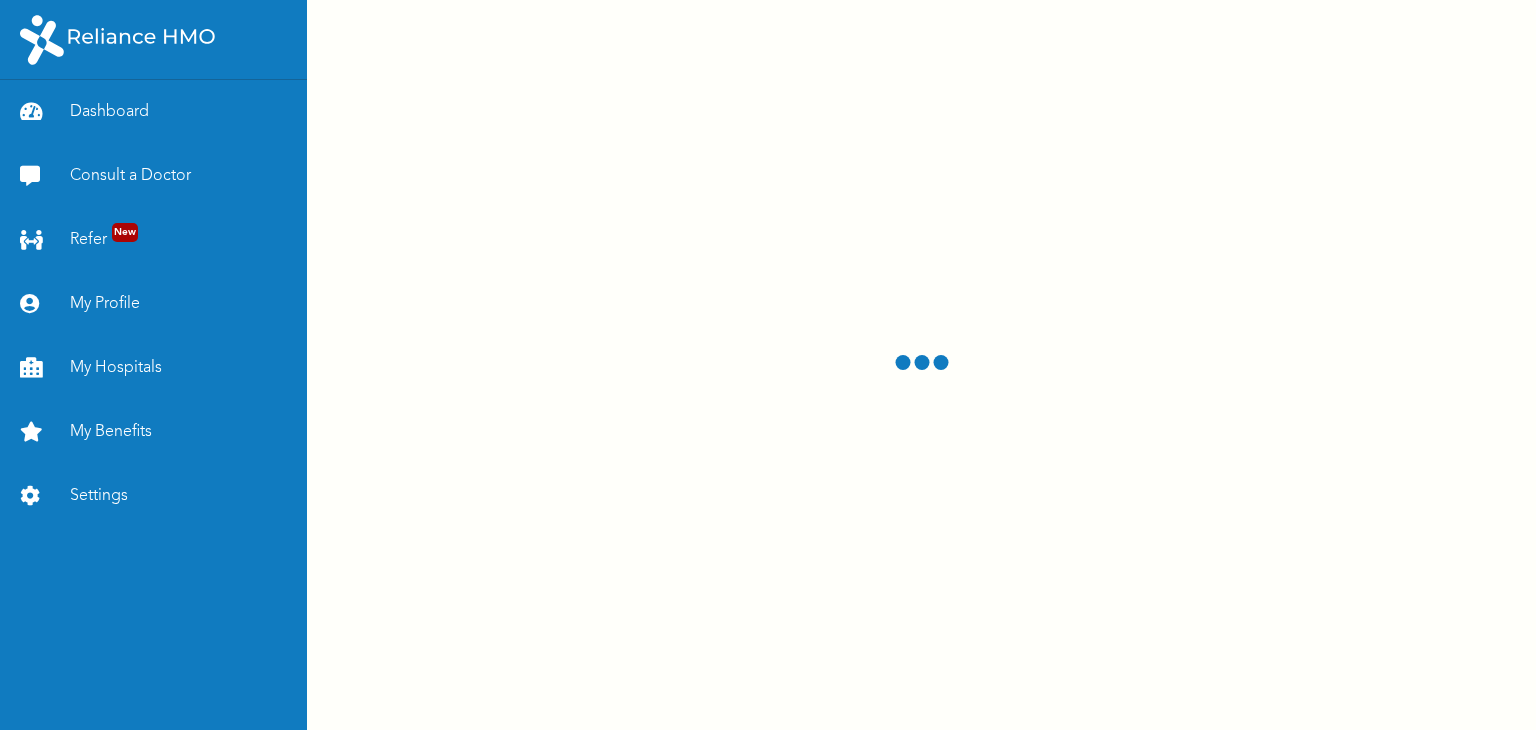 scroll, scrollTop: 0, scrollLeft: 0, axis: both 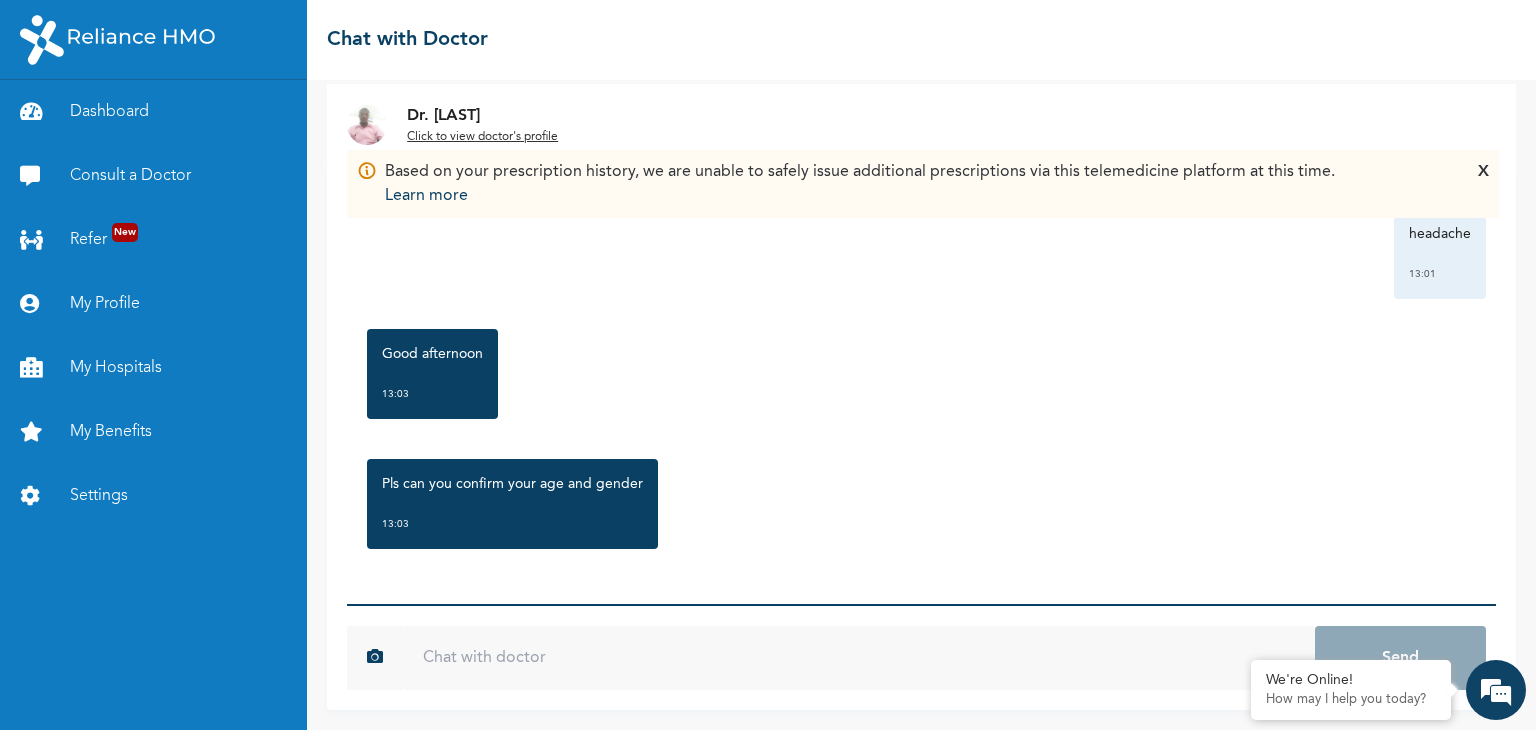 click on "Monday, August 4th 2025    headache 13:01   Good afternoon 13:03   Pls can you confirm your age and gender 13:03 *" at bounding box center [921, 385] 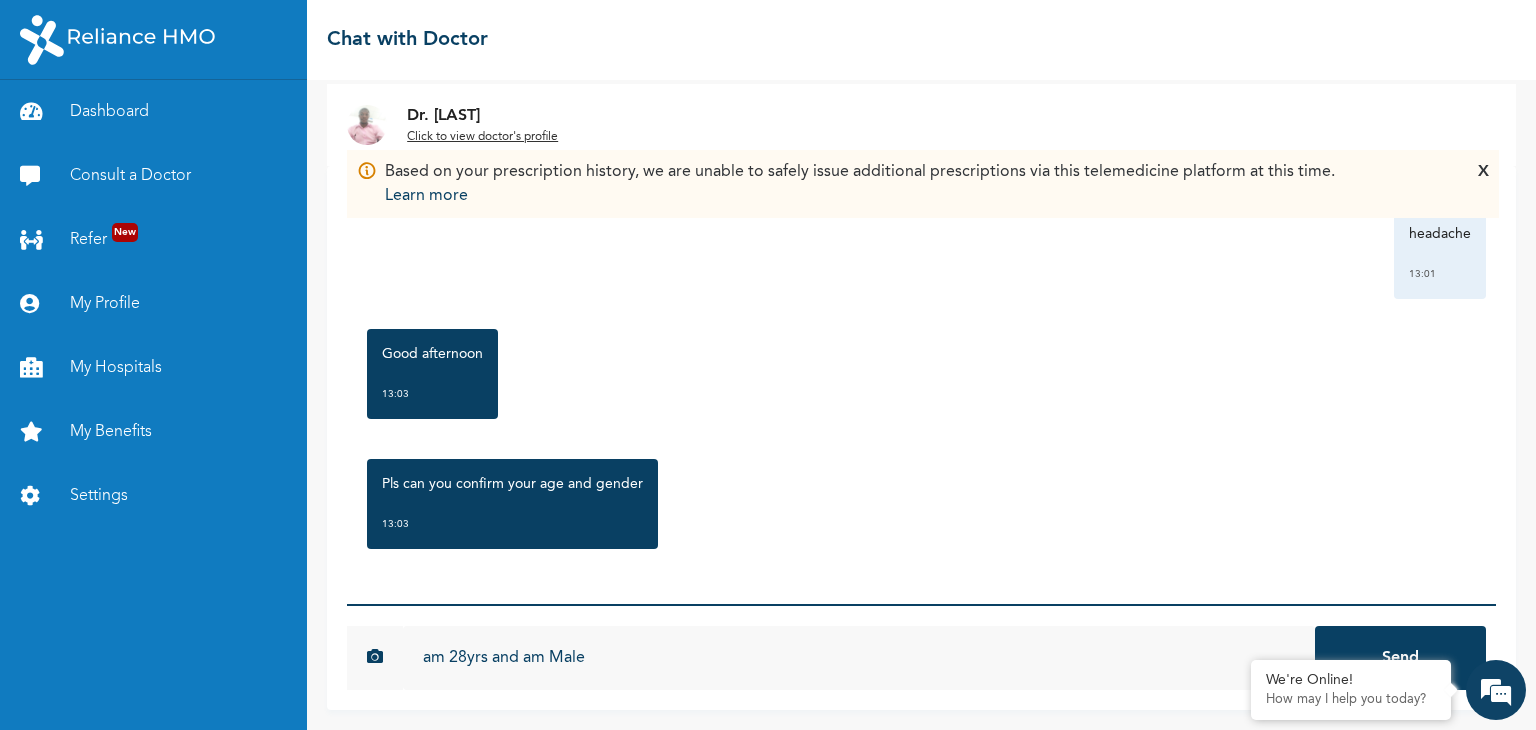 type on "am 28yrs and am Male" 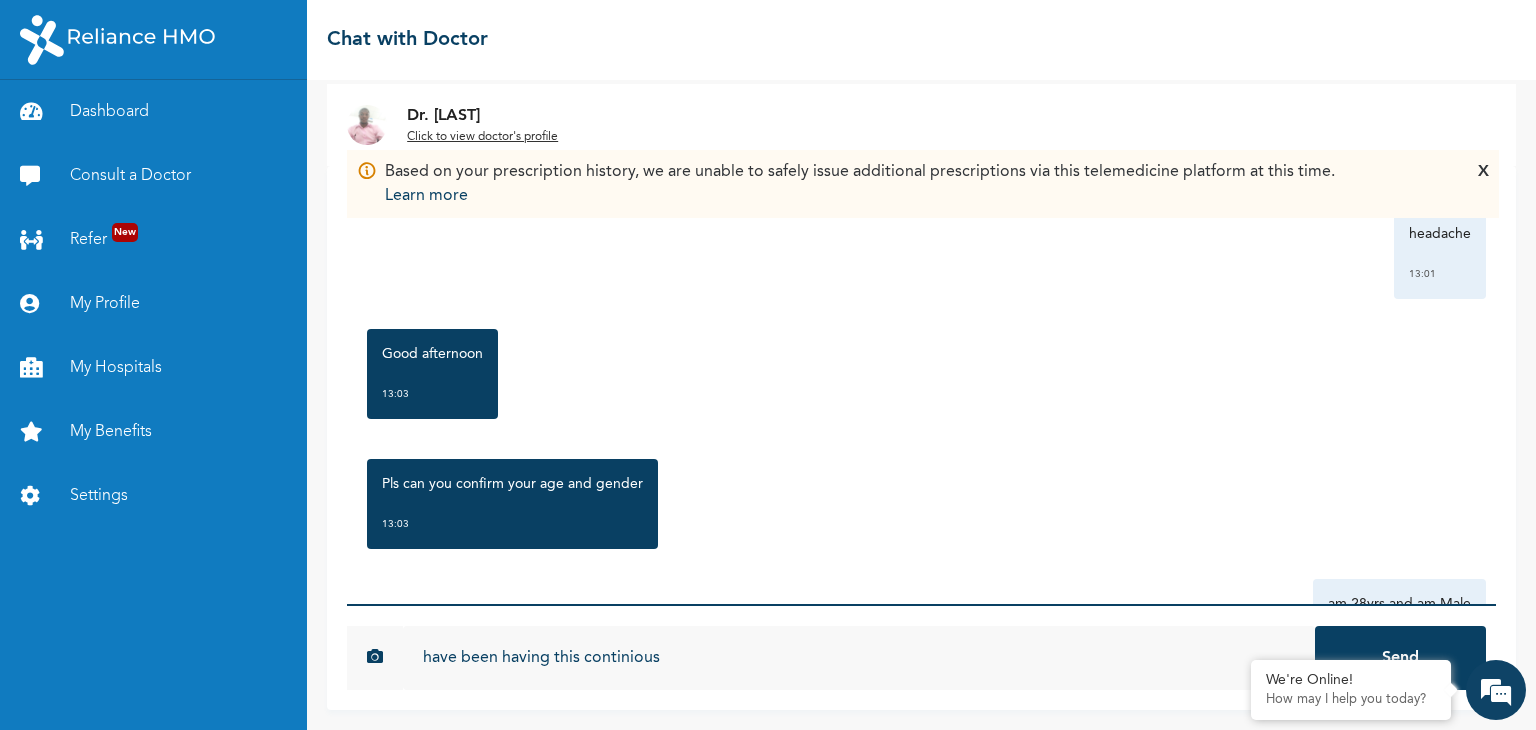click on "have been having this continious" at bounding box center [859, 658] 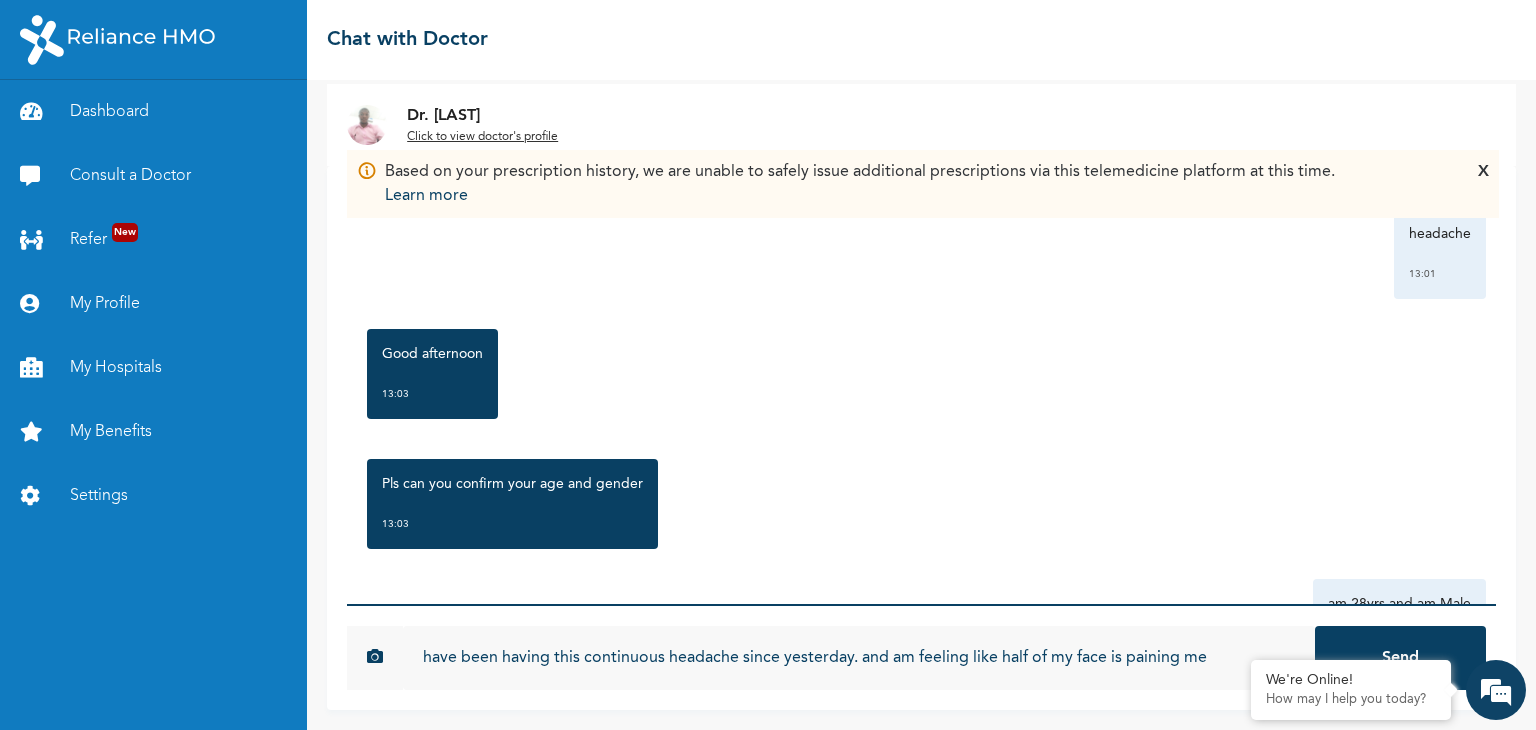 type on "have been having this continuous headache since yesterday. and am feeling like half of my face is paining me" 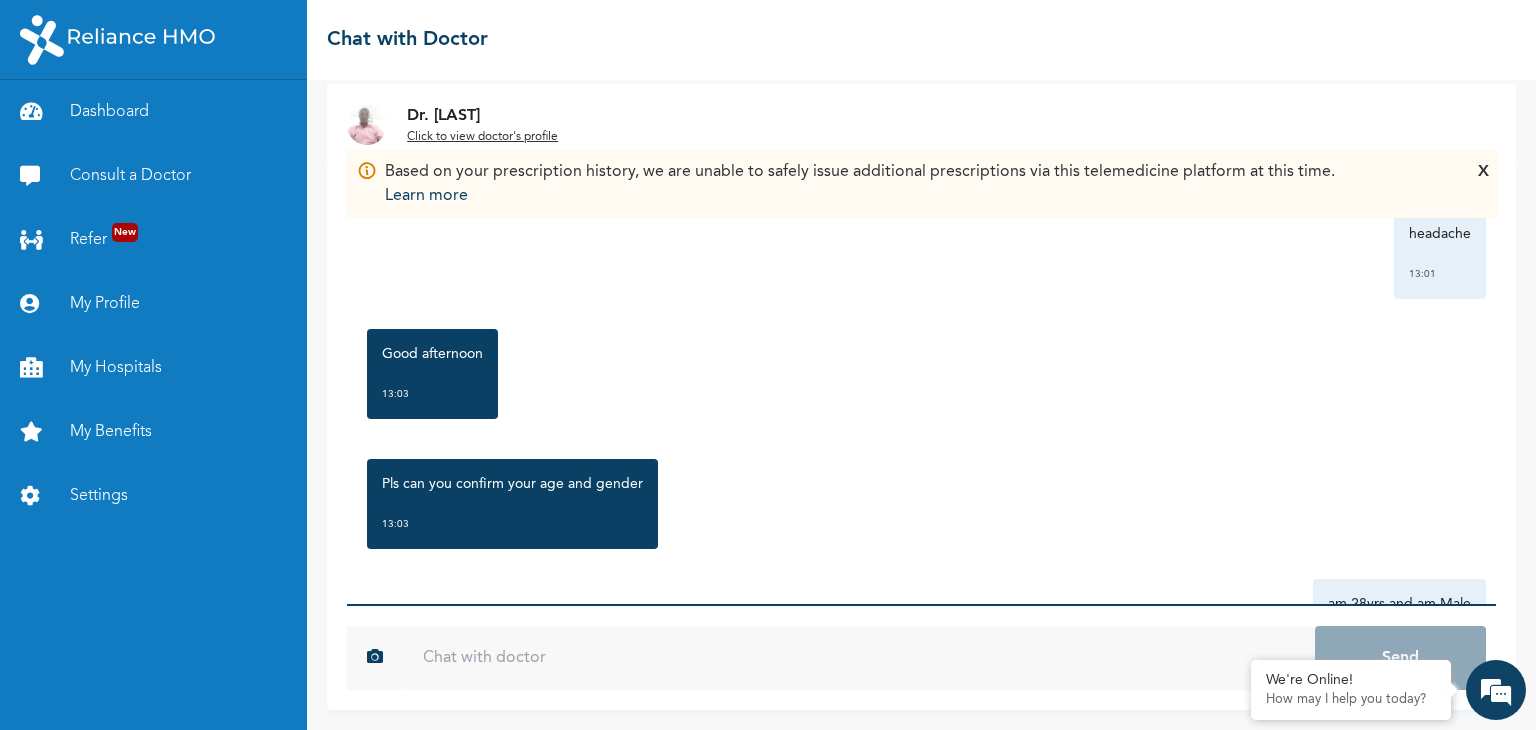 scroll, scrollTop: 548, scrollLeft: 0, axis: vertical 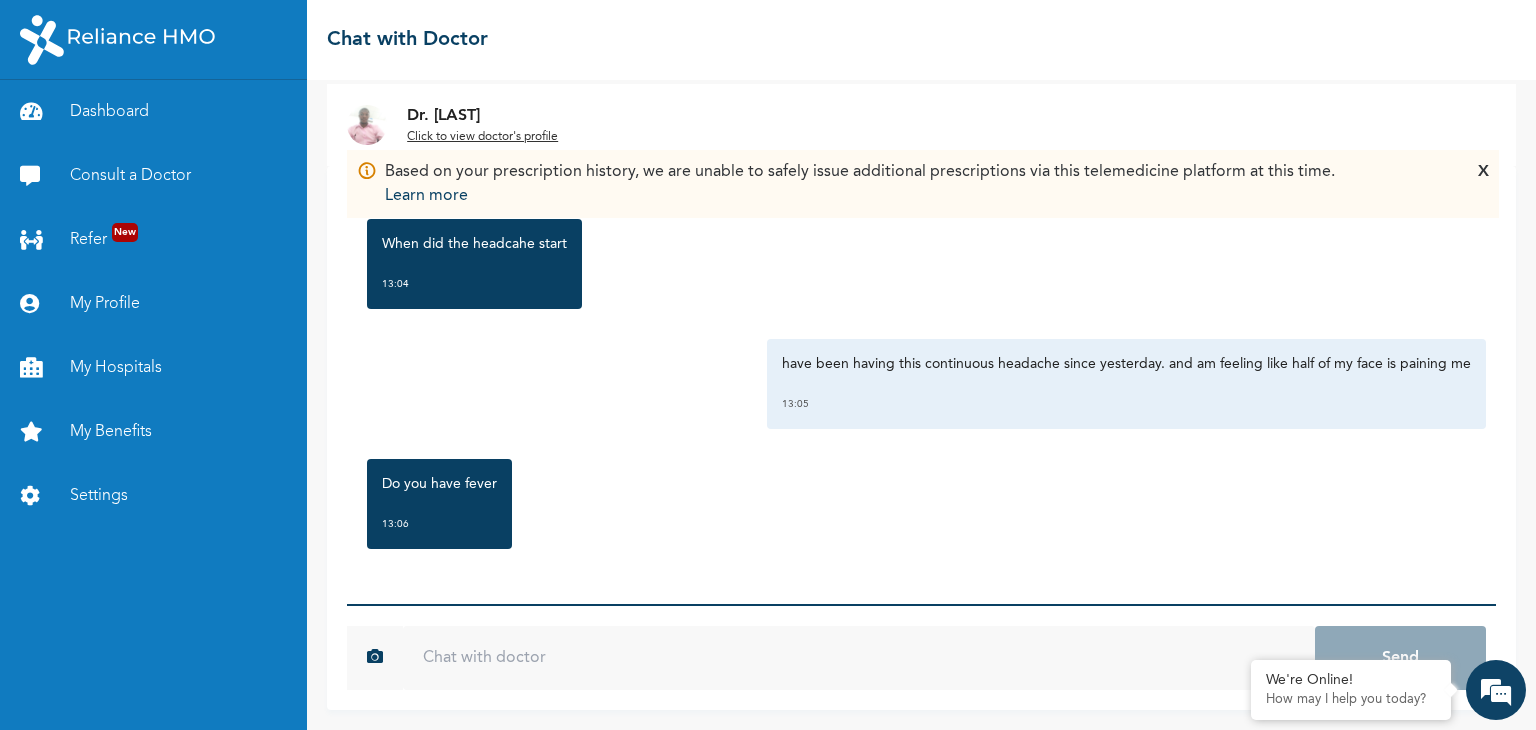 click at bounding box center [859, 658] 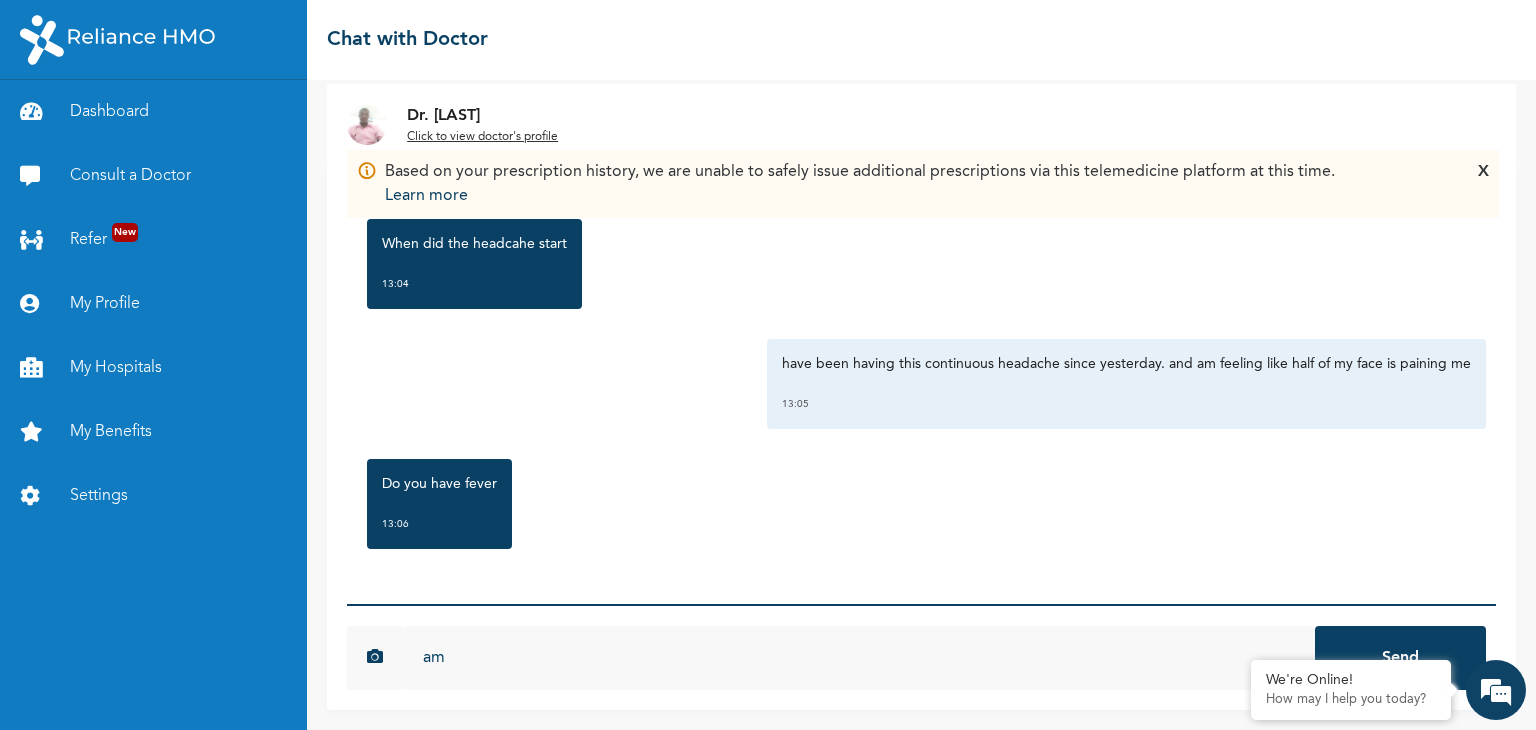 type on "a" 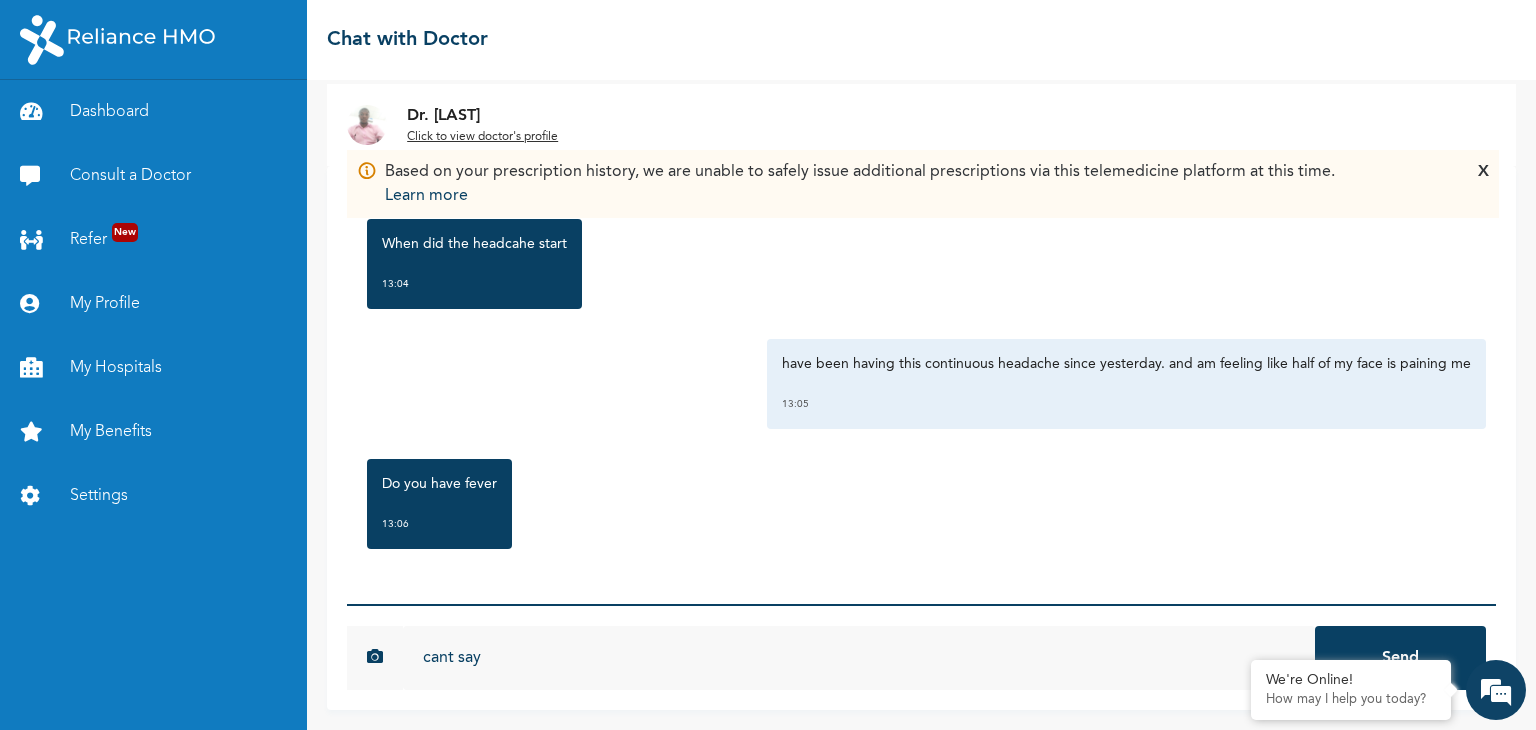 type on "cant say" 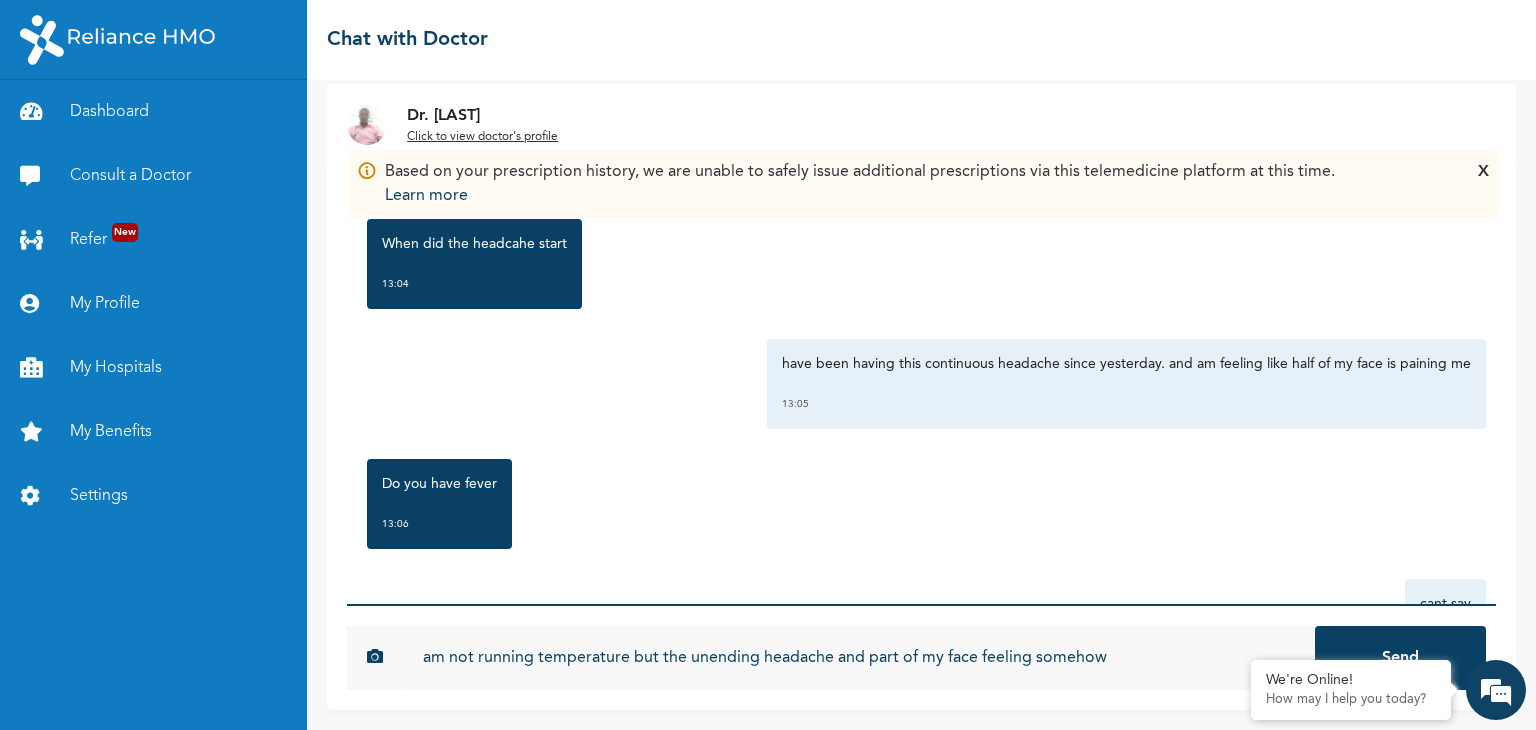 type on "am not running temperature but the unending headache and part of my face feeling somehow" 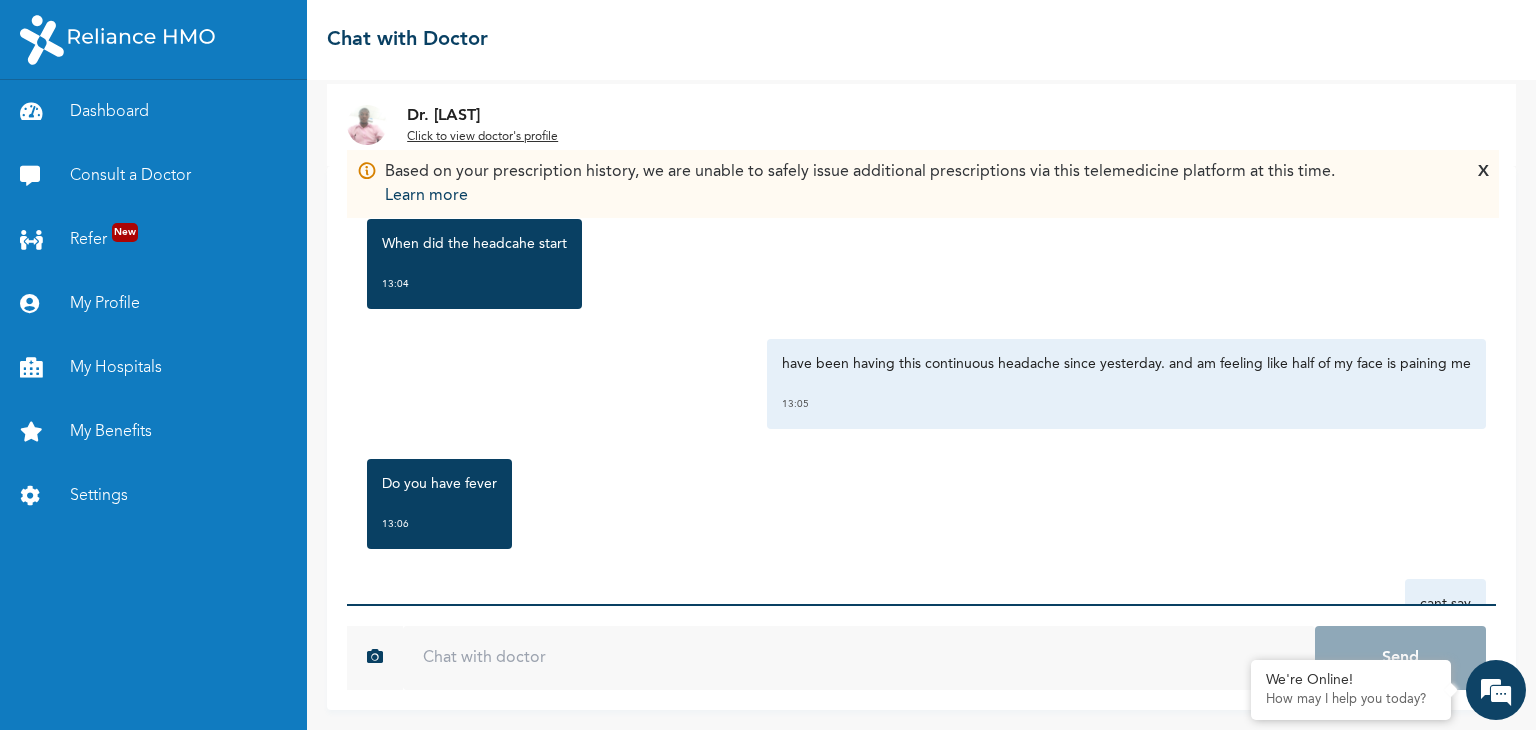 scroll, scrollTop: 768, scrollLeft: 0, axis: vertical 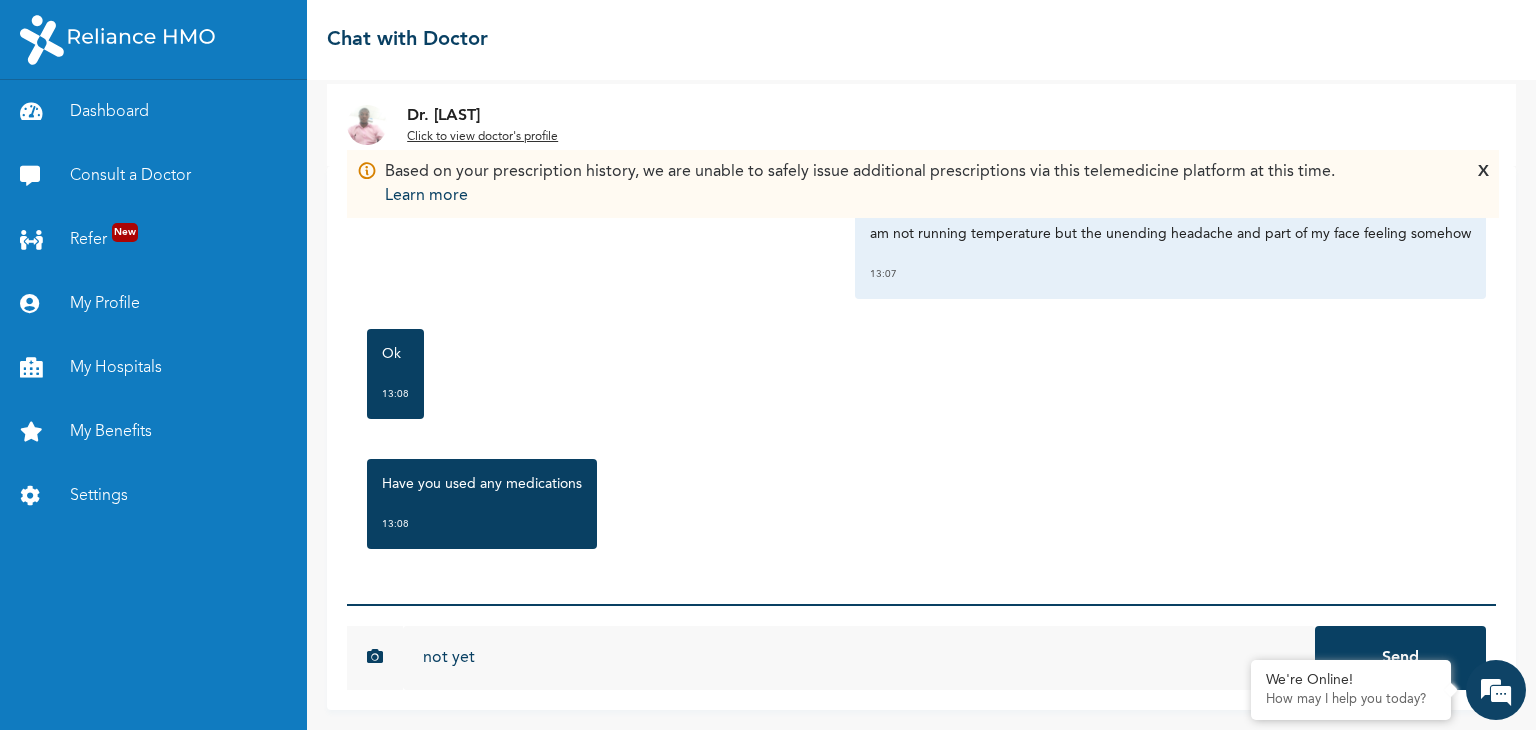 type on "not yet" 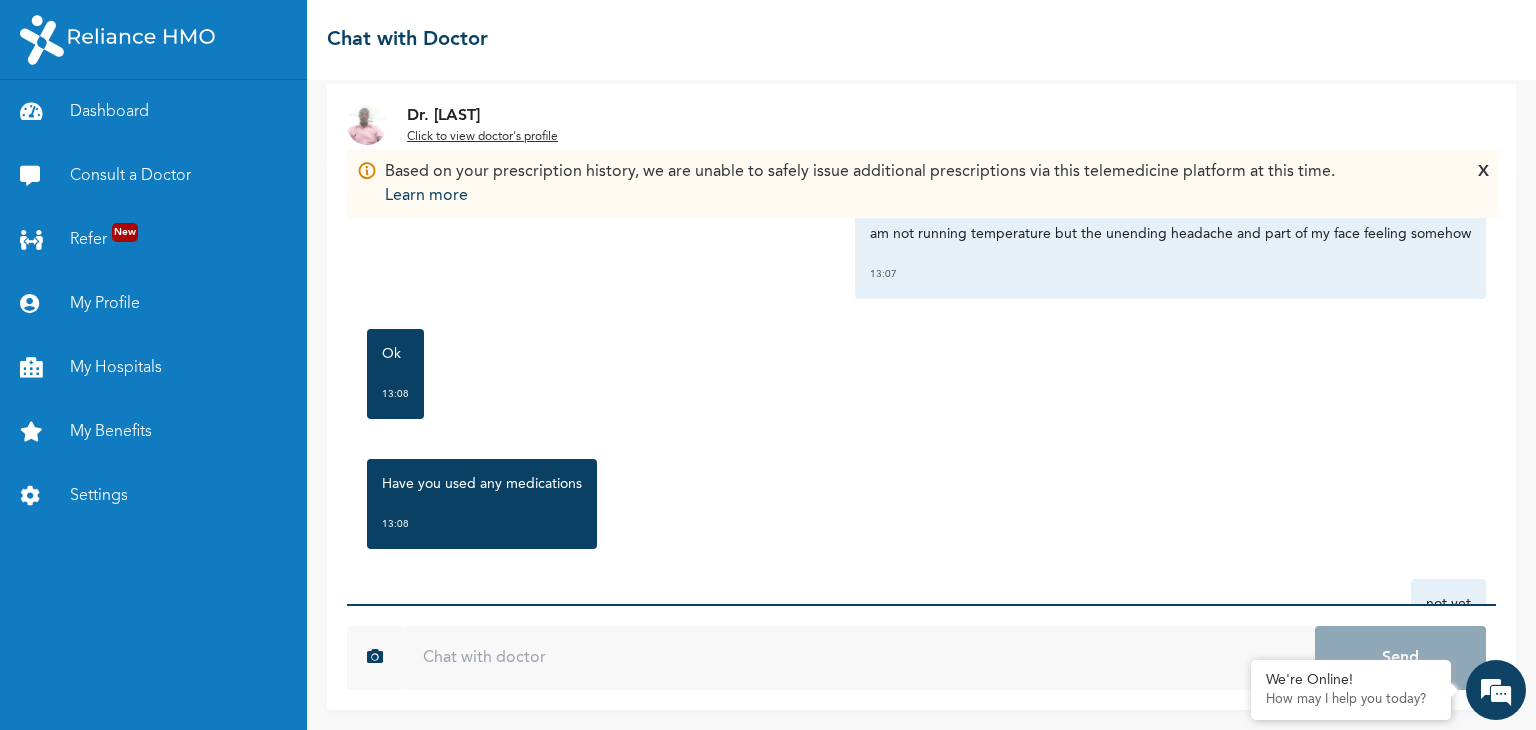 scroll, scrollTop: 1268, scrollLeft: 0, axis: vertical 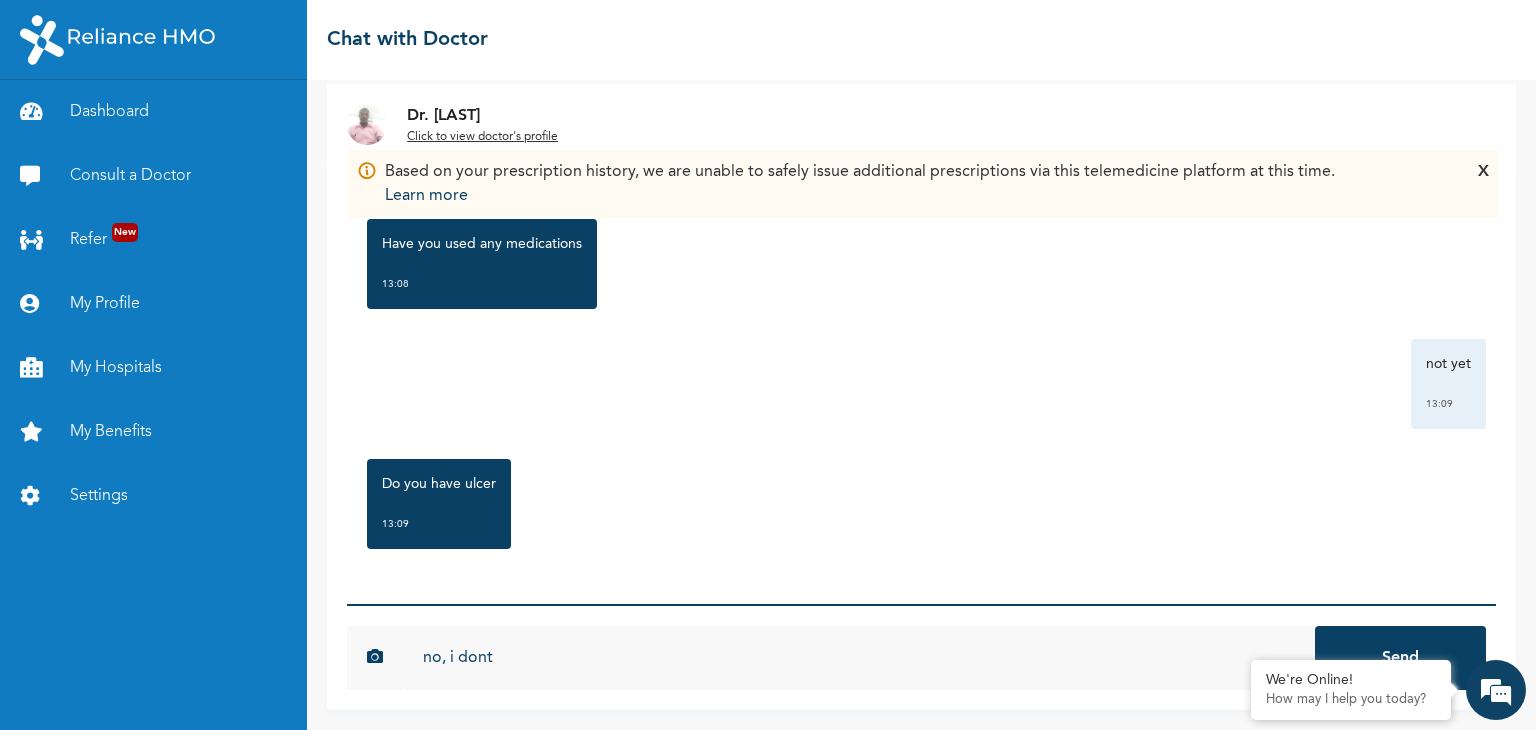 type on "no, i dont" 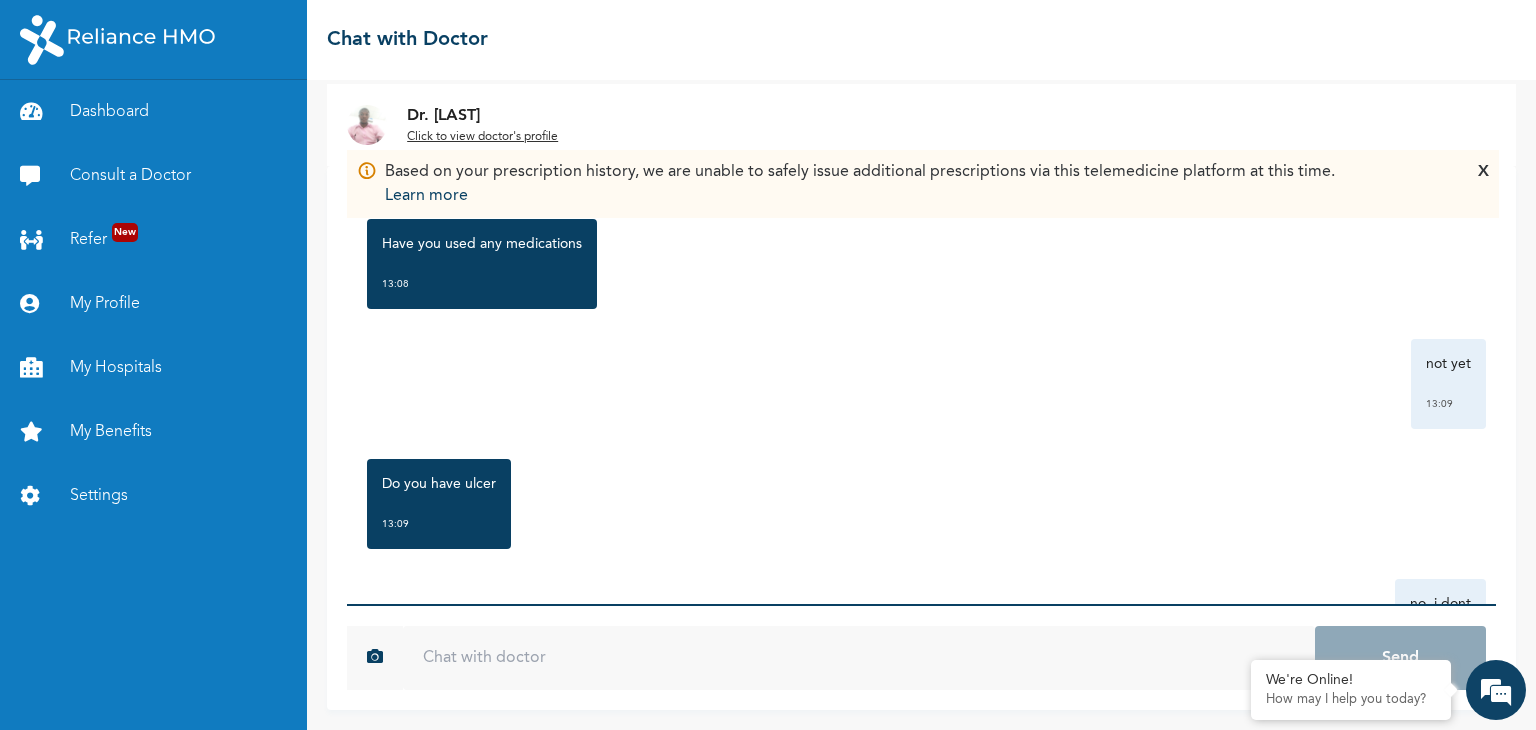 scroll, scrollTop: 1378, scrollLeft: 0, axis: vertical 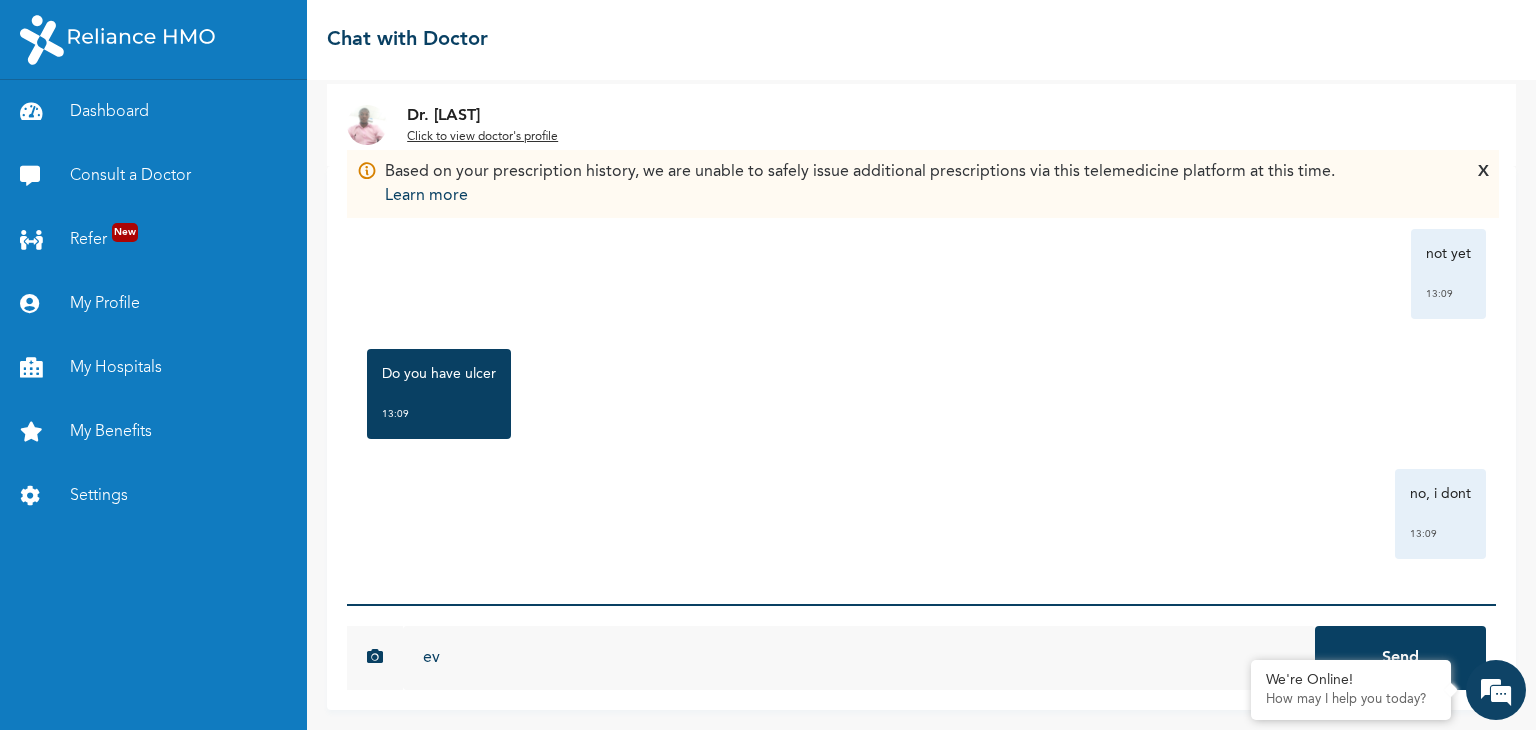 type on "e" 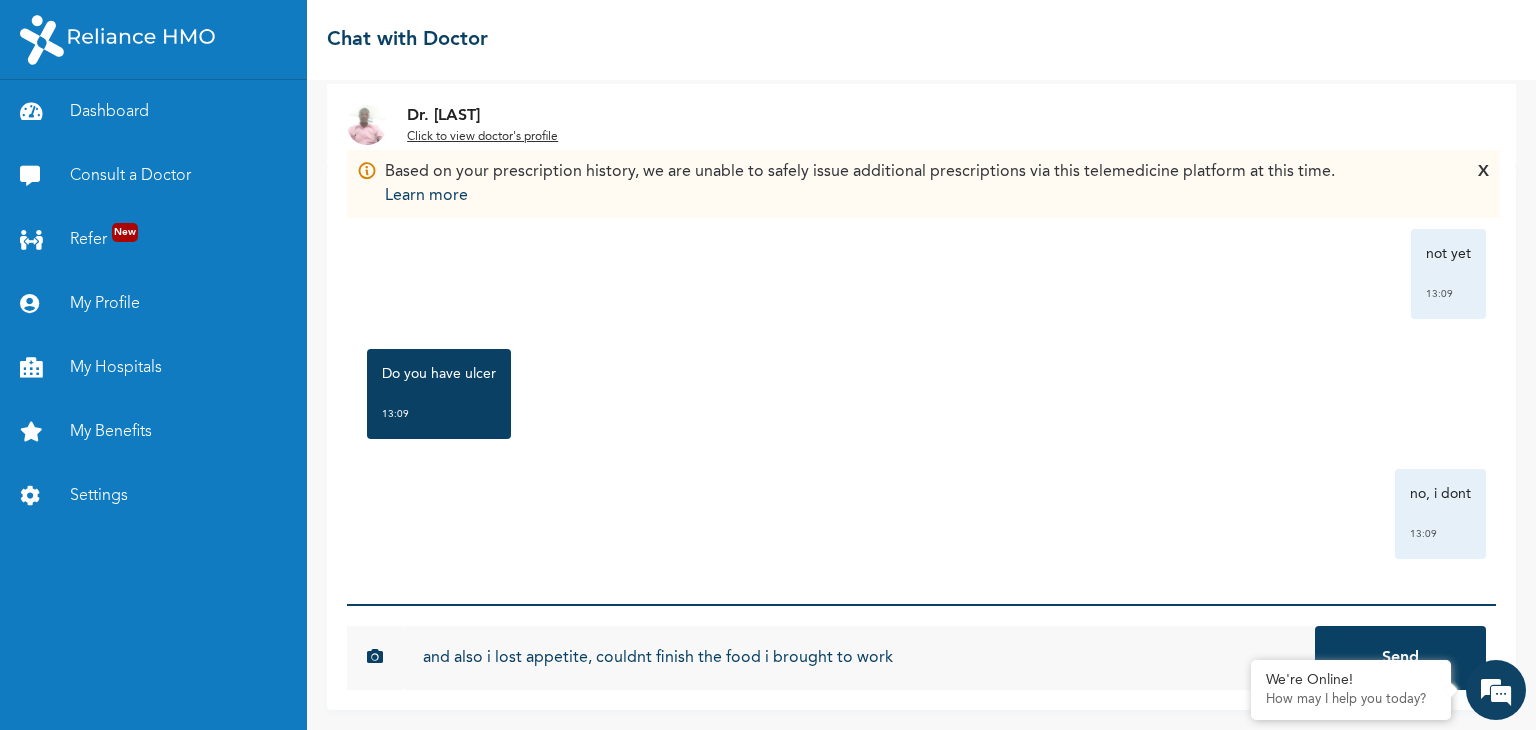 type on "and also i lost appetite, couldnt finish the food i brought to work" 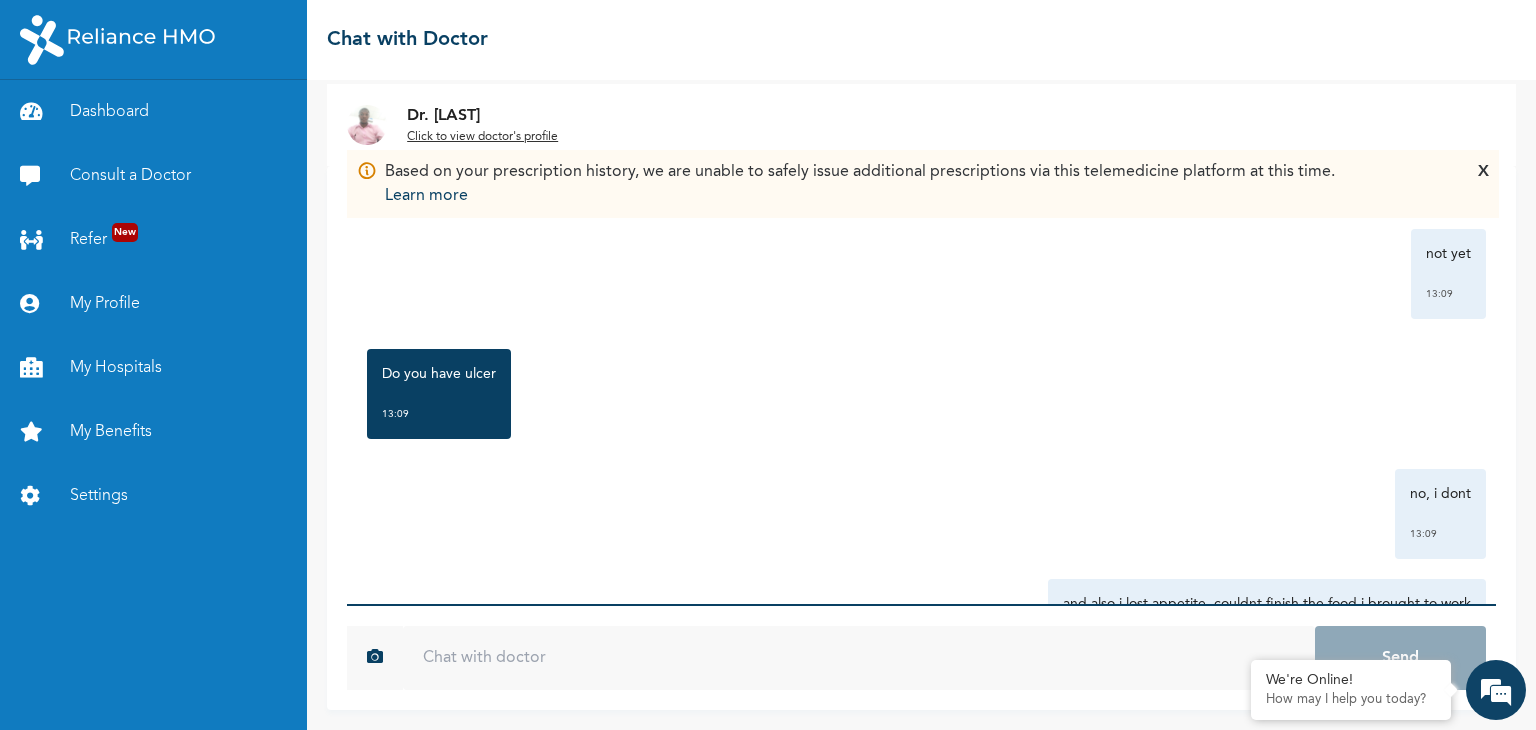 scroll, scrollTop: 1488, scrollLeft: 0, axis: vertical 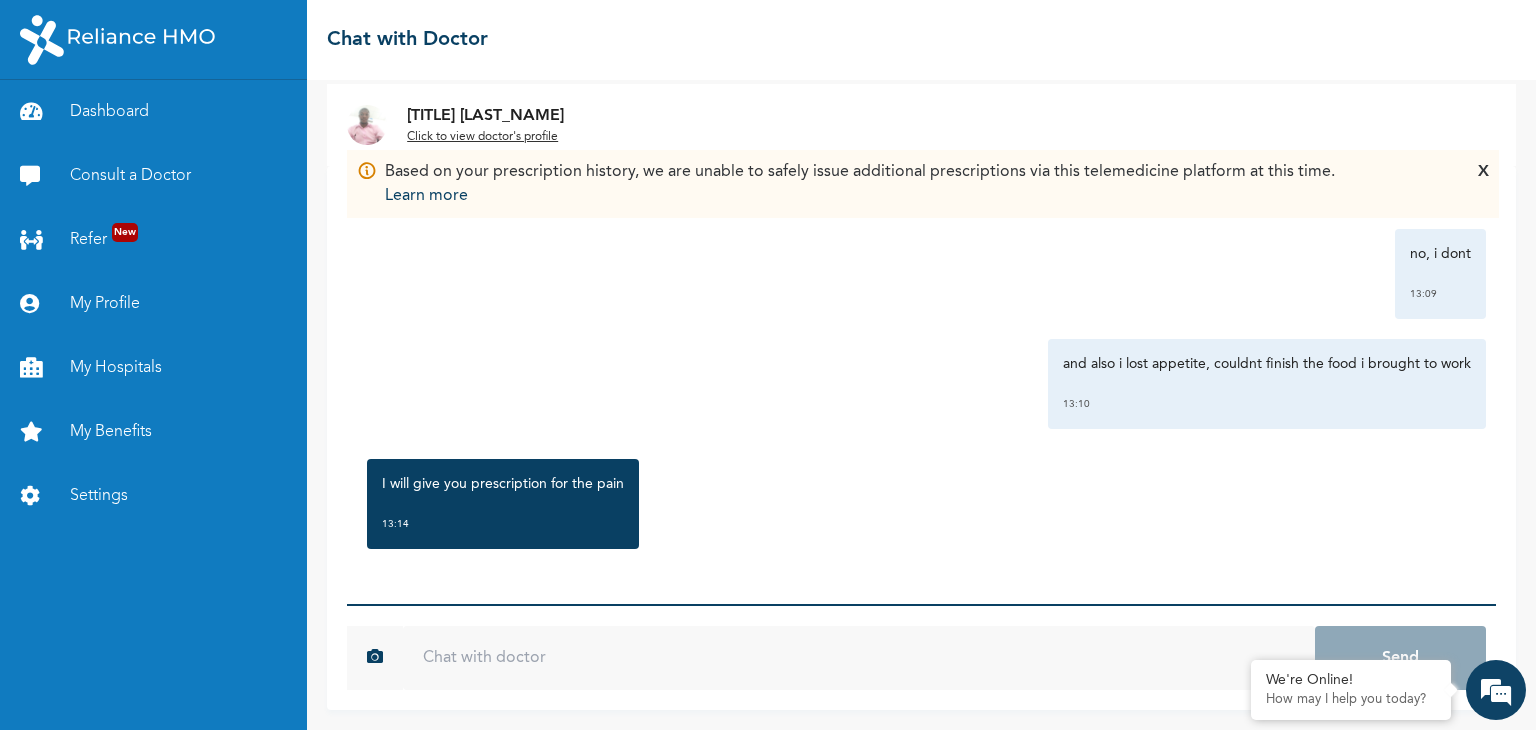 click on "[DAY_OF_WEEK], [MONTH] [DAY] [YEAR] [SYMPTOM] [TIME] [GREETING] [TIME] [QUESTION] [TIME] [AGE] [GENDER] [TIME] [QUESTION] [TIME] [SYMPTOM] [TIME] [QUESTION] [TIME] [ANSWER] [TIME] [QUESTION] [TIME] [ANSWER] [TIME] [QUESTION] [TIME] [ANSWER] [TIME] [QUESTION] [TIME] [ANSWER] [TIME] [QUESTION] [TIME] [ANSWER] [TIME] [QUESTION] [TIME] [ANSWER] [TIME]" at bounding box center (921, 385) 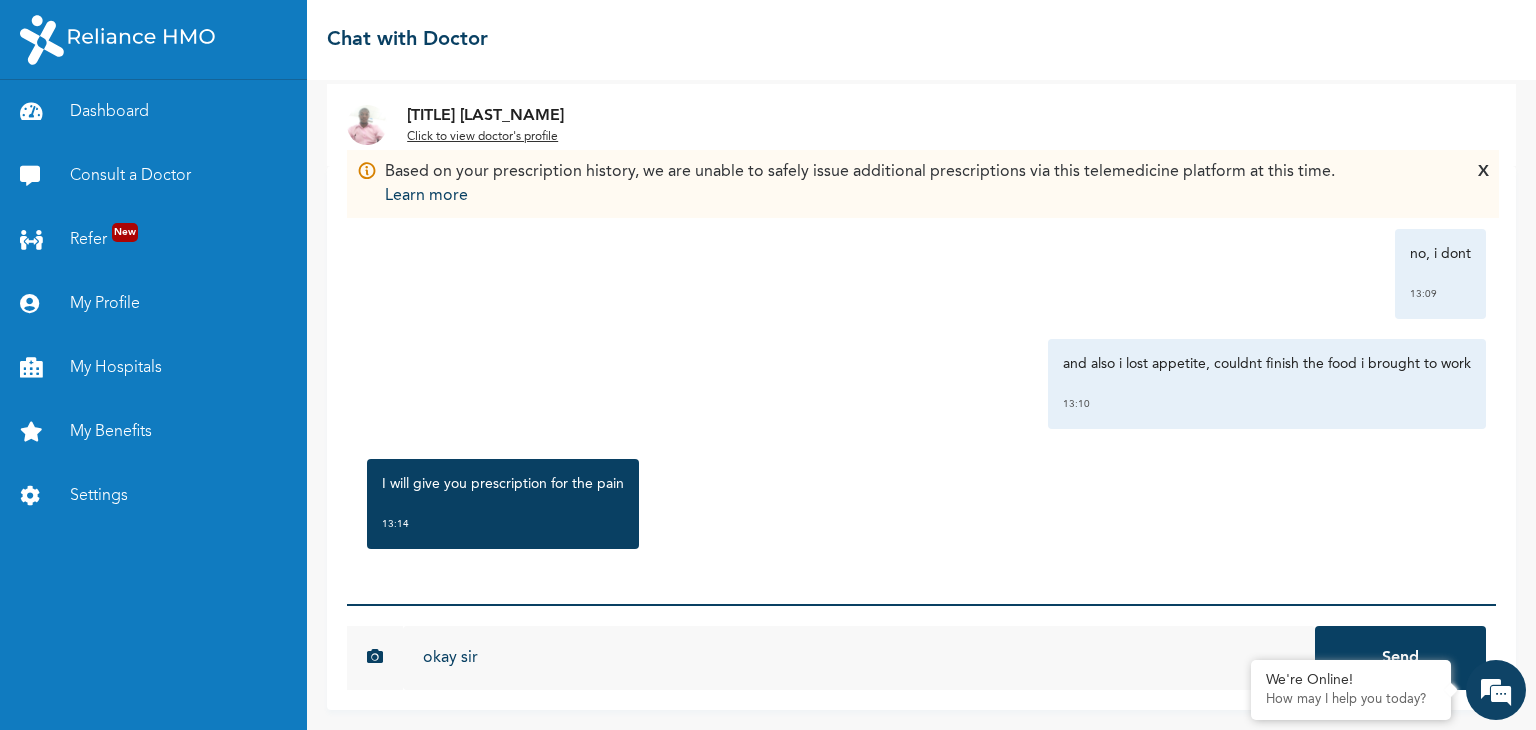 type on "okay sir" 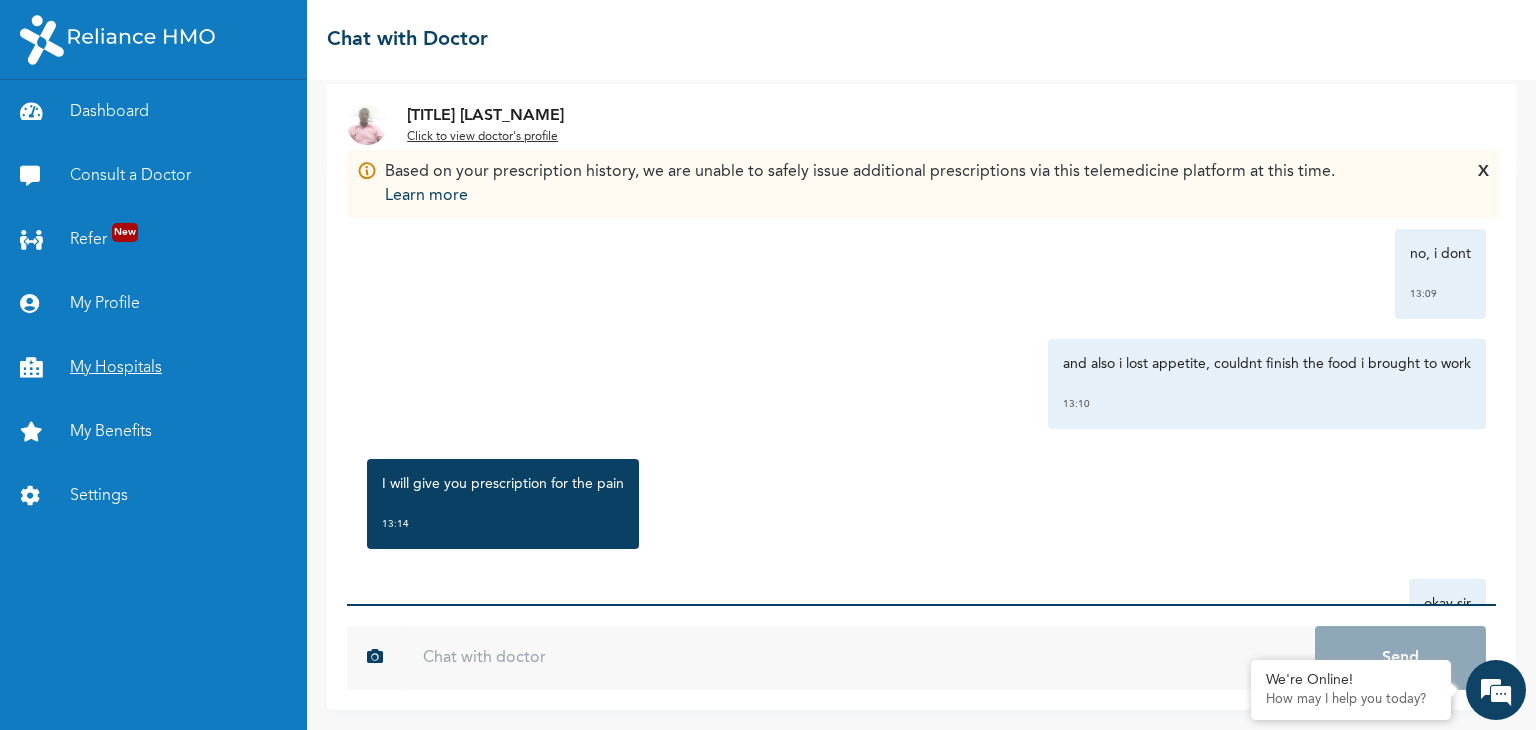 scroll, scrollTop: 0, scrollLeft: 0, axis: both 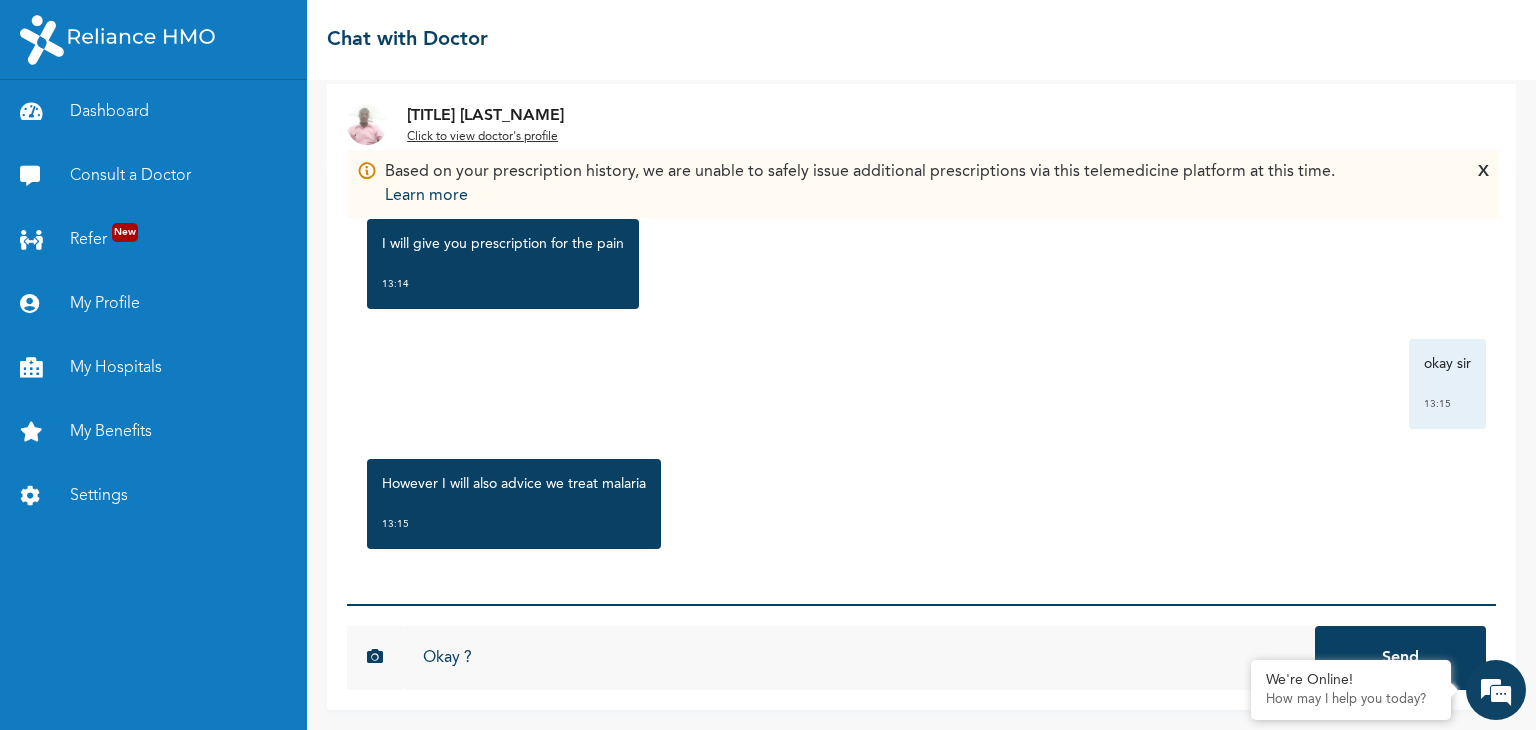 type on "Okay ?" 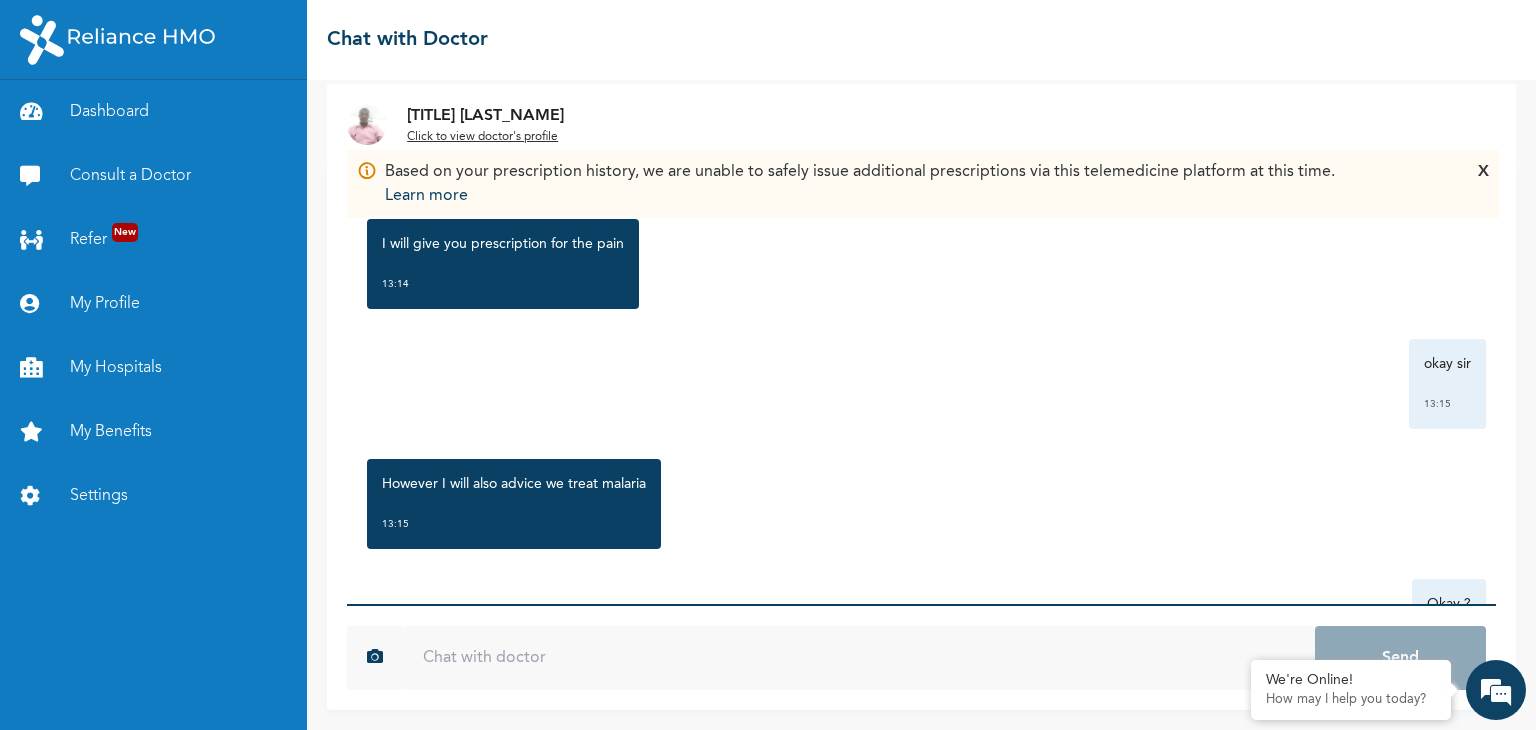 scroll, scrollTop: 1968, scrollLeft: 0, axis: vertical 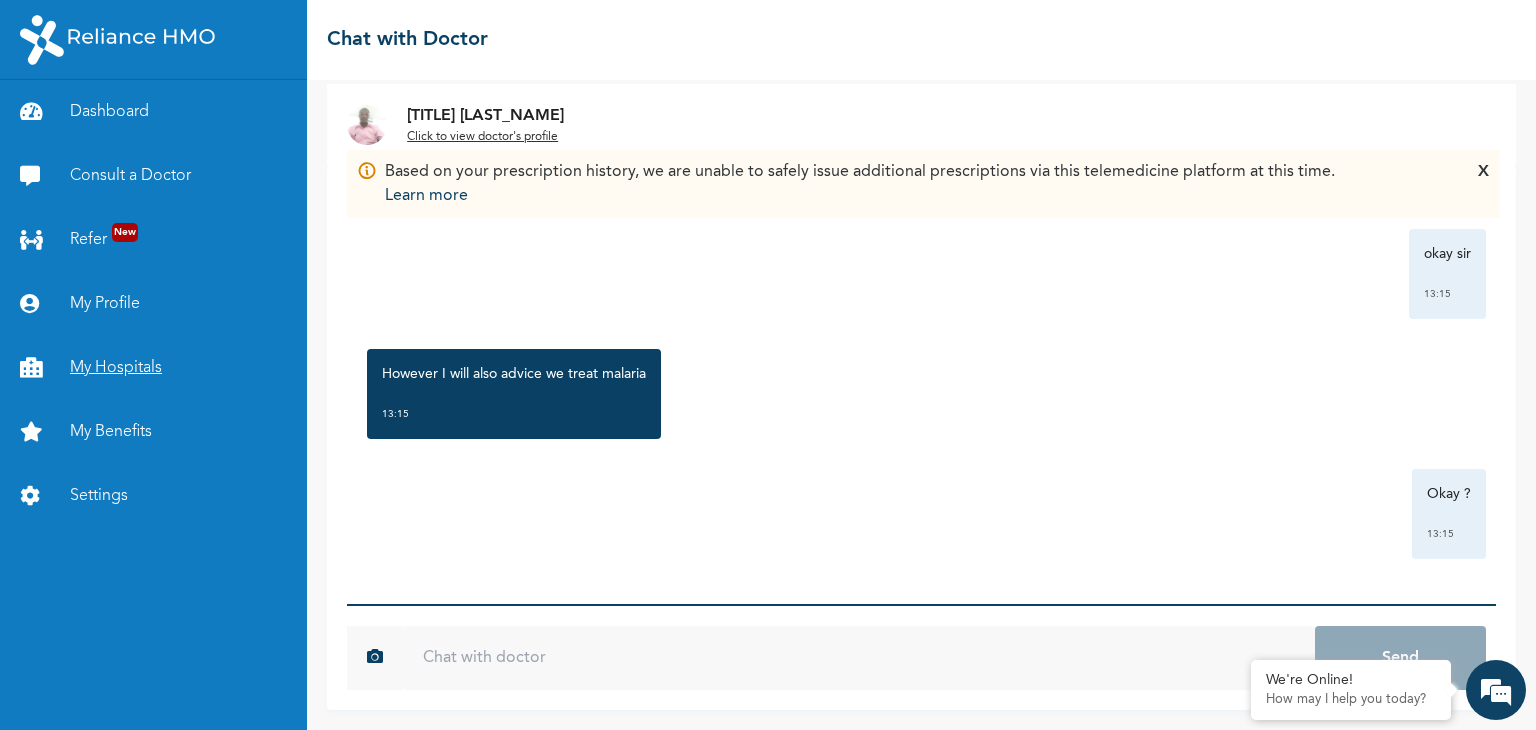 click on "My Hospitals" at bounding box center [153, 368] 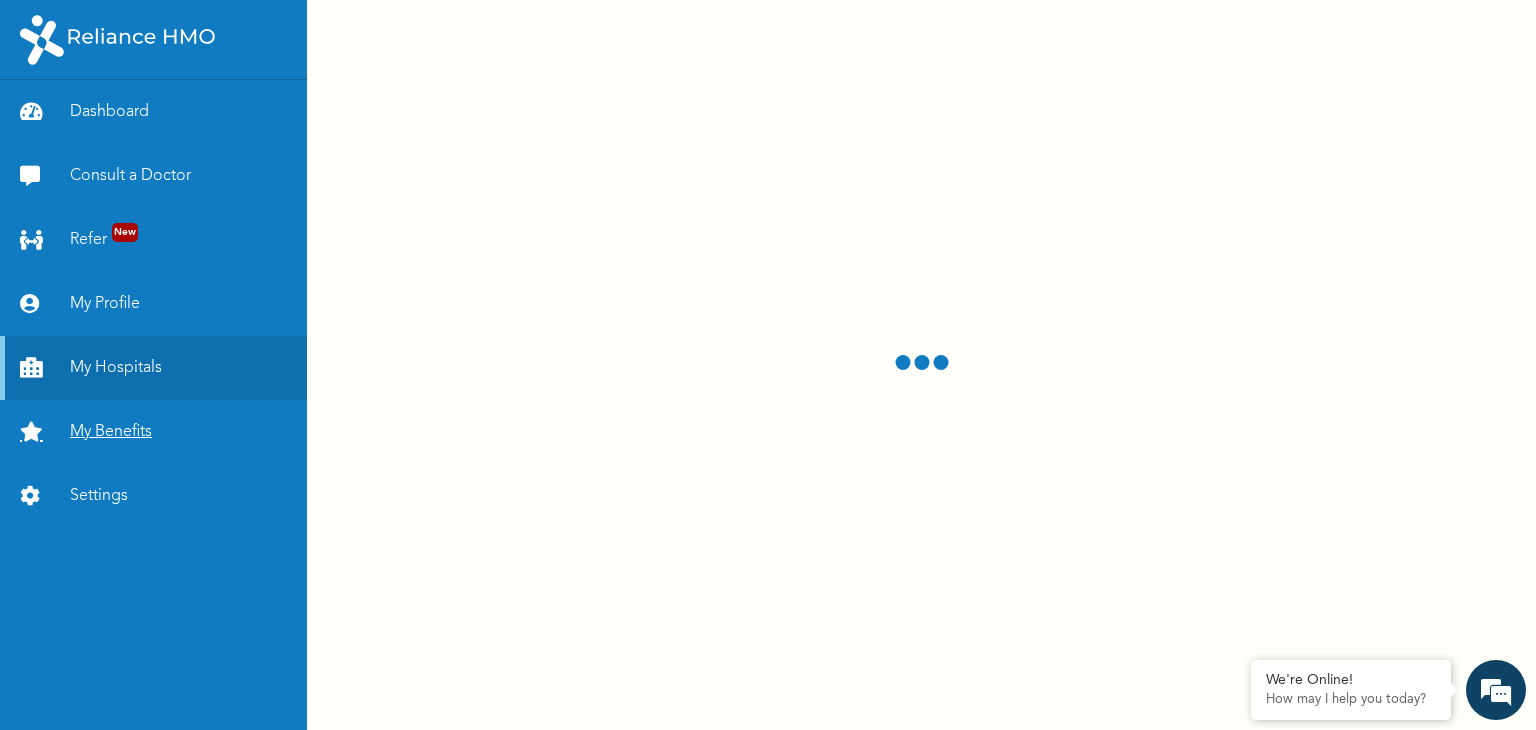 click on "My Benefits" at bounding box center [153, 432] 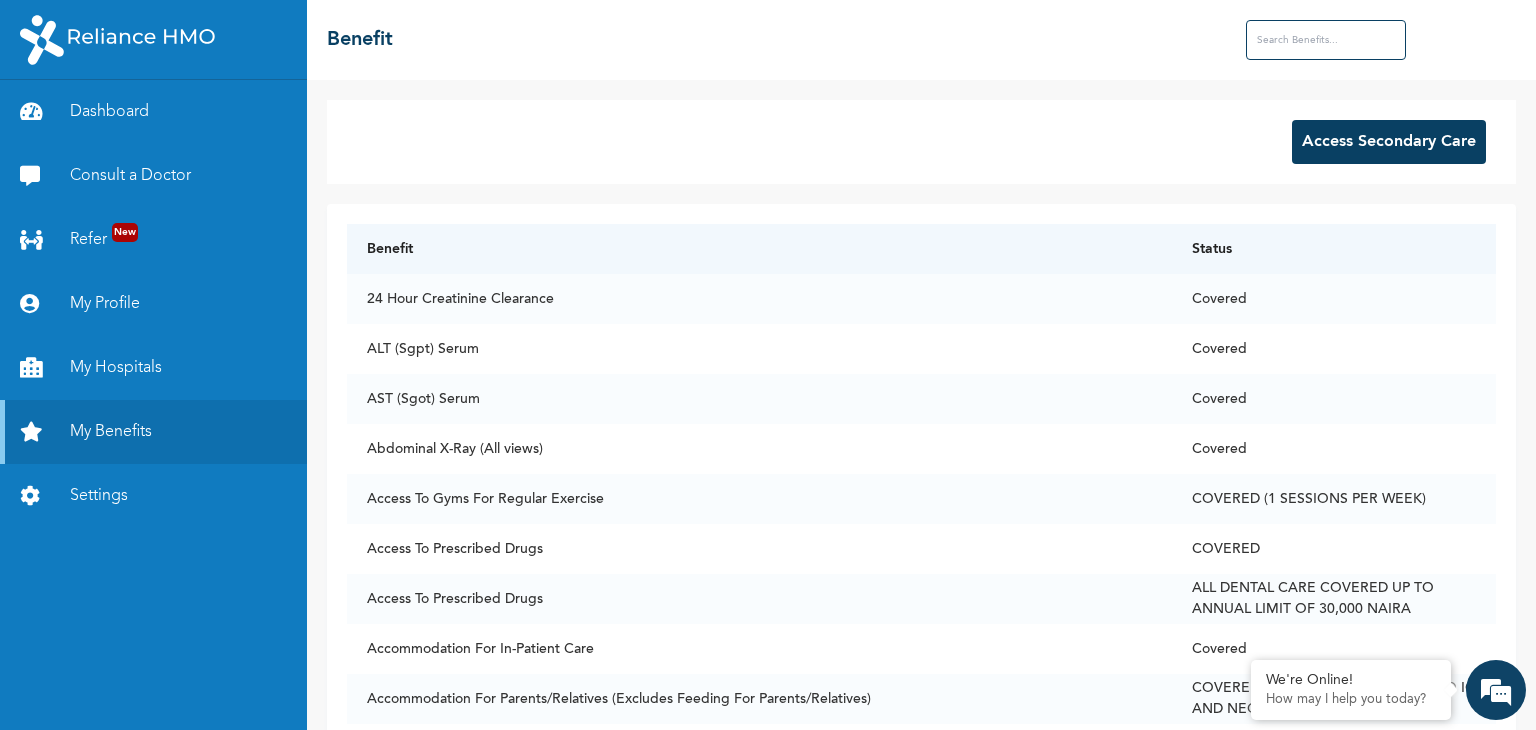 click on "Access Secondary Care" at bounding box center [1389, 142] 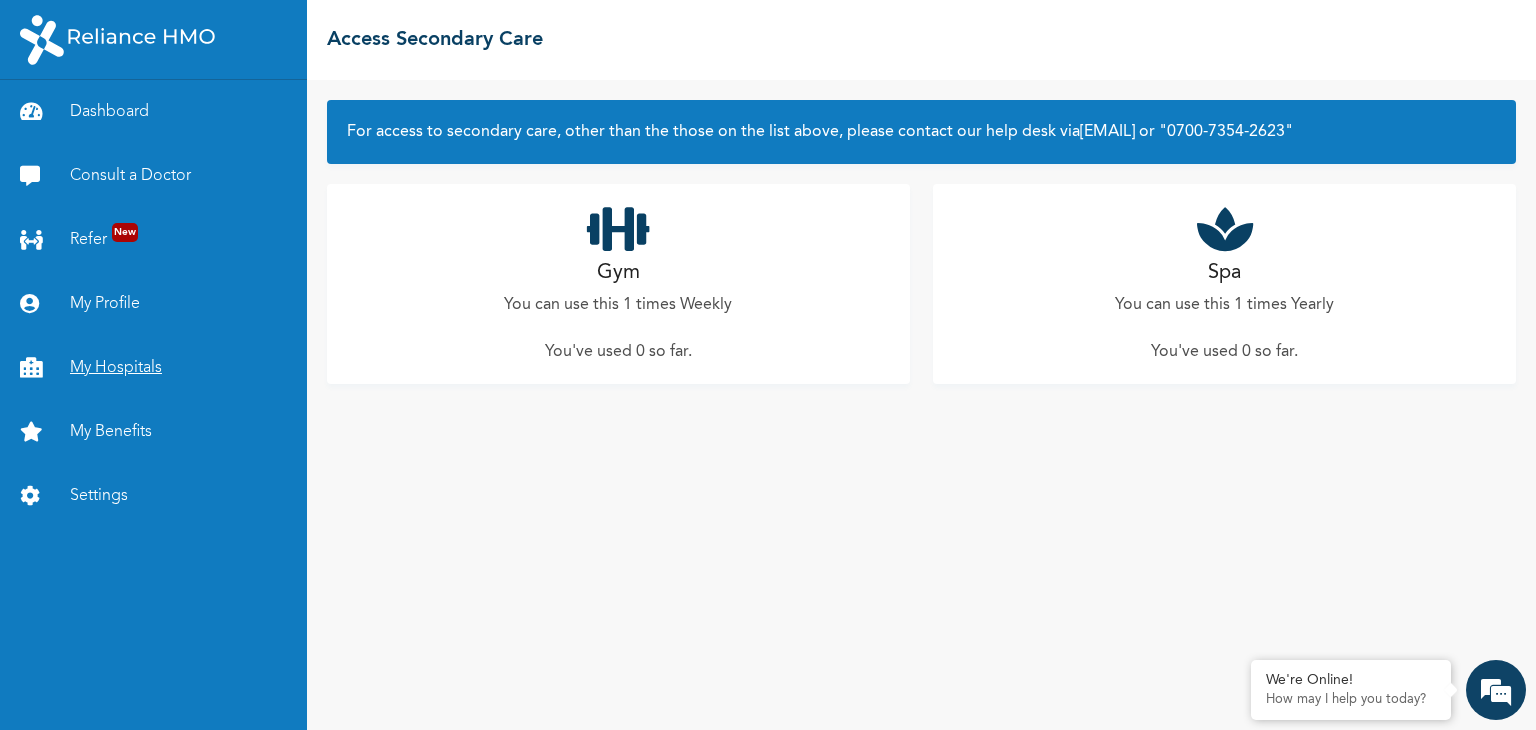 click on "My Hospitals" at bounding box center [153, 368] 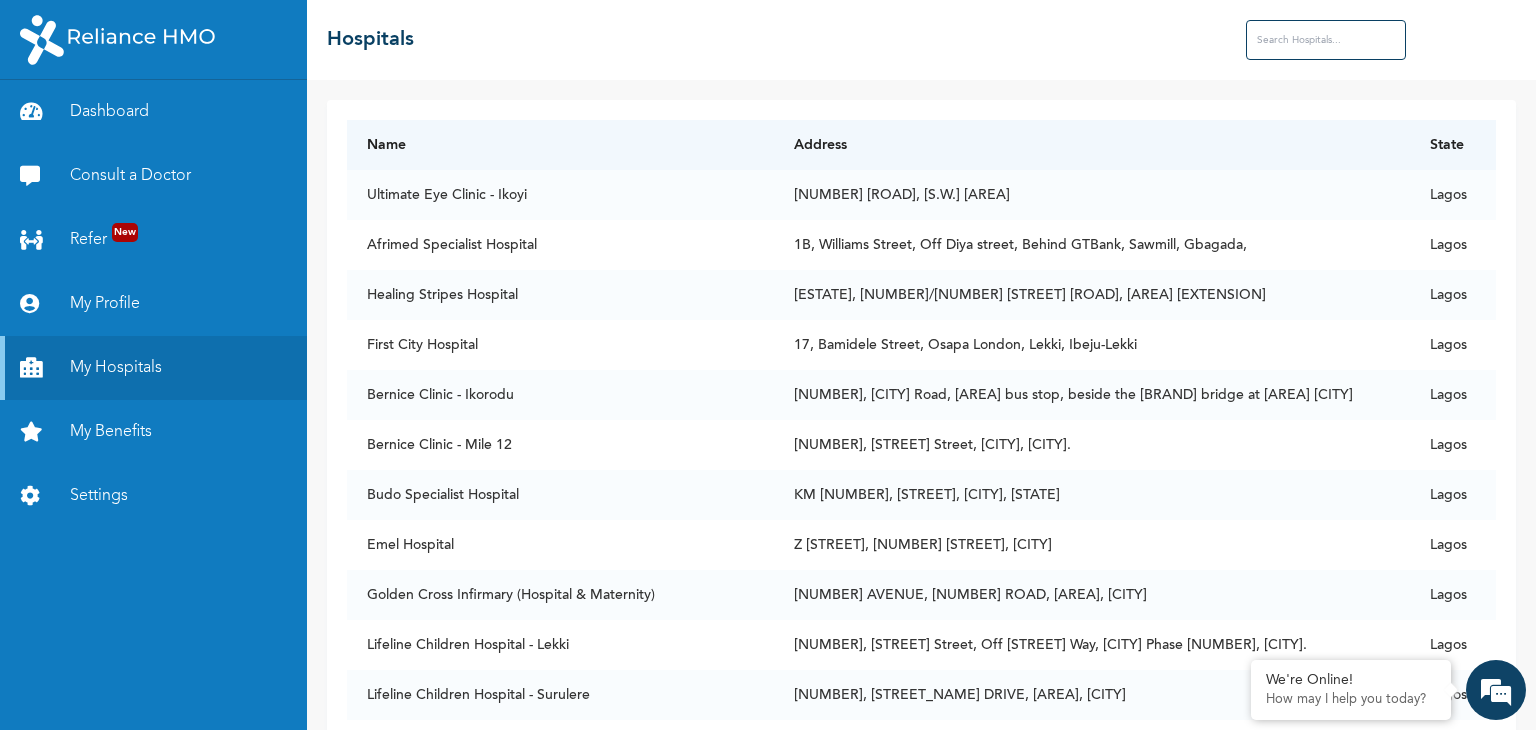 click at bounding box center [1326, 40] 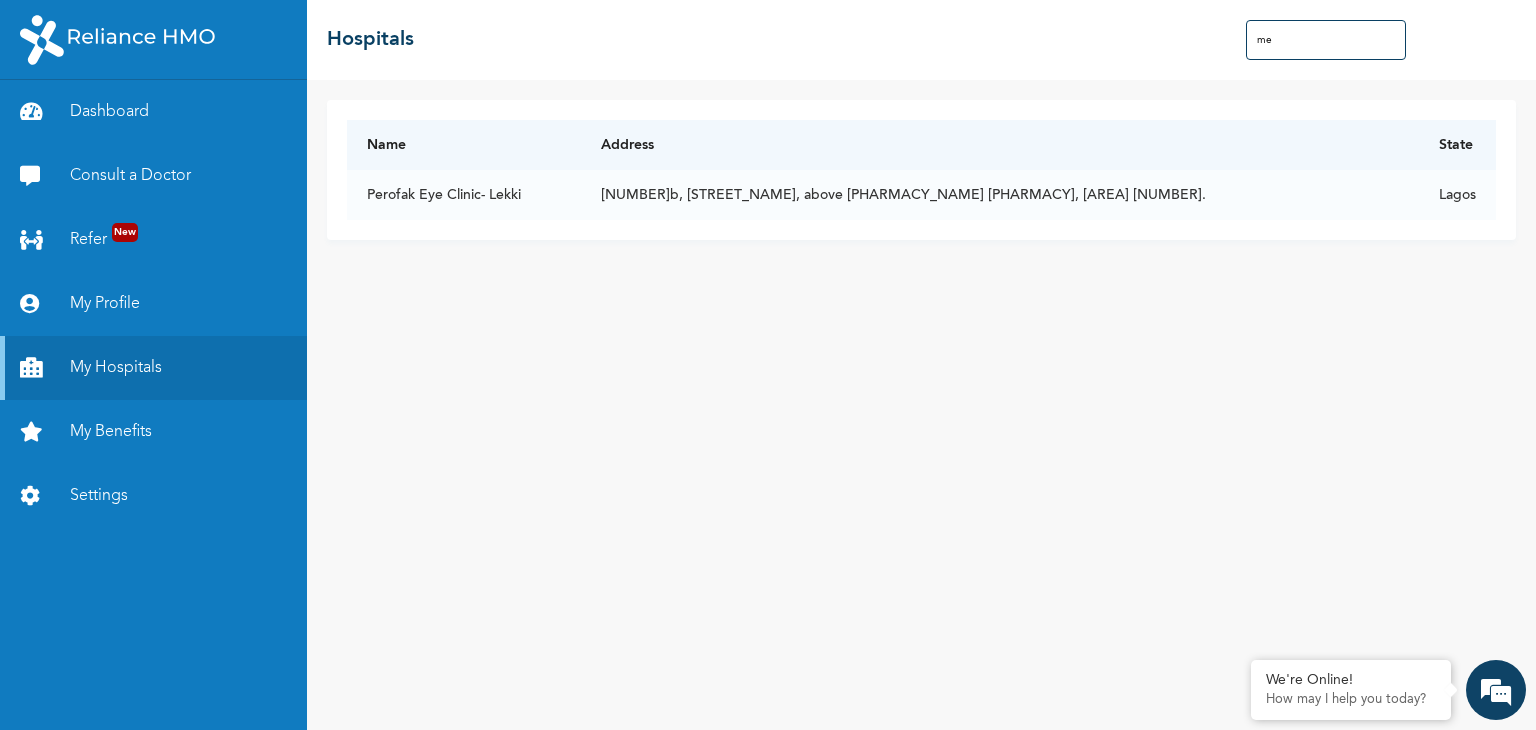 type on "m" 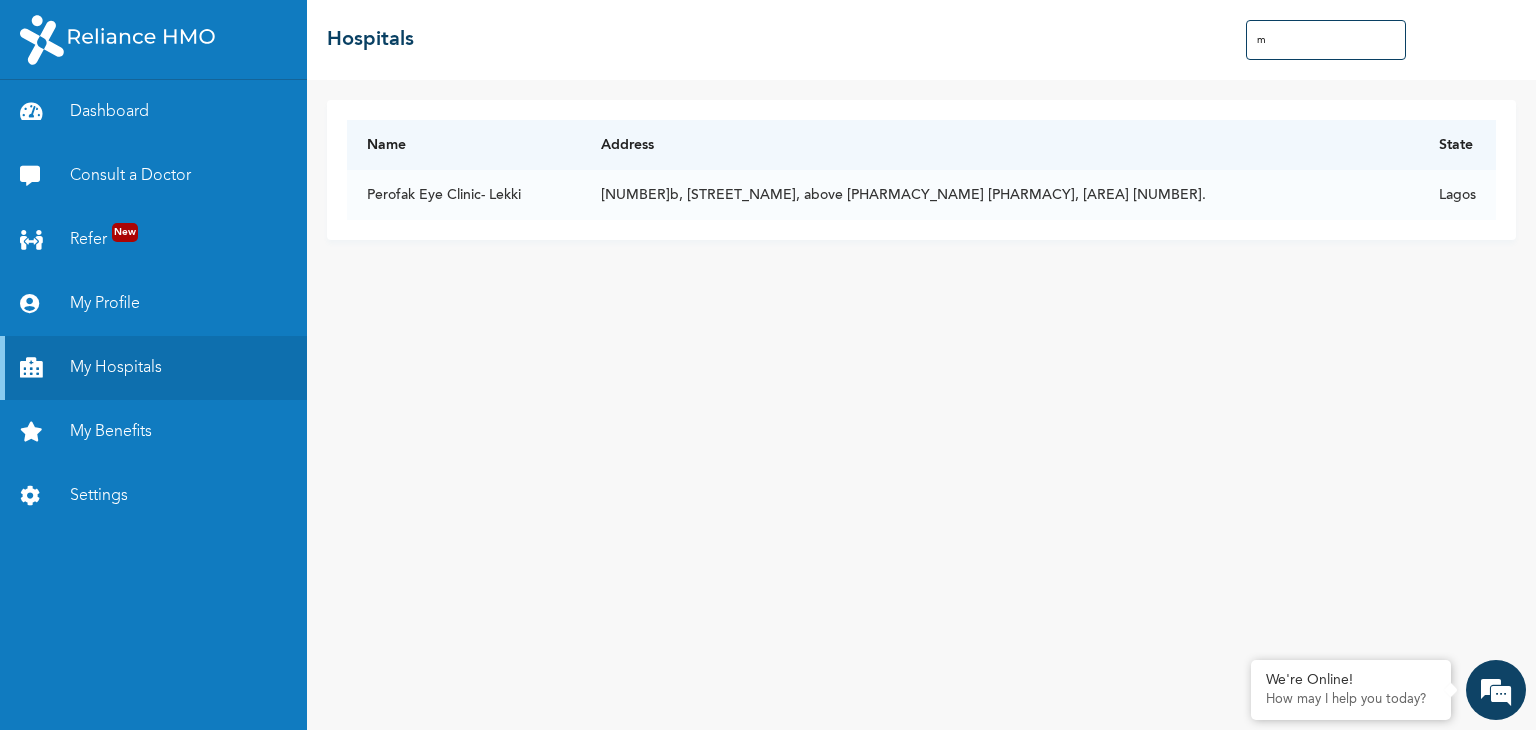 type 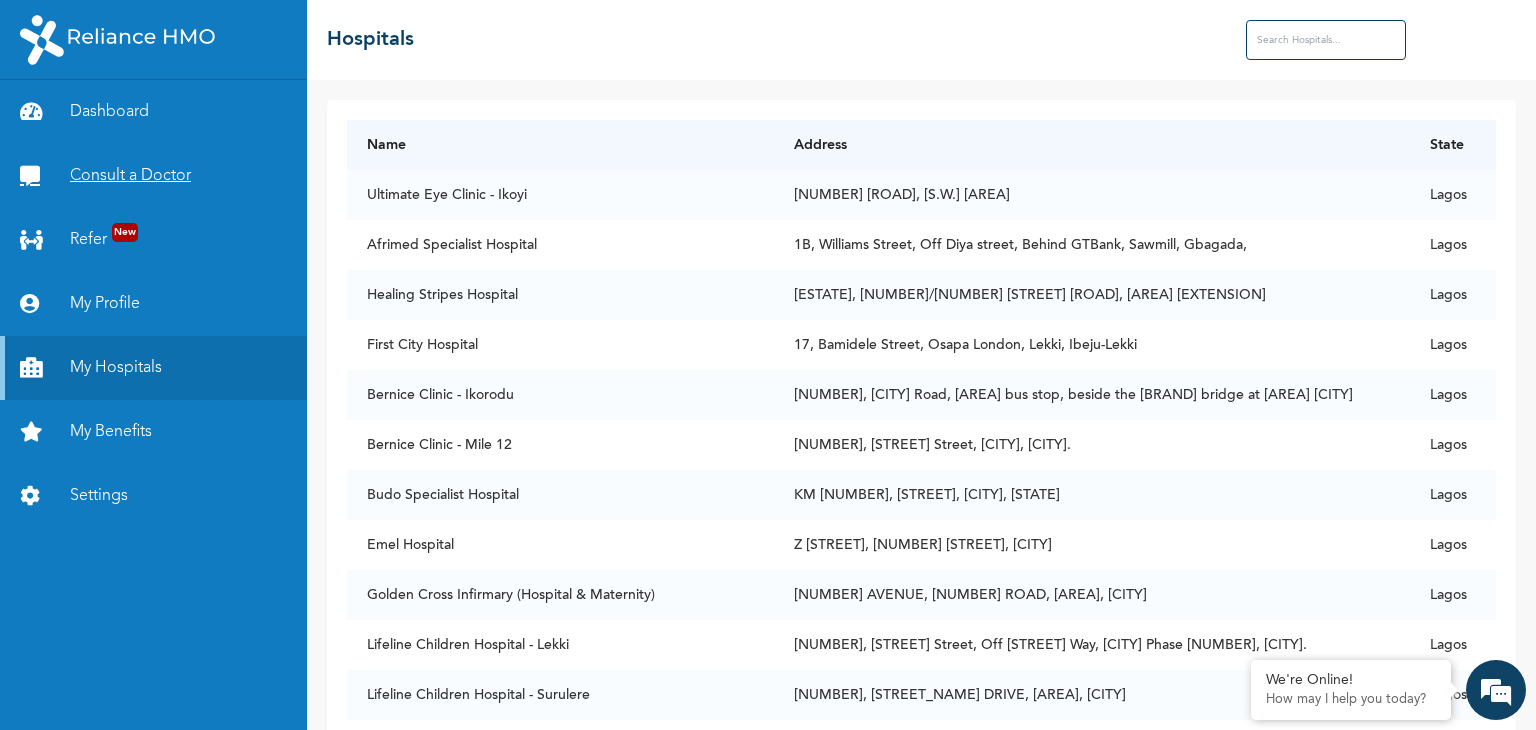 click on "Consult a Doctor" at bounding box center (153, 176) 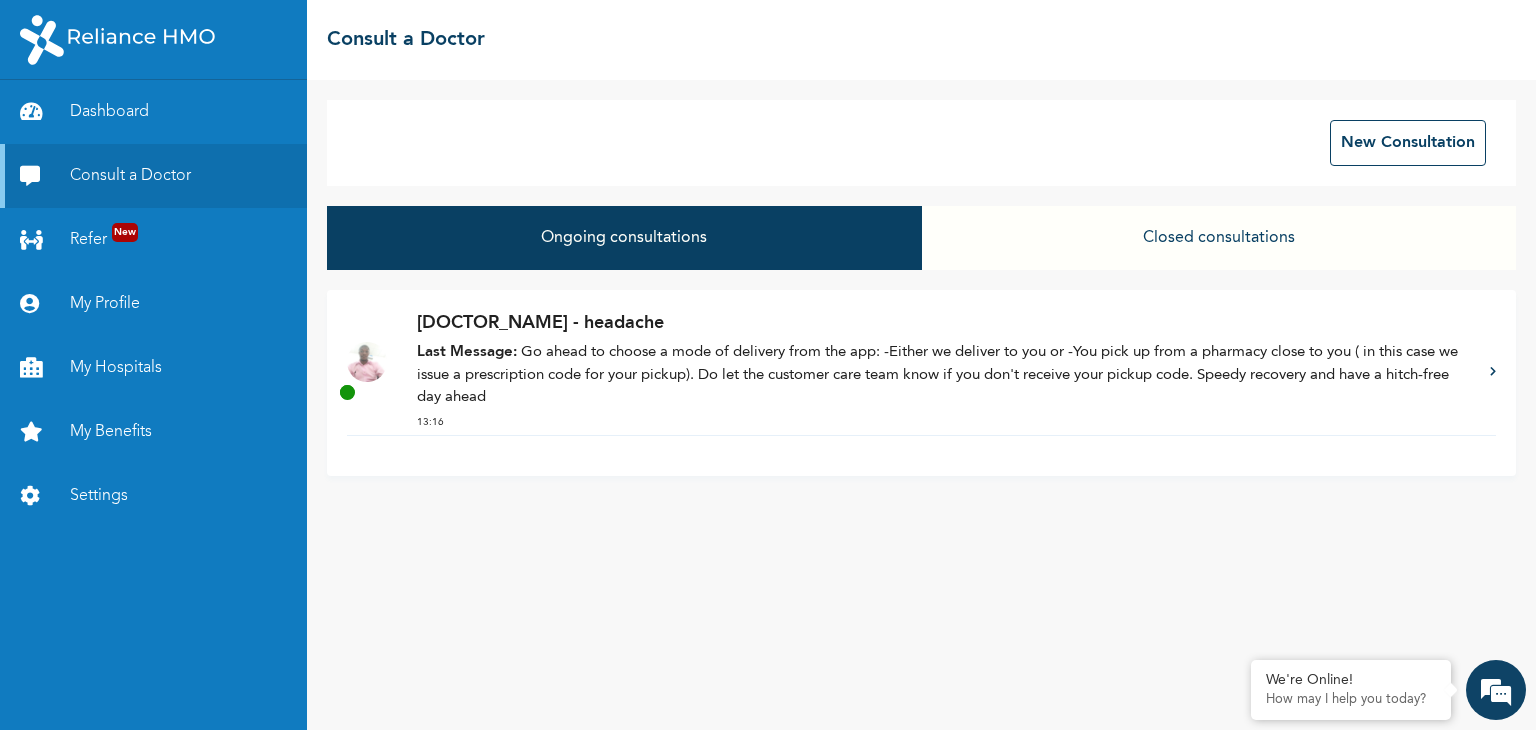 click on "Last Message:   Go ahead to choose a mode of delivery from the app:
-Either we deliver to you or
-You pick up from a pharmacy close to you ( in this case we issue a prescription code for your pickup).
Do let the customer care team know if you don't receive your pickup code.
Speedy recovery and have a hitch-free day ahead" at bounding box center (943, 376) 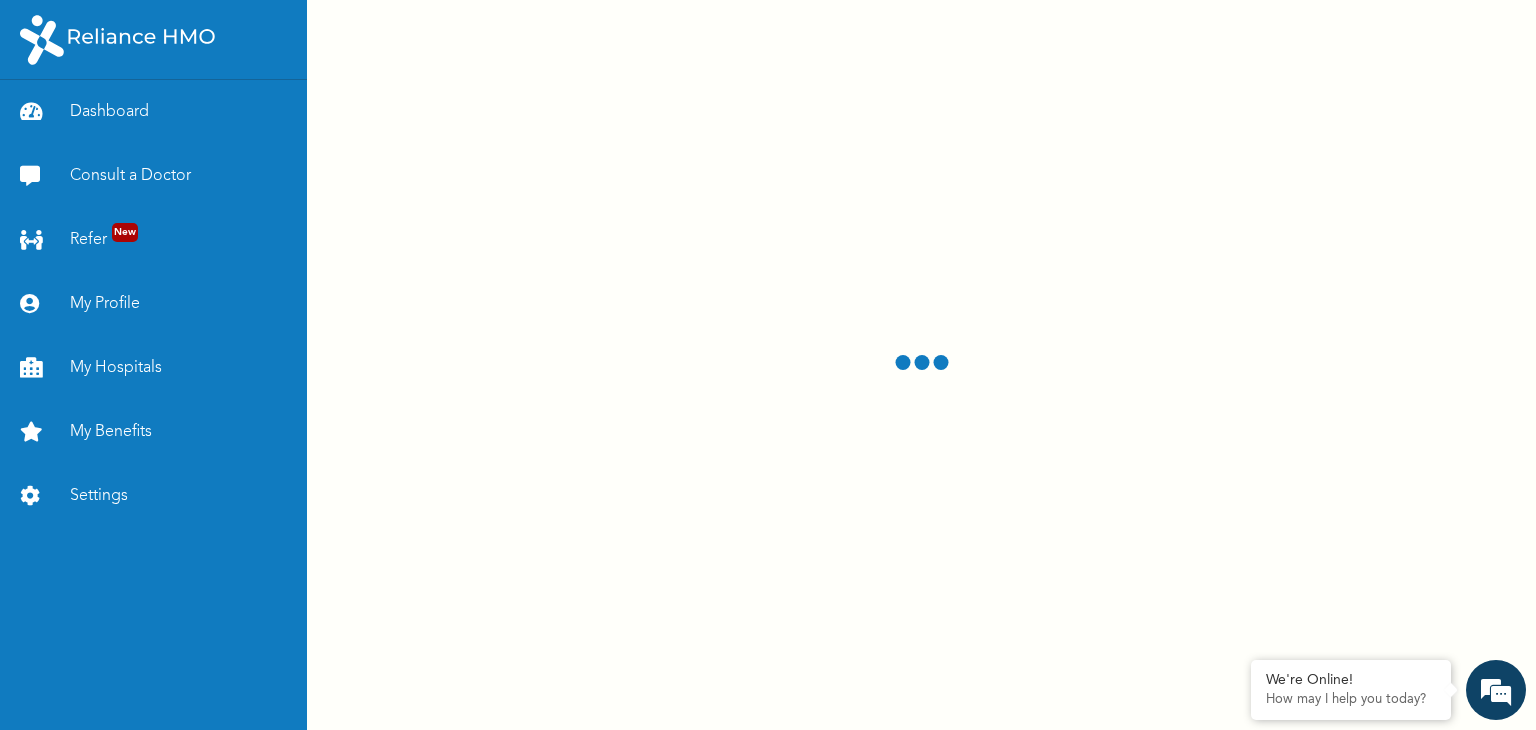 click at bounding box center (921, 365) 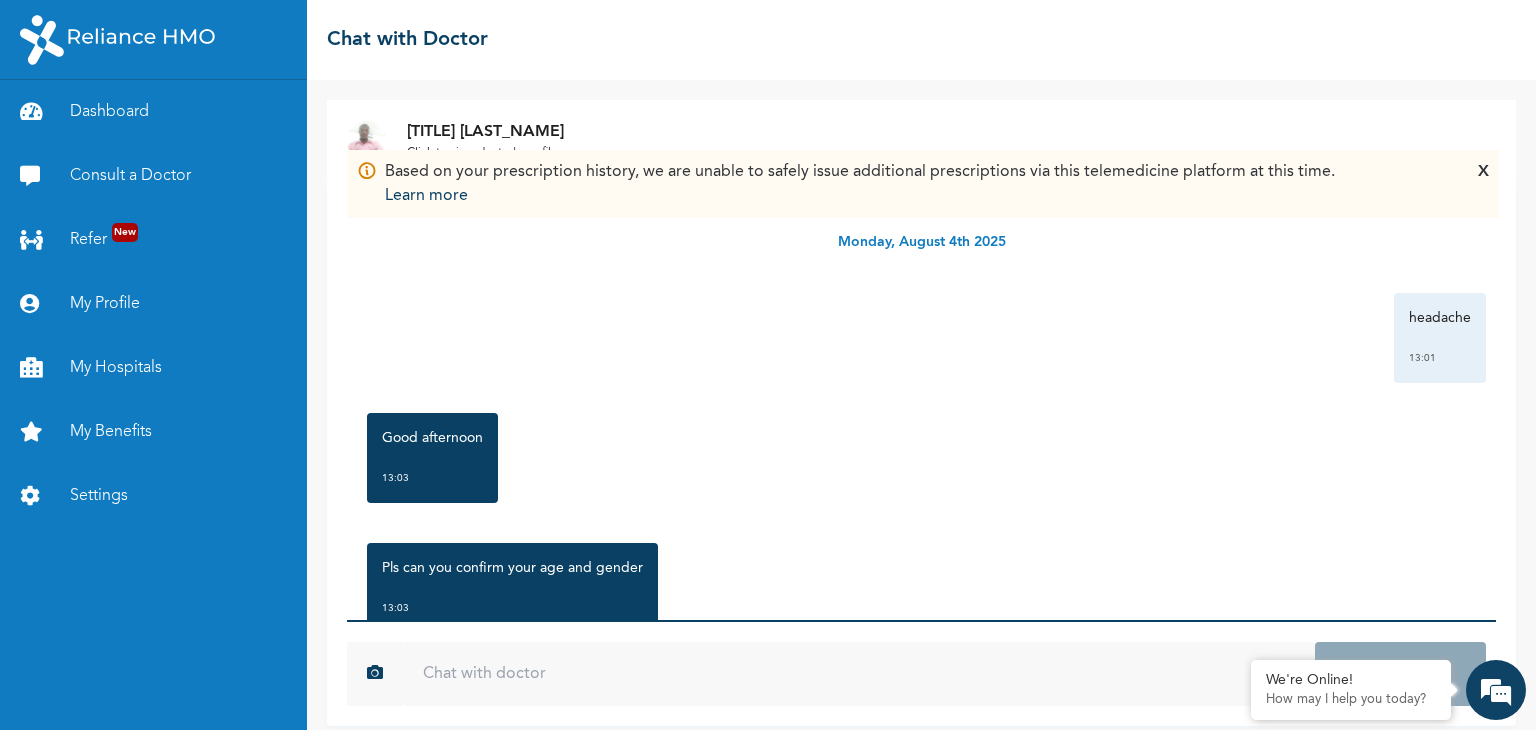 scroll, scrollTop: 16, scrollLeft: 0, axis: vertical 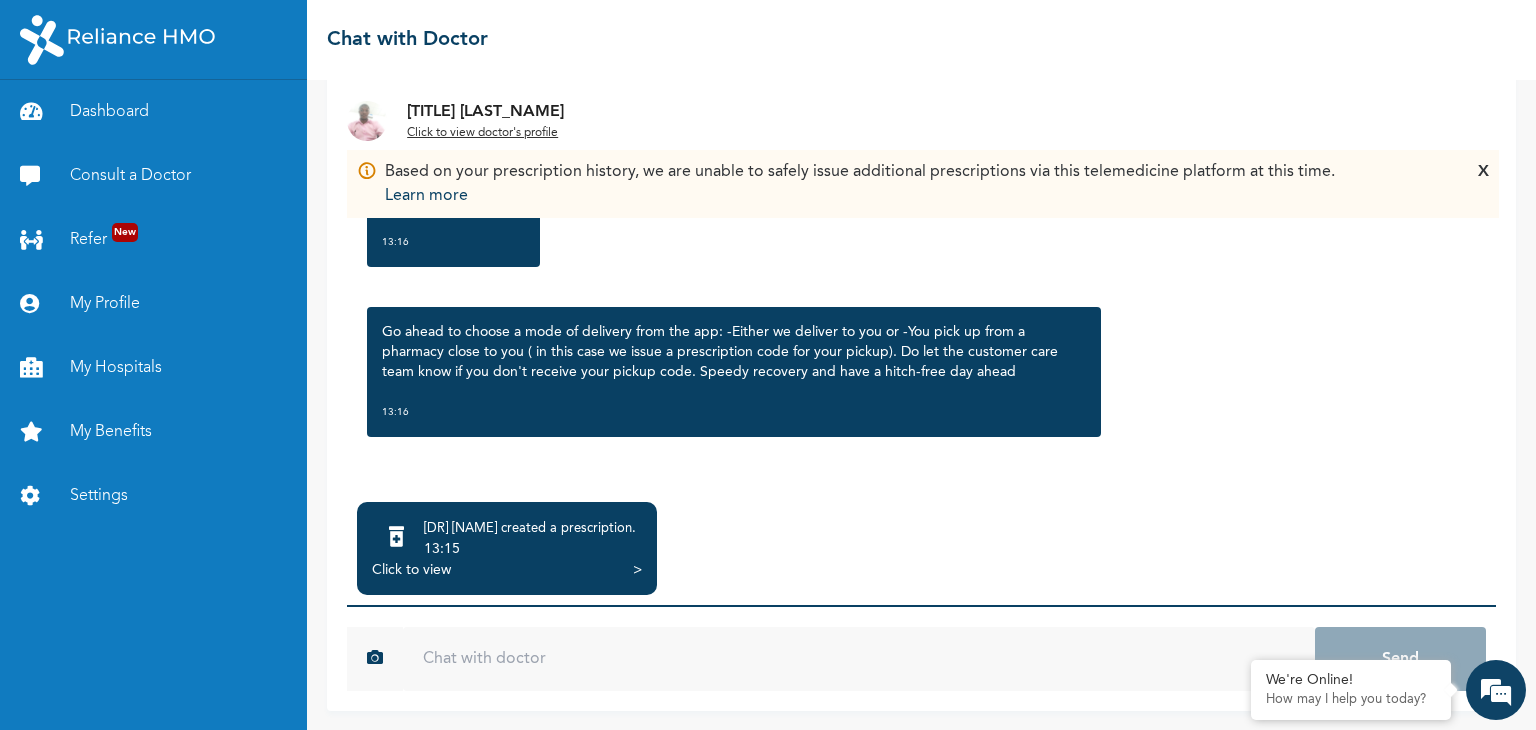 click on "Click to view >" at bounding box center [507, 570] 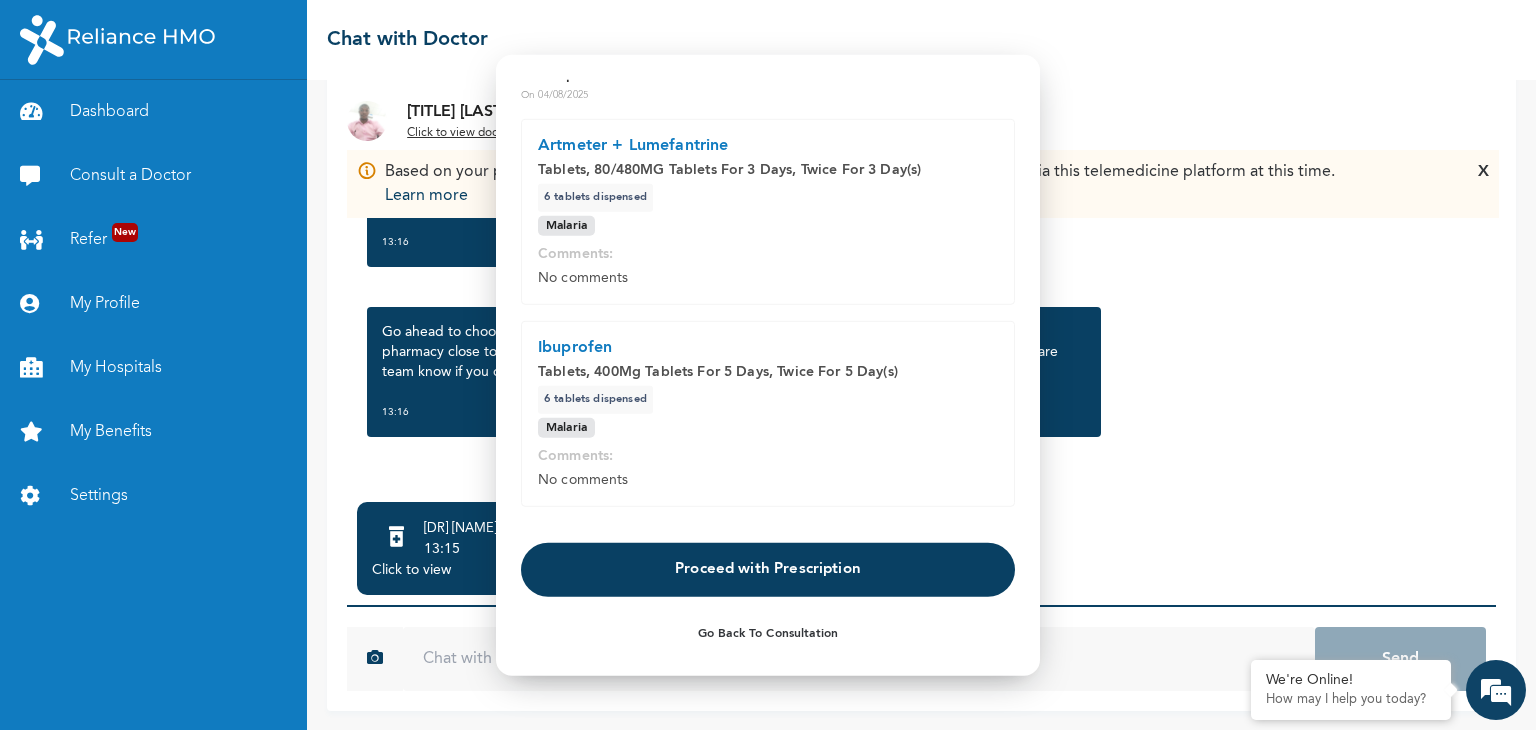 scroll, scrollTop: 51, scrollLeft: 0, axis: vertical 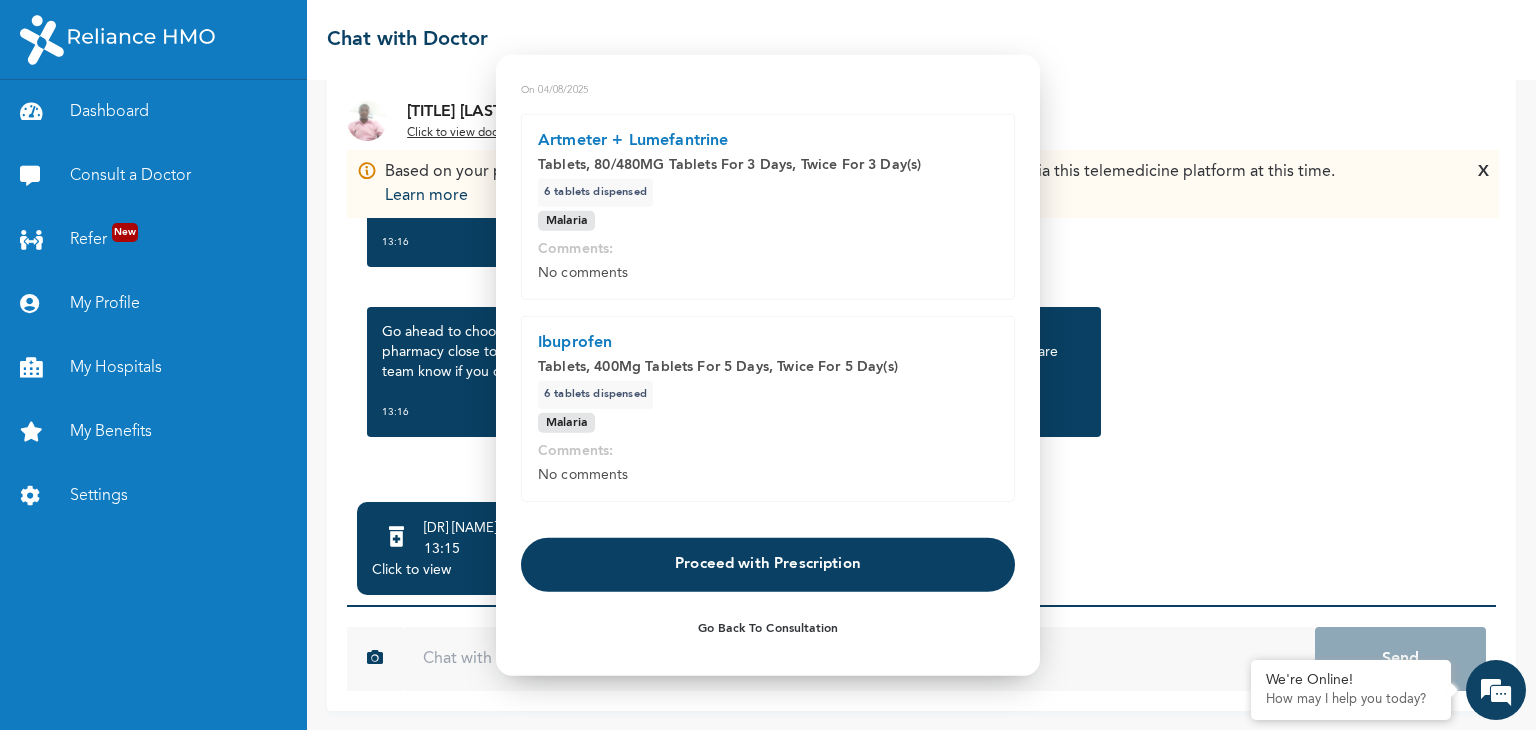 click on "Proceed with Prescription" at bounding box center [768, 564] 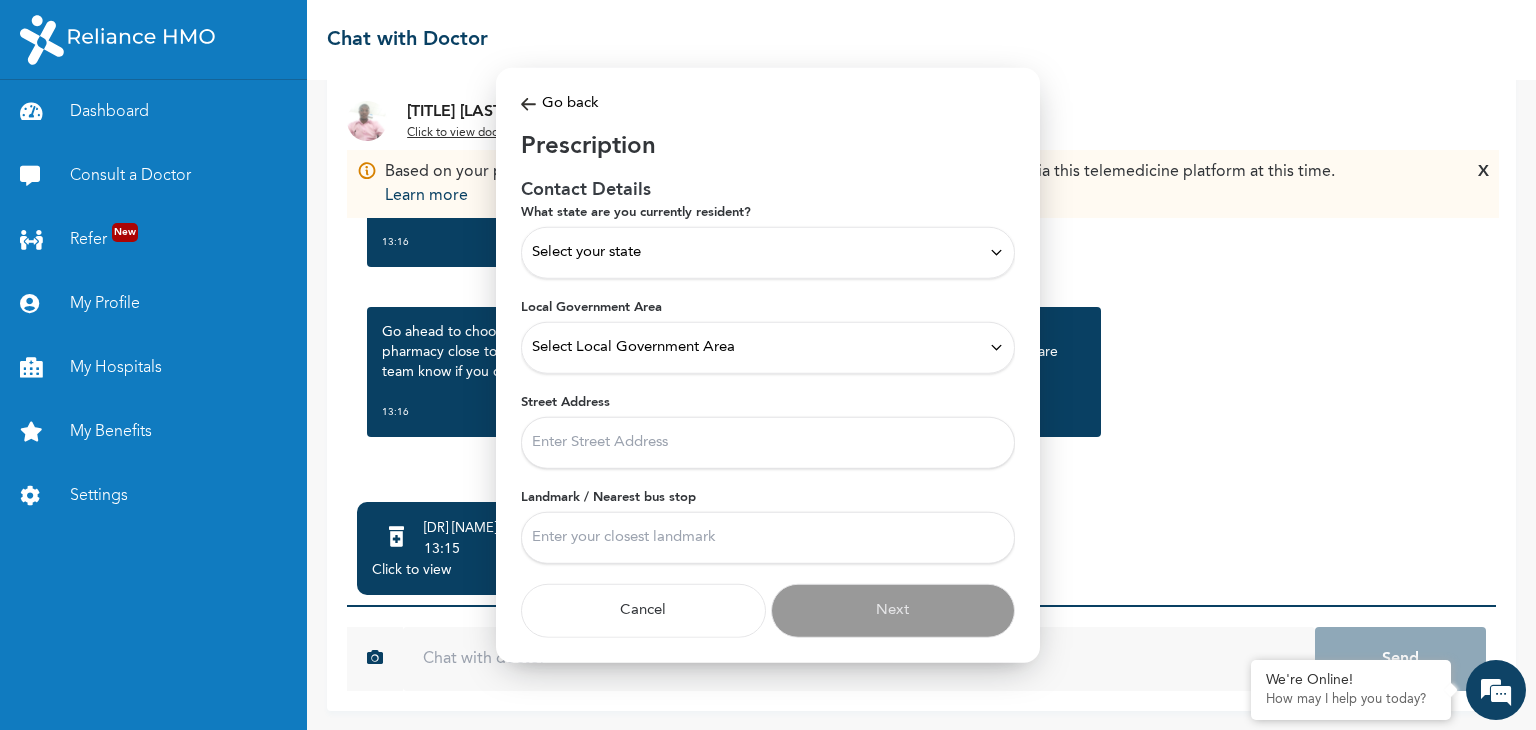 click on "Select your state" at bounding box center [768, 252] 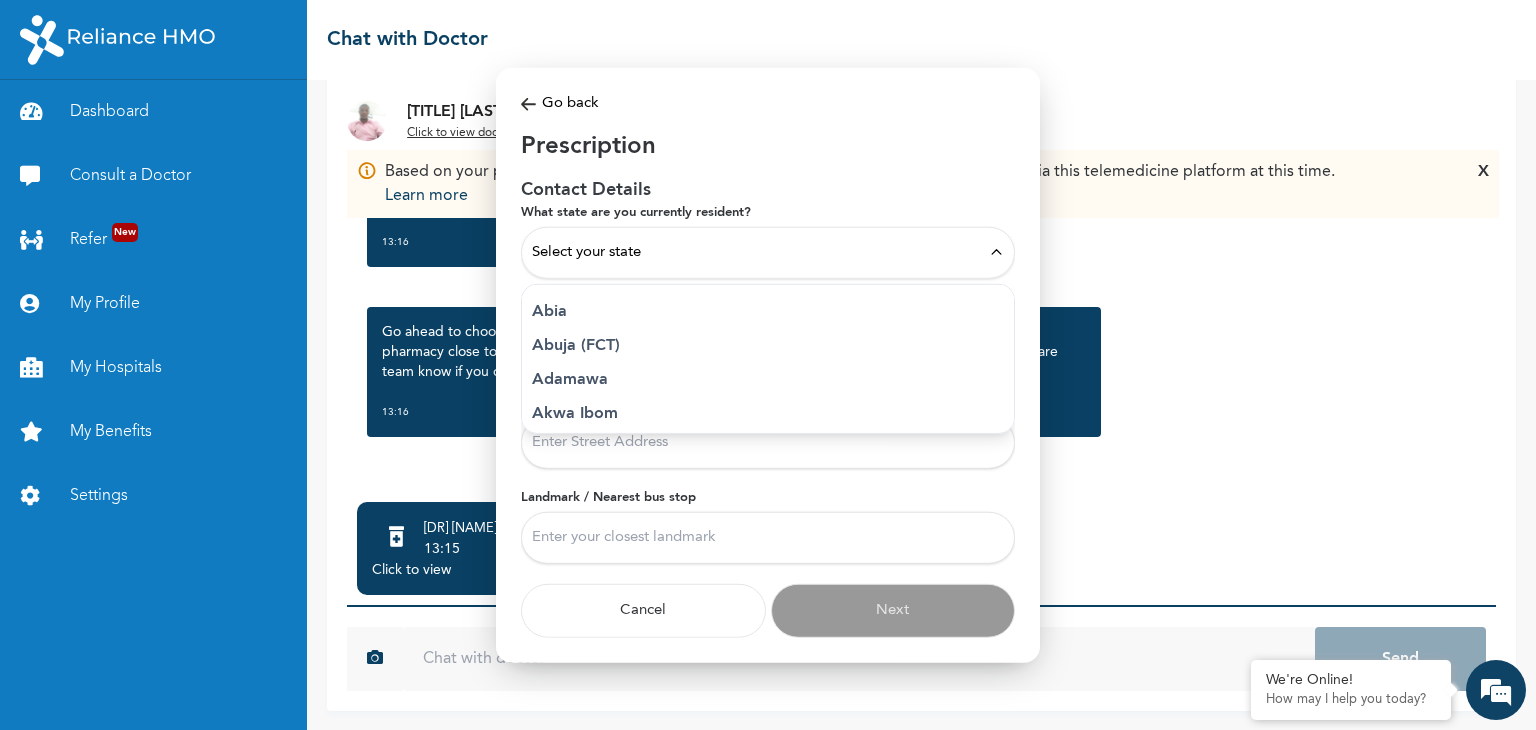 click on "Select your state" at bounding box center [768, 252] 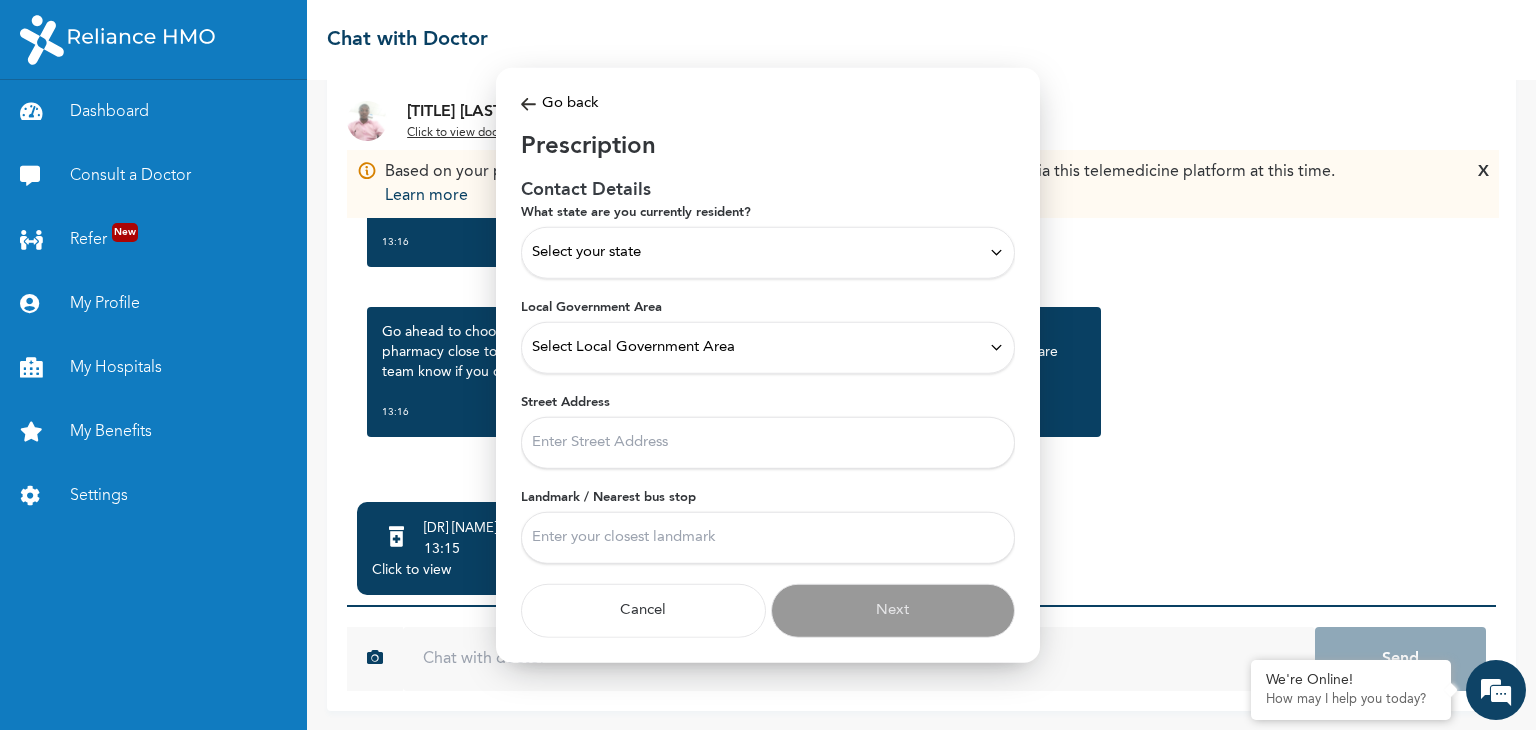 click on "Select your state" at bounding box center (768, 252) 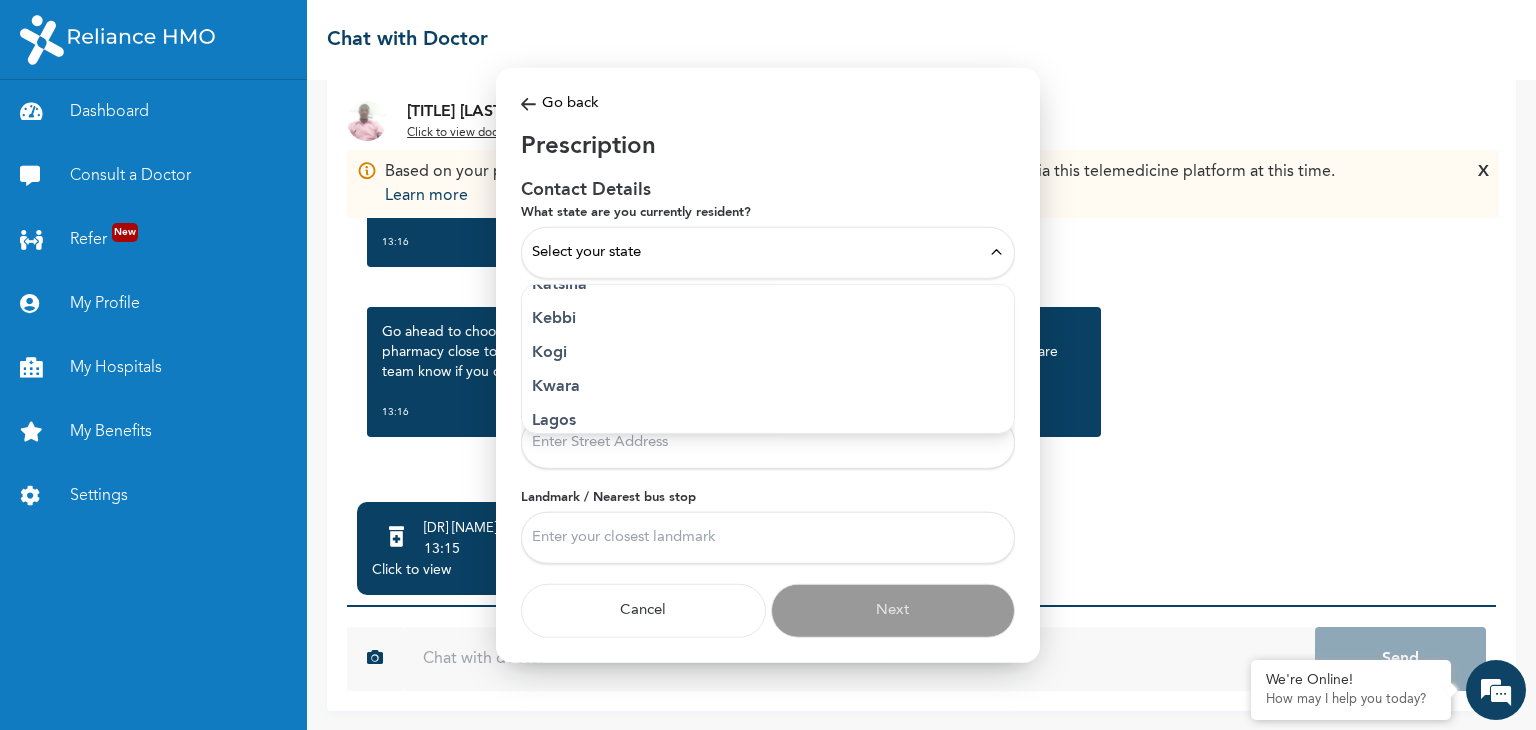 scroll, scrollTop: 740, scrollLeft: 0, axis: vertical 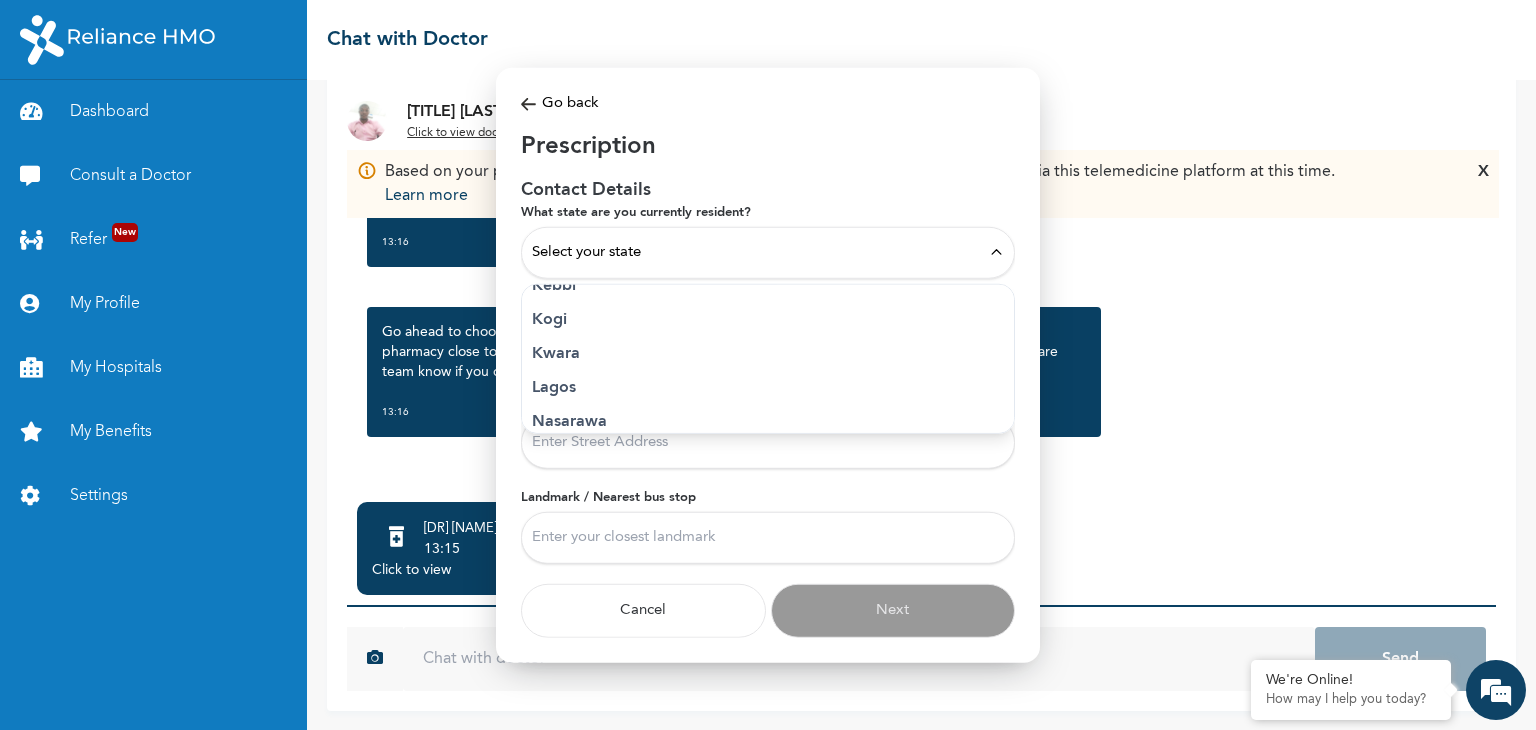 click on "Lagos" at bounding box center (768, 387) 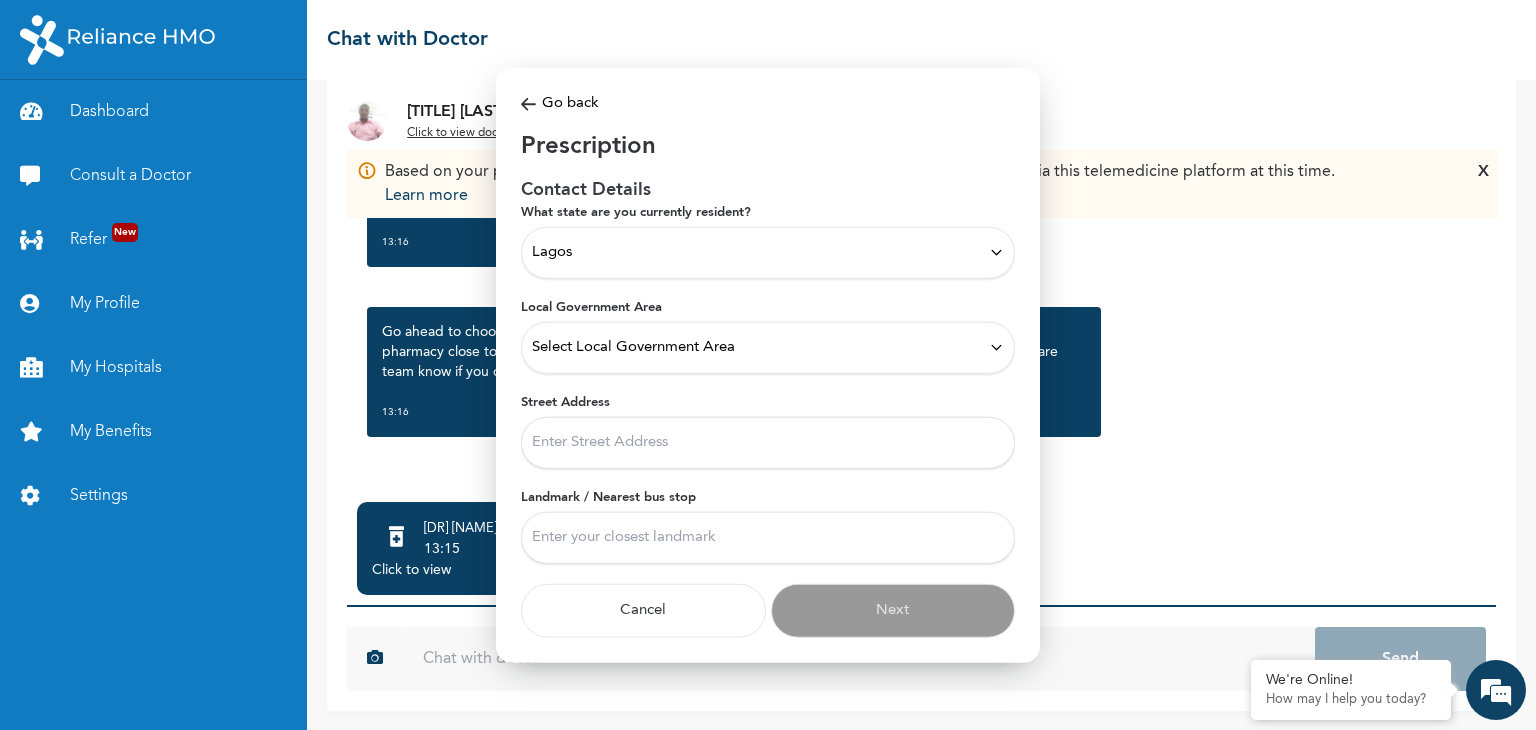click on "Select Local Government Area" at bounding box center [633, 347] 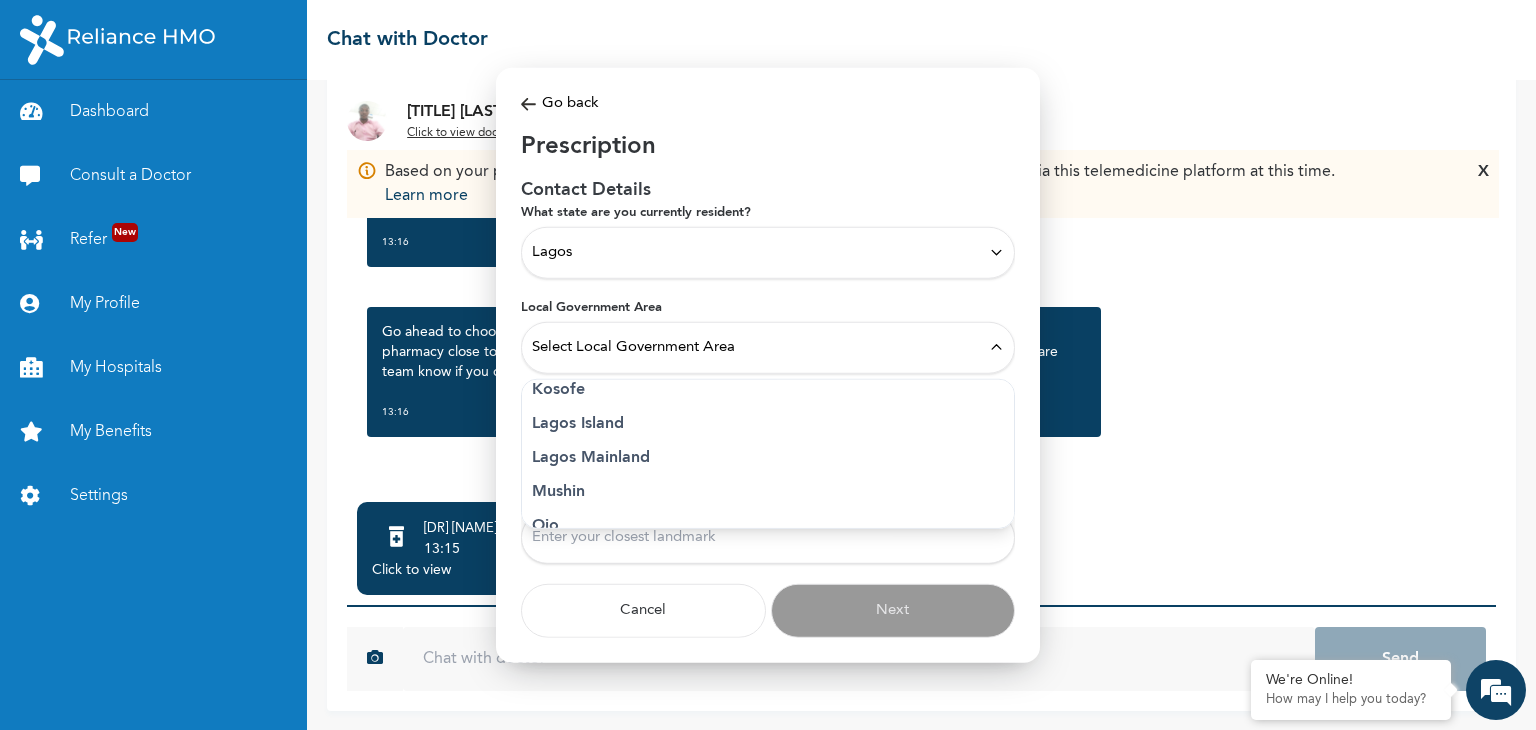 scroll, scrollTop: 424, scrollLeft: 0, axis: vertical 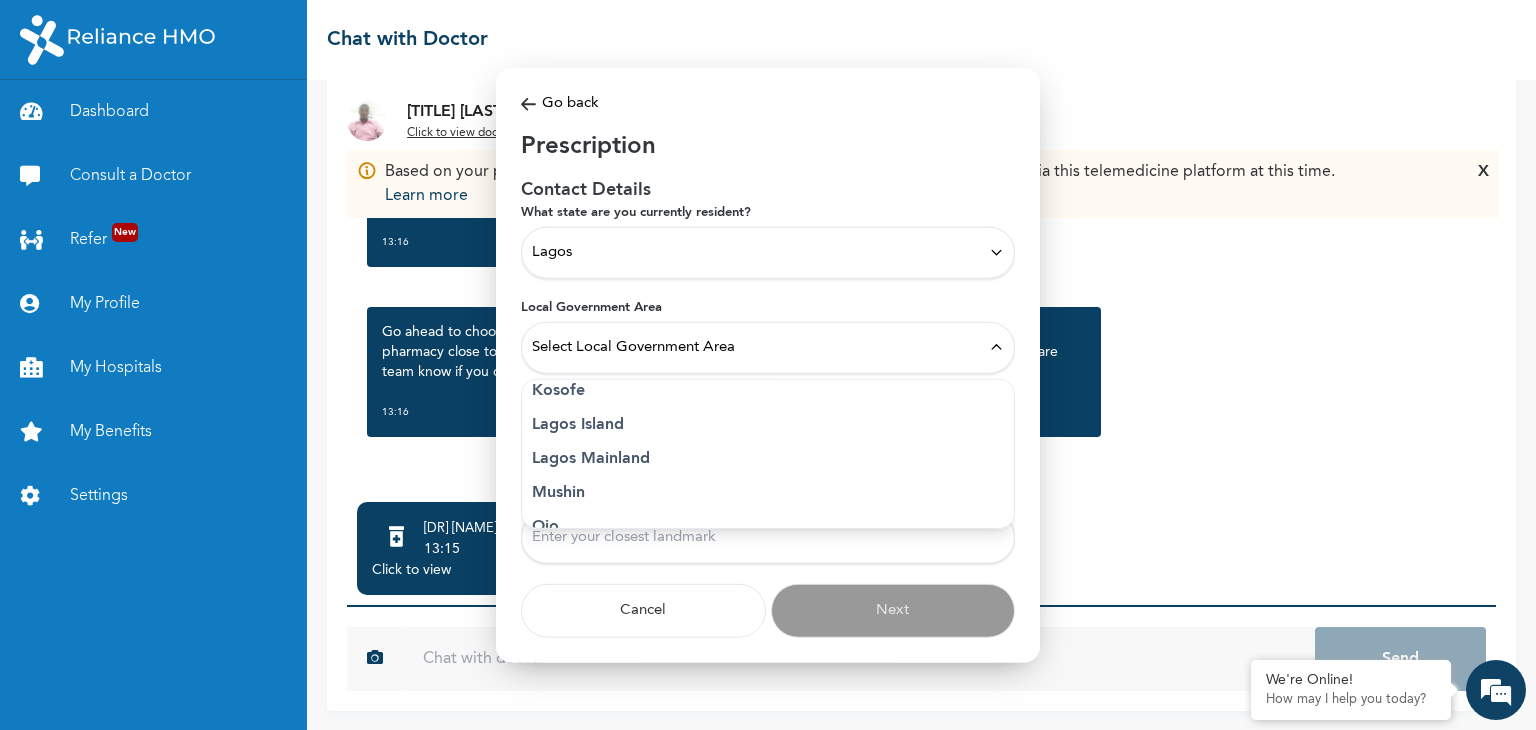 click on "Lagos Mainland" at bounding box center (768, 458) 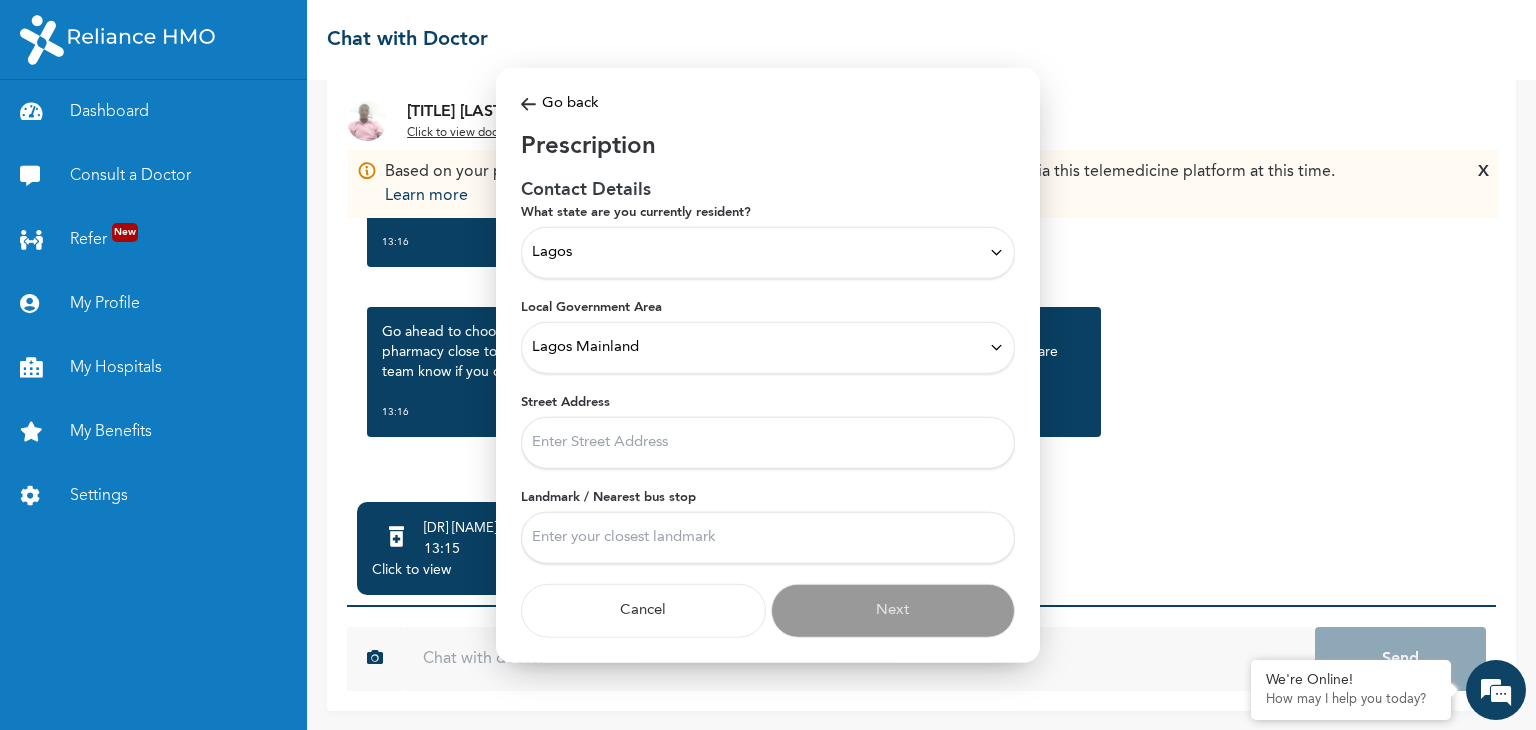 click on "Street Address" at bounding box center [768, 442] 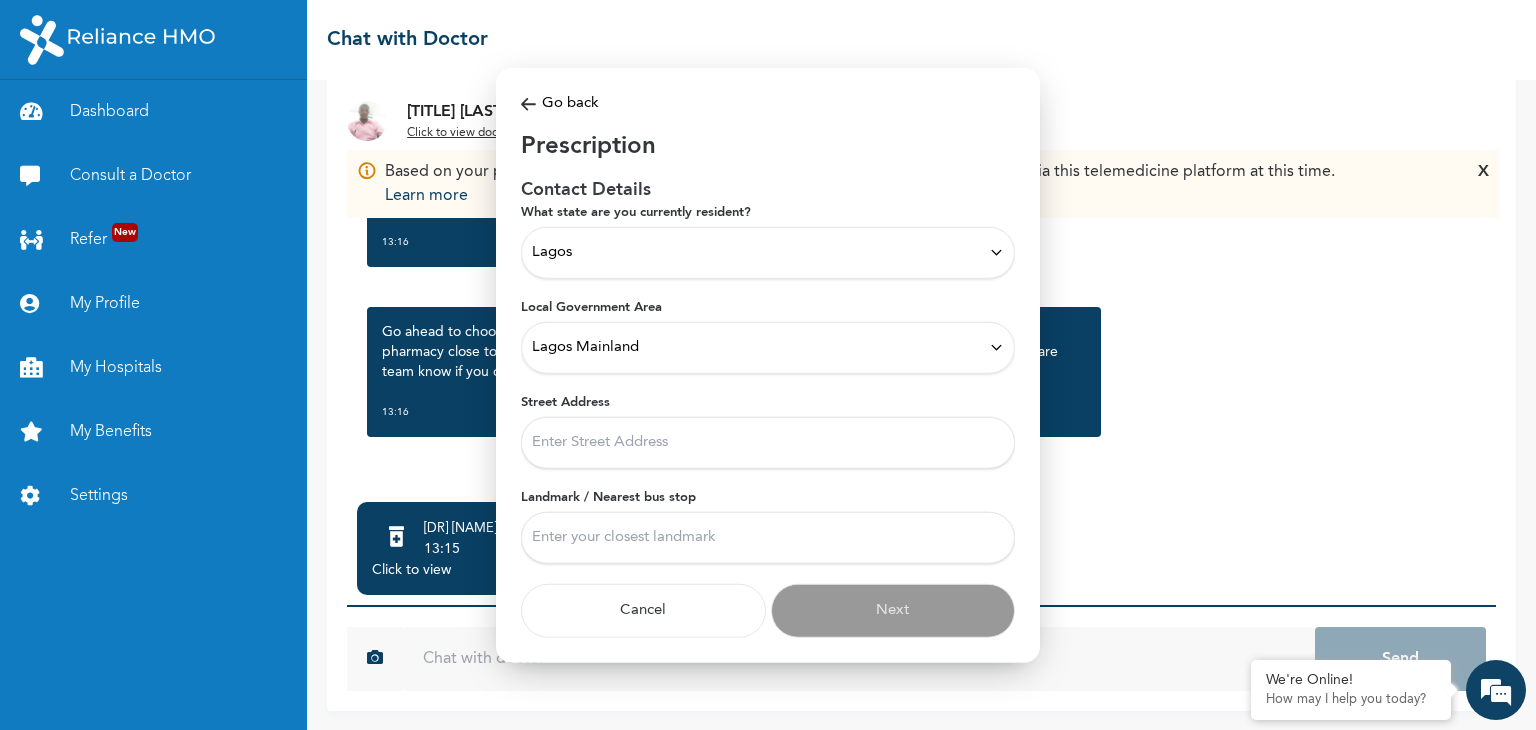 paste on "[NUMBER] [WY], [AREA], [CITY] [POSTAL_CODE], [CITY], [COUNTRY]" 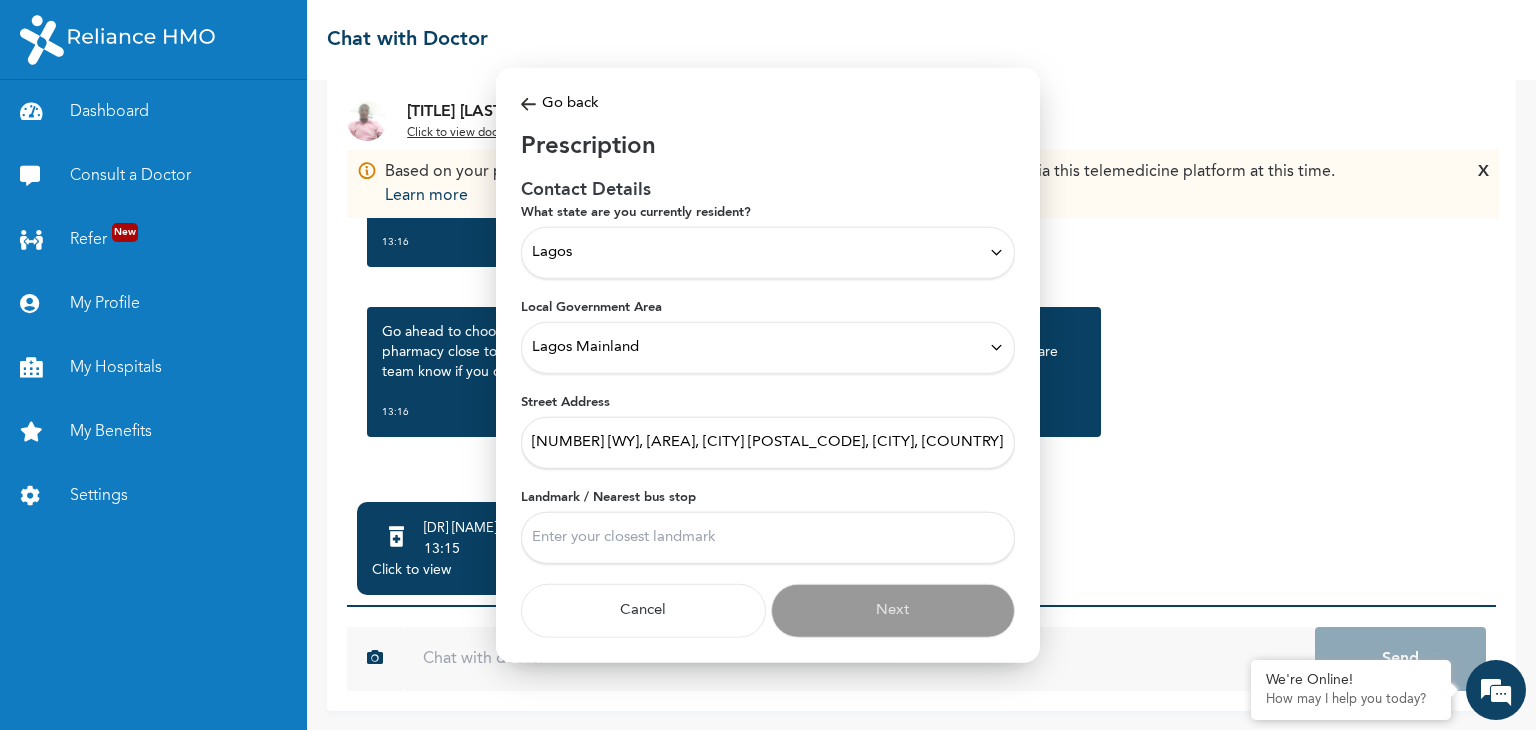 type on "[NUMBER] [WY], [AREA], [CITY] [POSTAL_CODE], [CITY], [COUNTRY]" 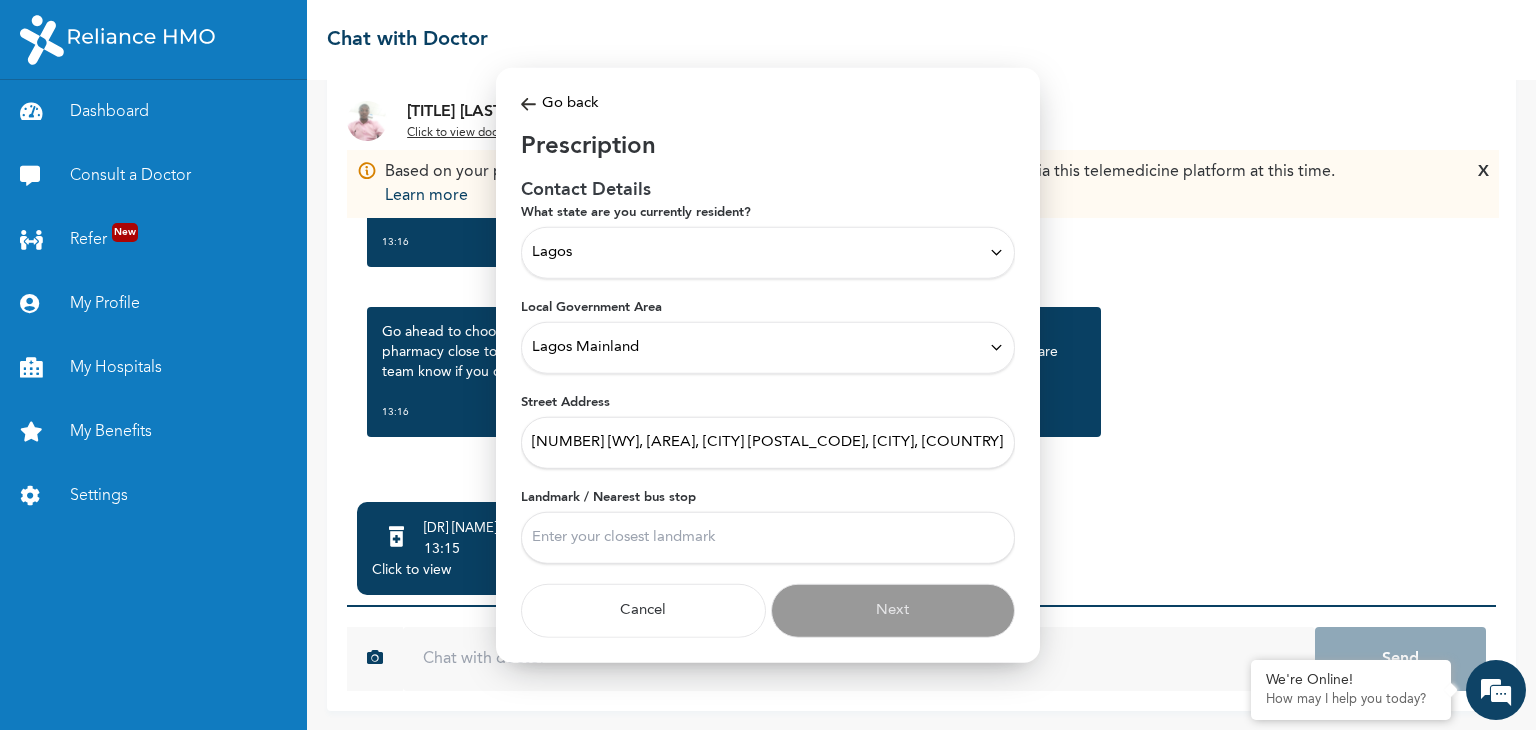 click on "Landmark / Nearest bus stop" at bounding box center (768, 537) 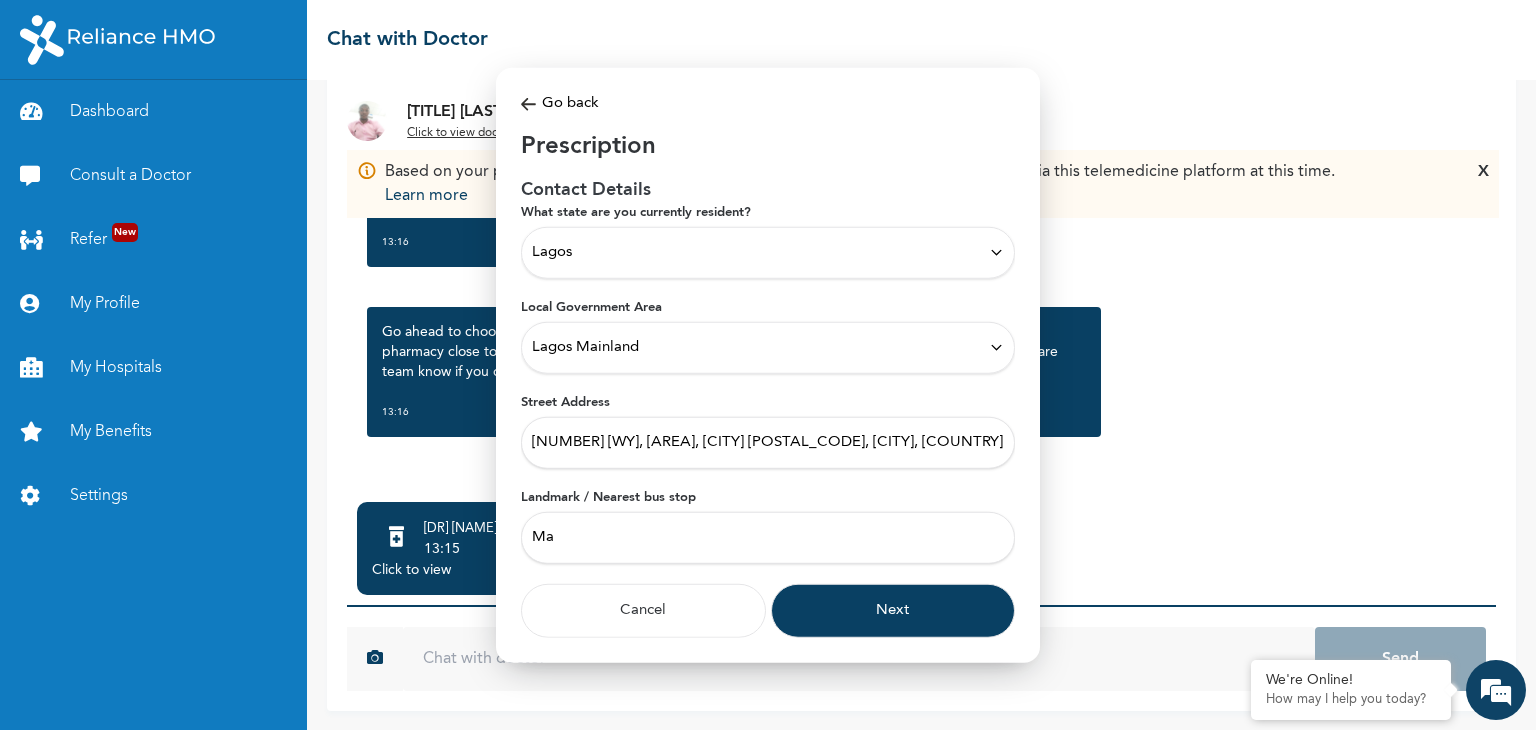 type on "M" 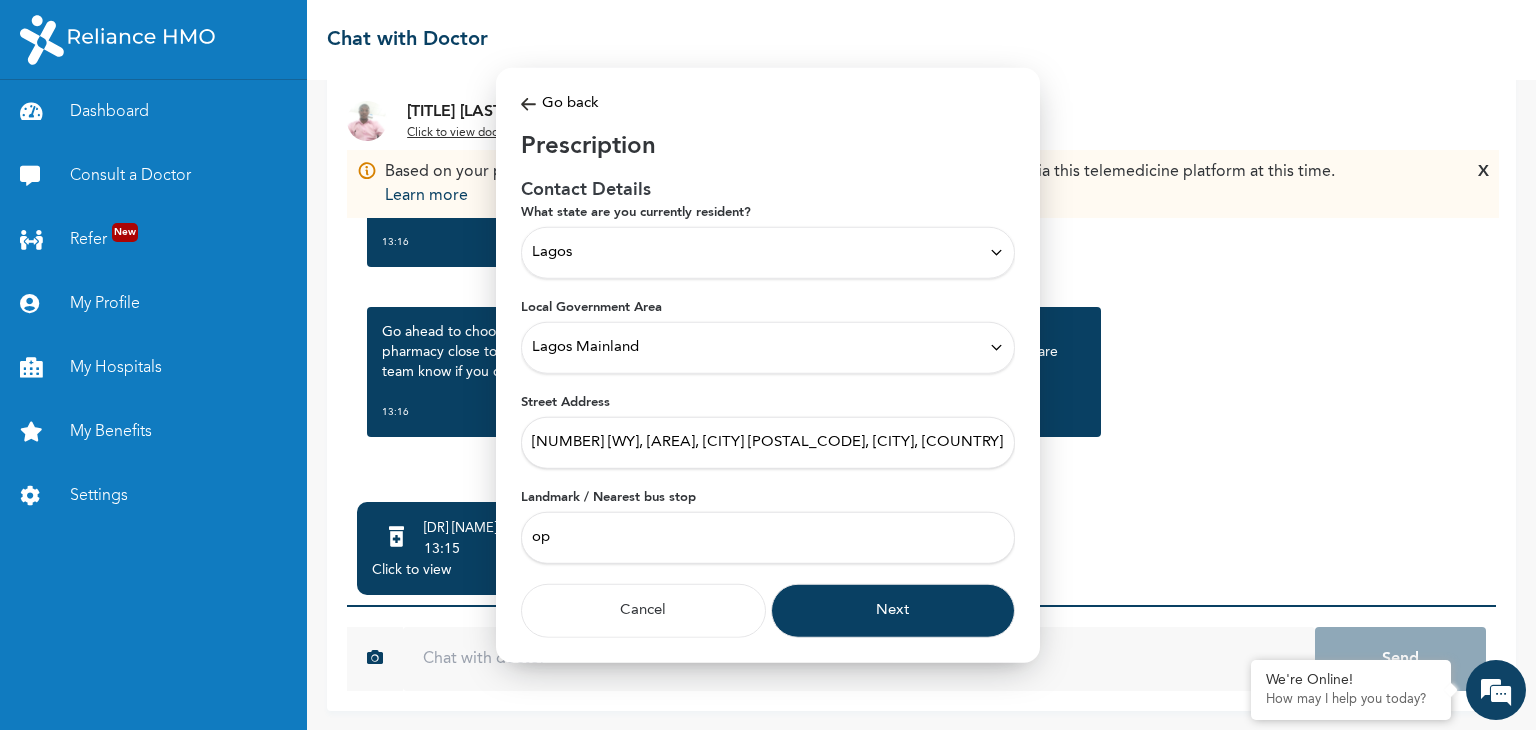 type on "o" 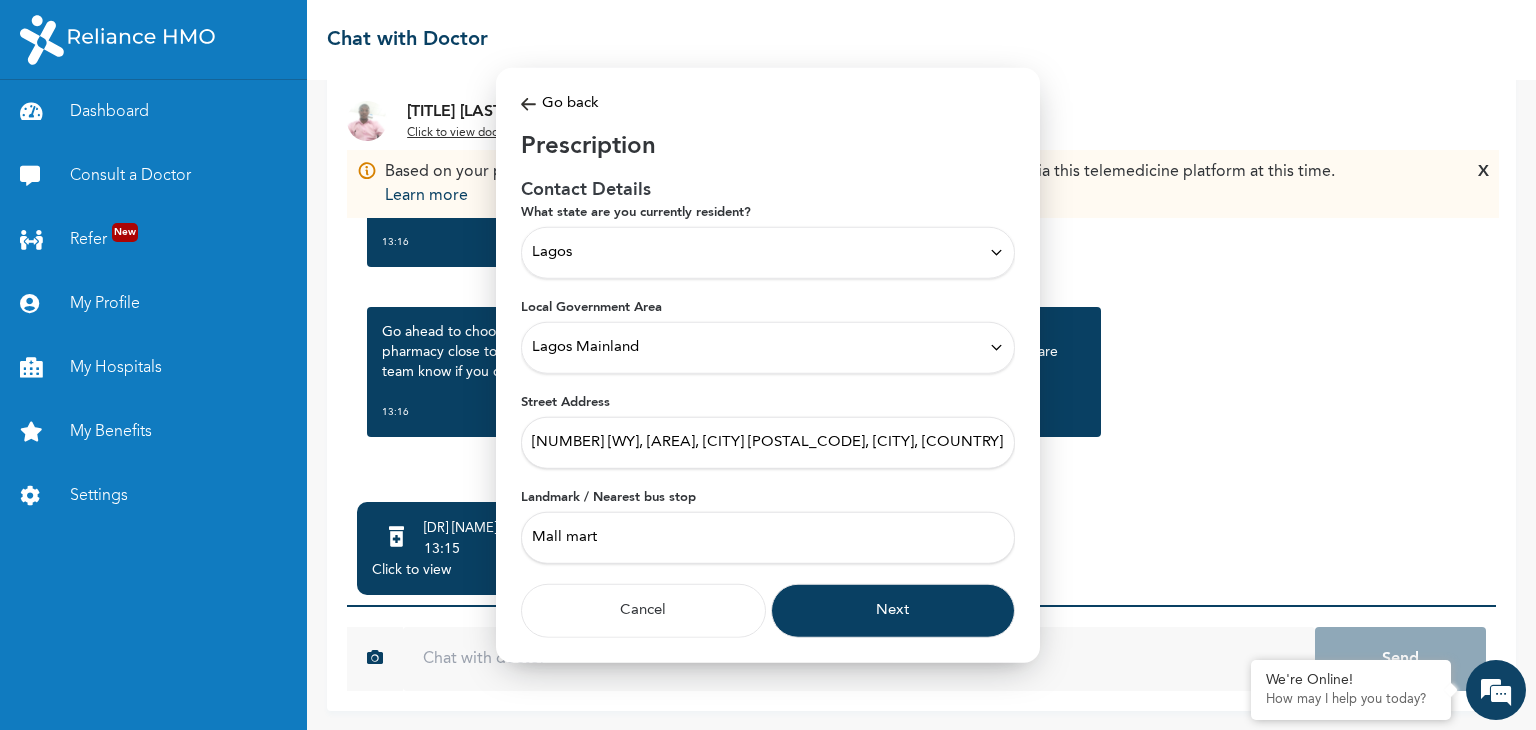 click on "Mall mart" at bounding box center (768, 537) 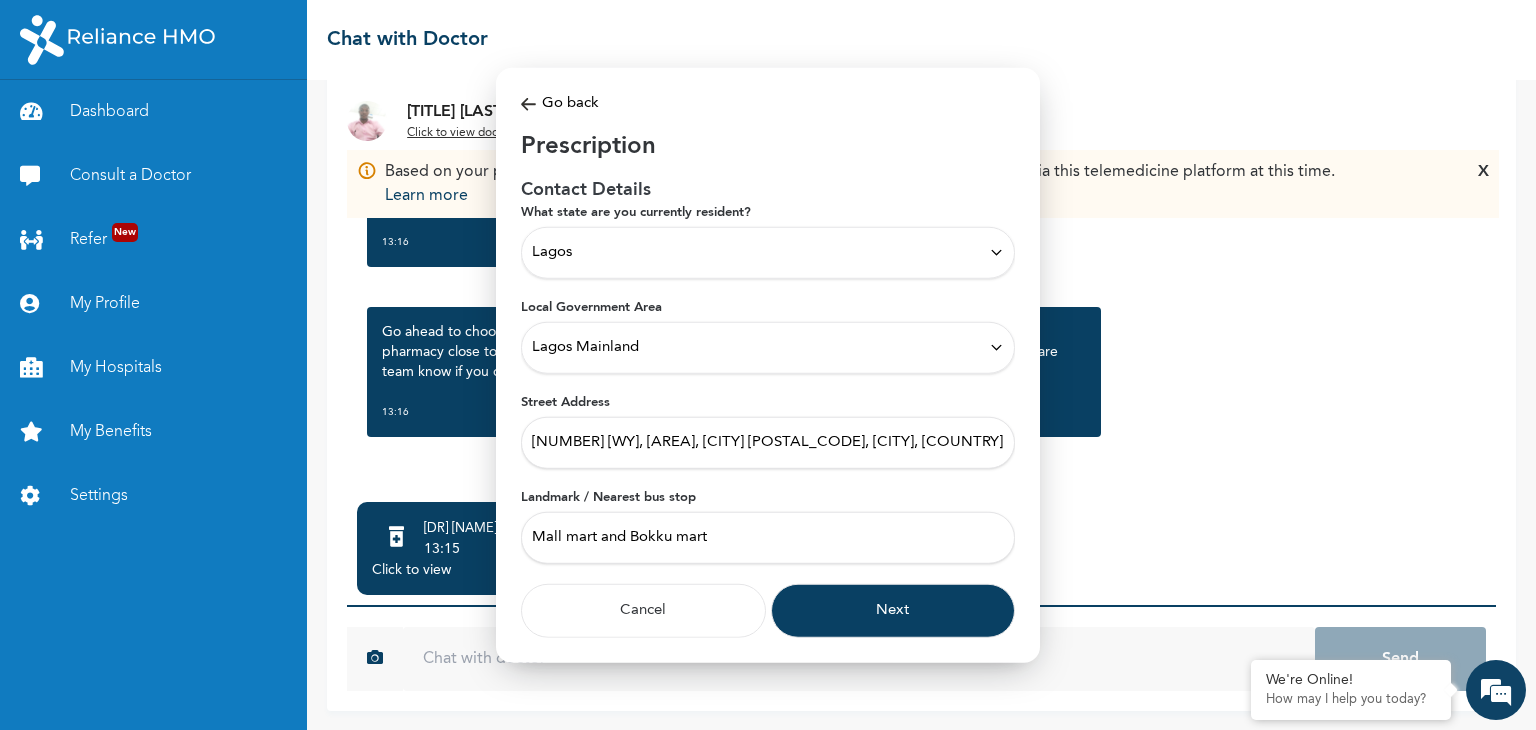 type on "Mall mart and Bokku mart" 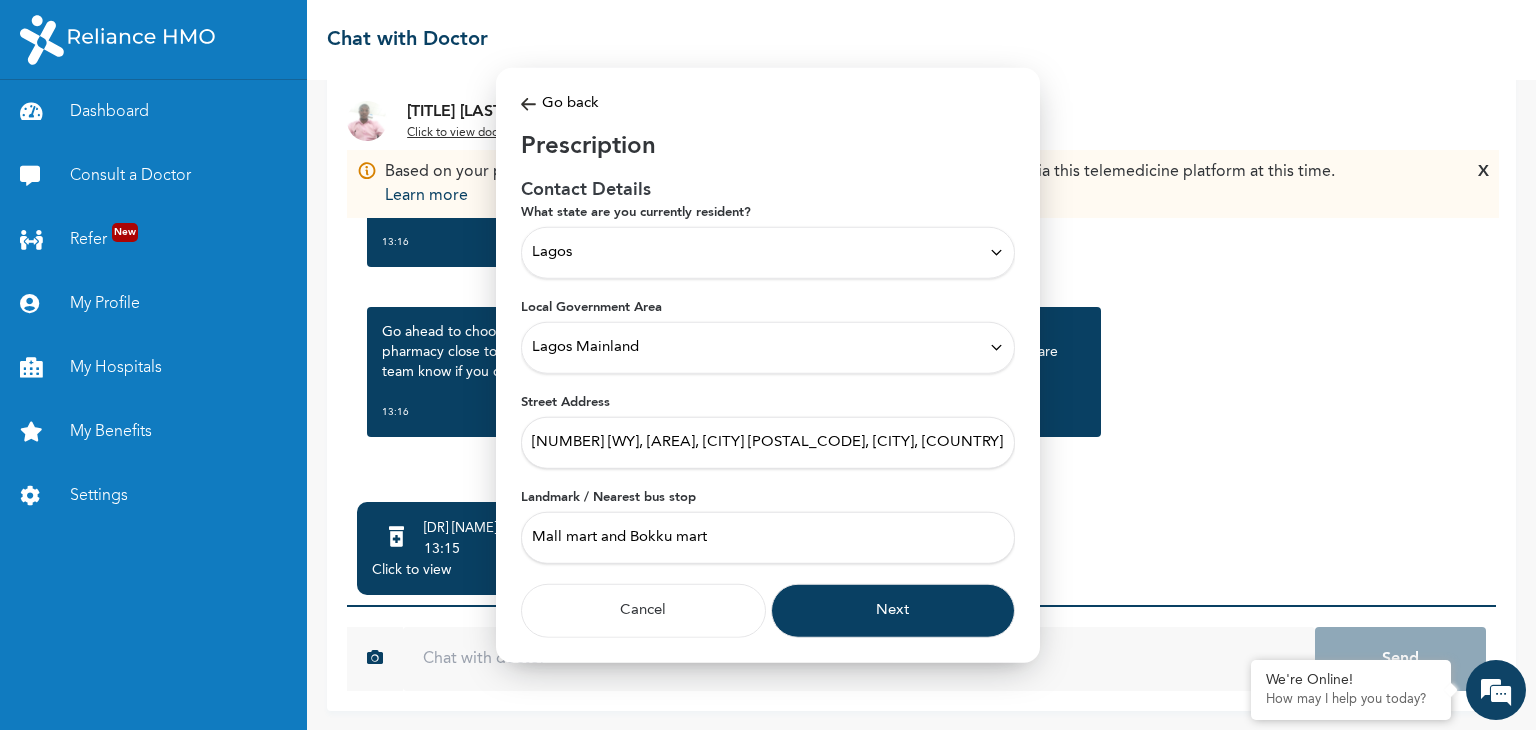 click on "Next" at bounding box center [893, 610] 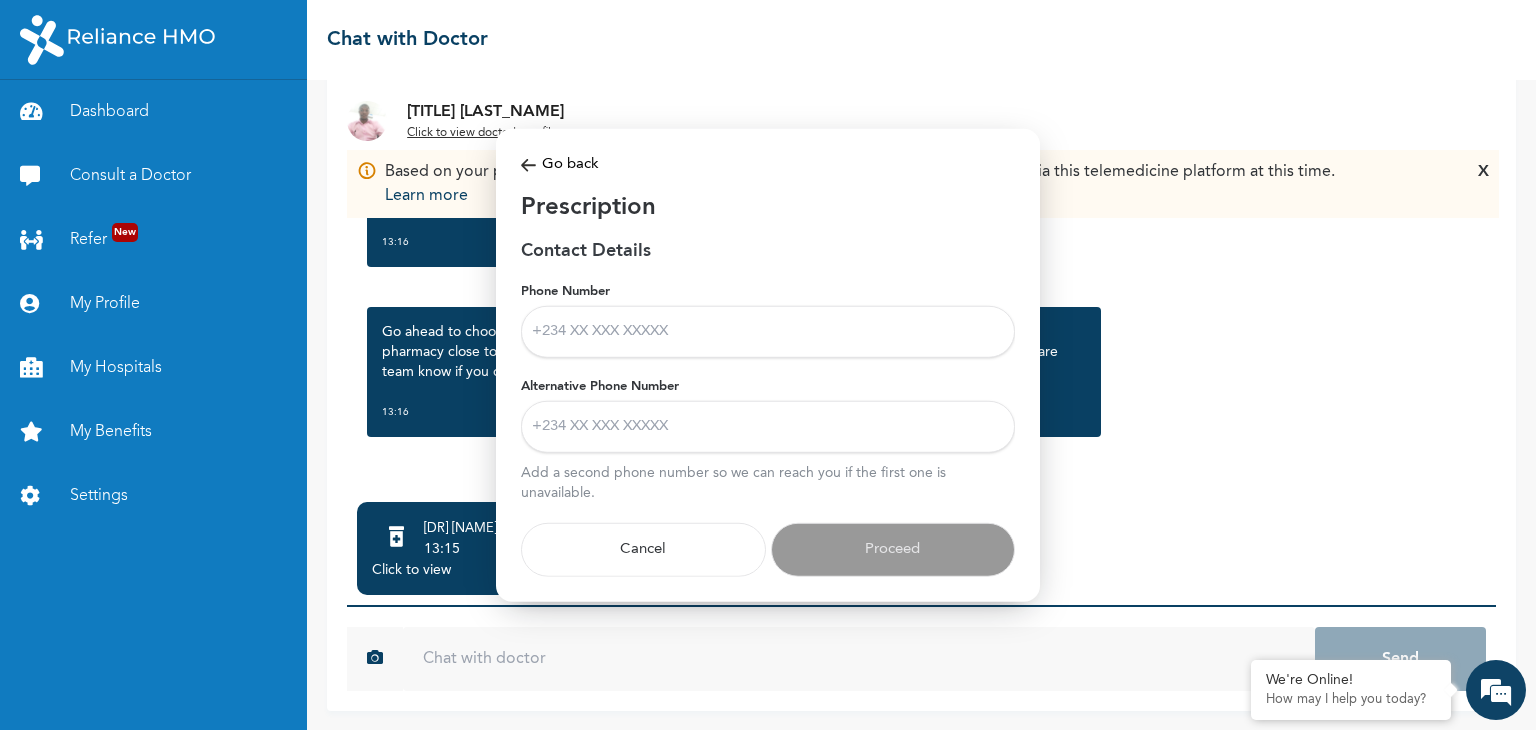 click on "Phone Number" at bounding box center [768, 331] 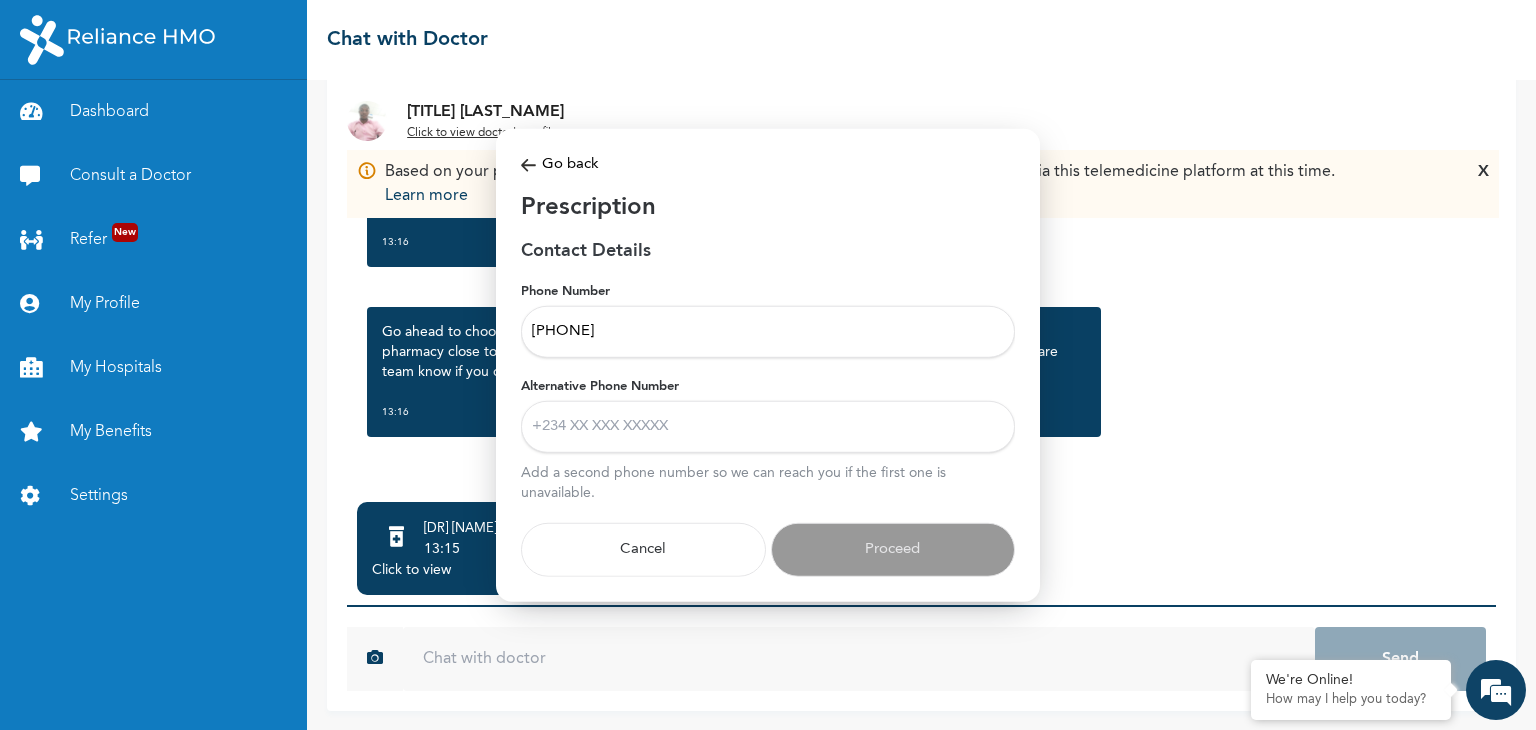 type on "[PHONE]" 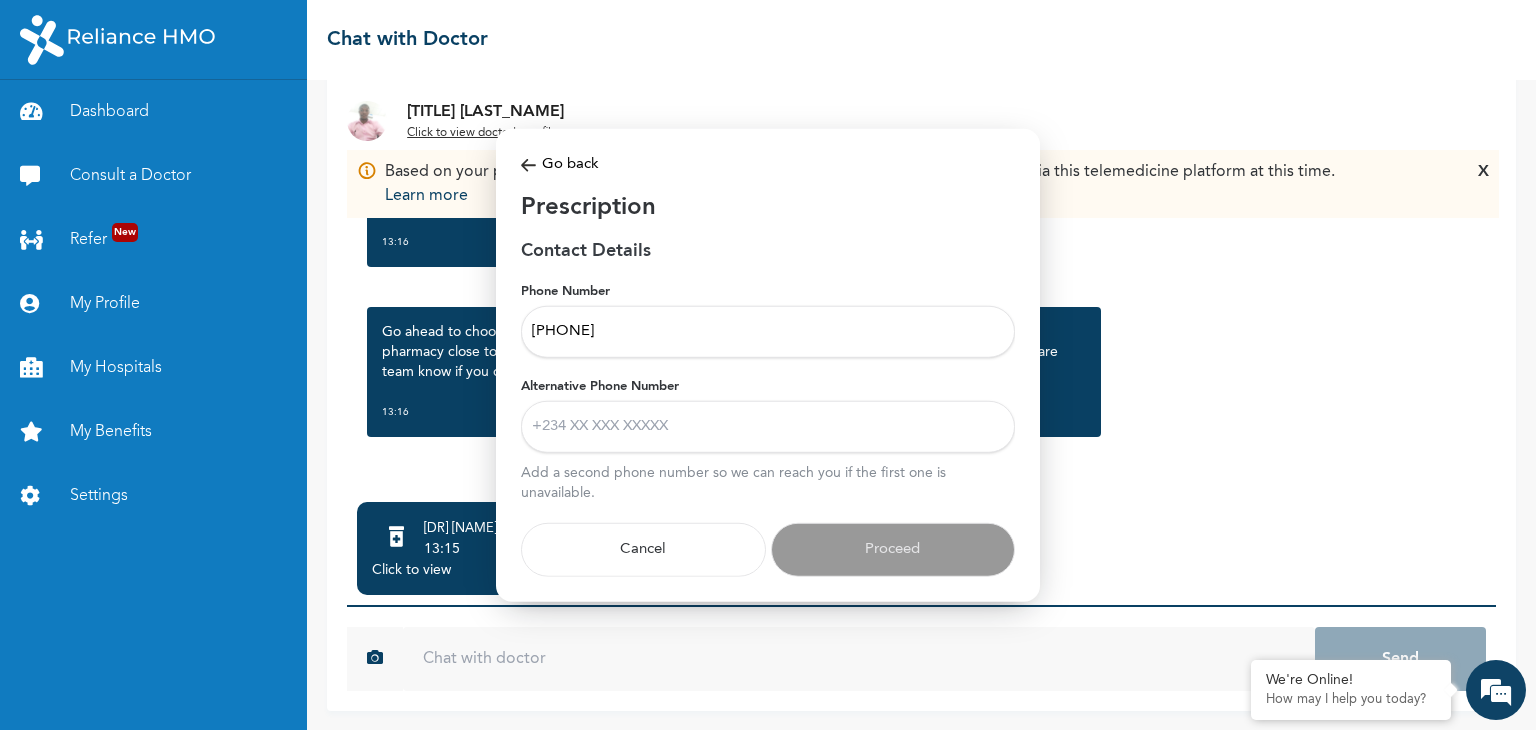 click on "Alternative Phone Number" at bounding box center [768, 426] 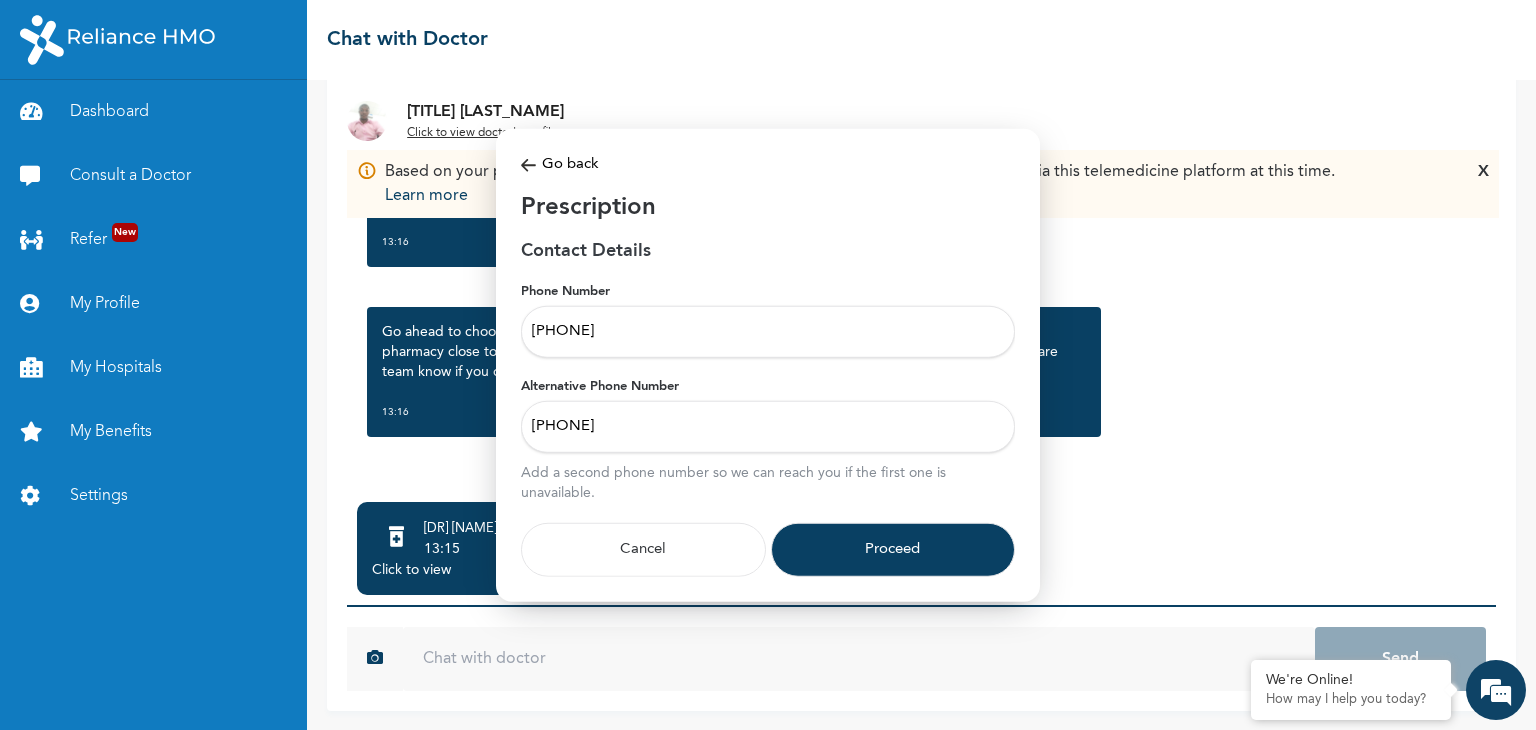 type on "[PHONE]" 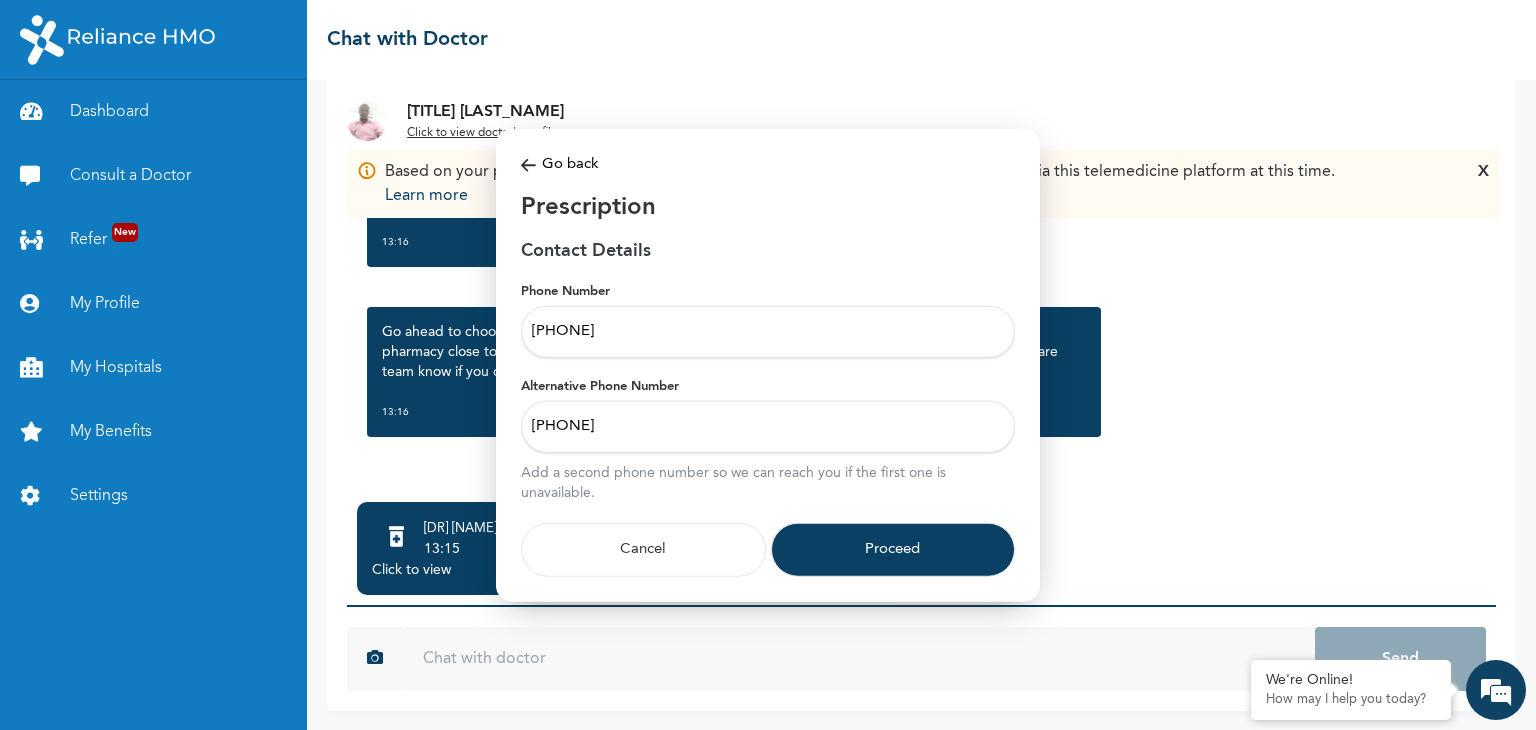 click on "Proceed" at bounding box center [893, 549] 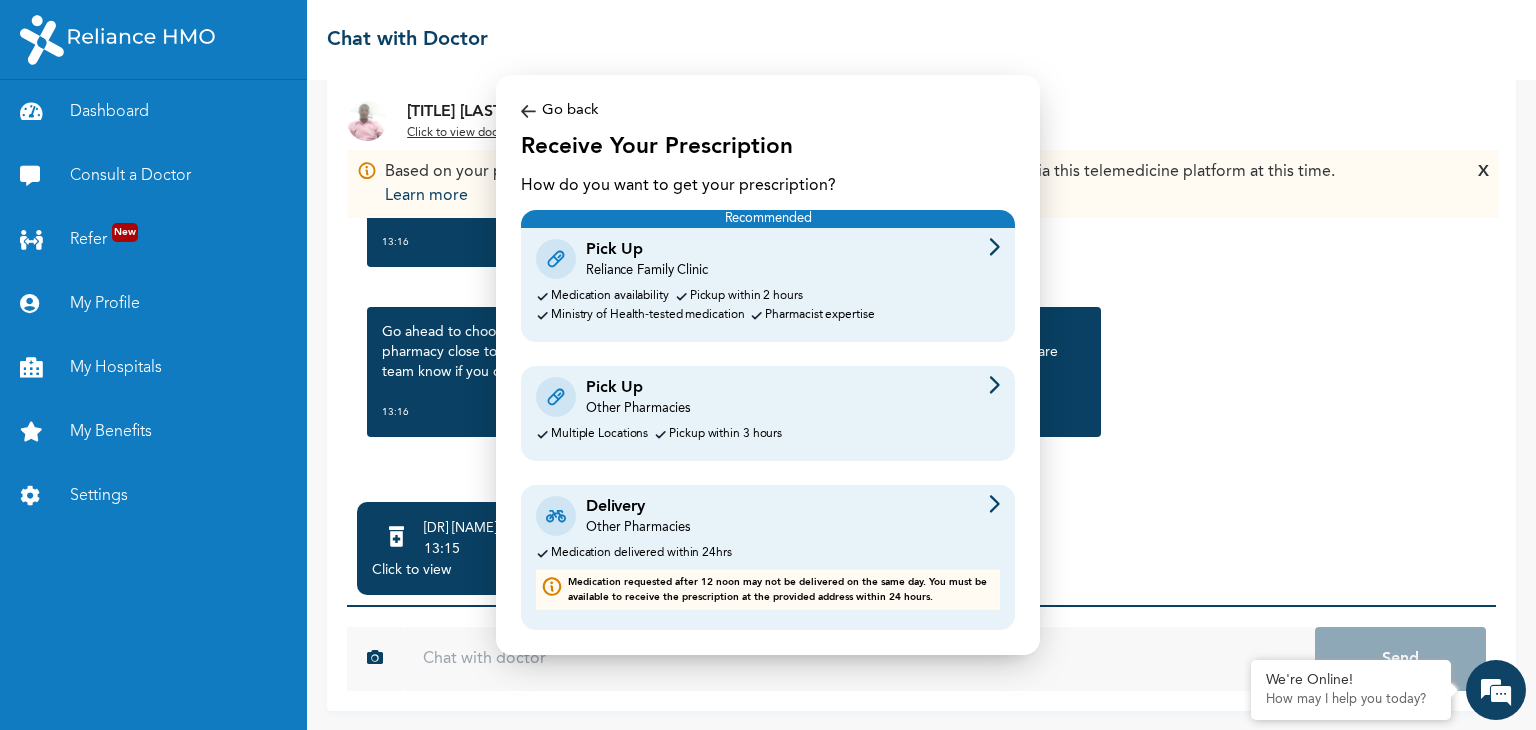 click on "Pickup within 2 hours" at bounding box center (746, 296) 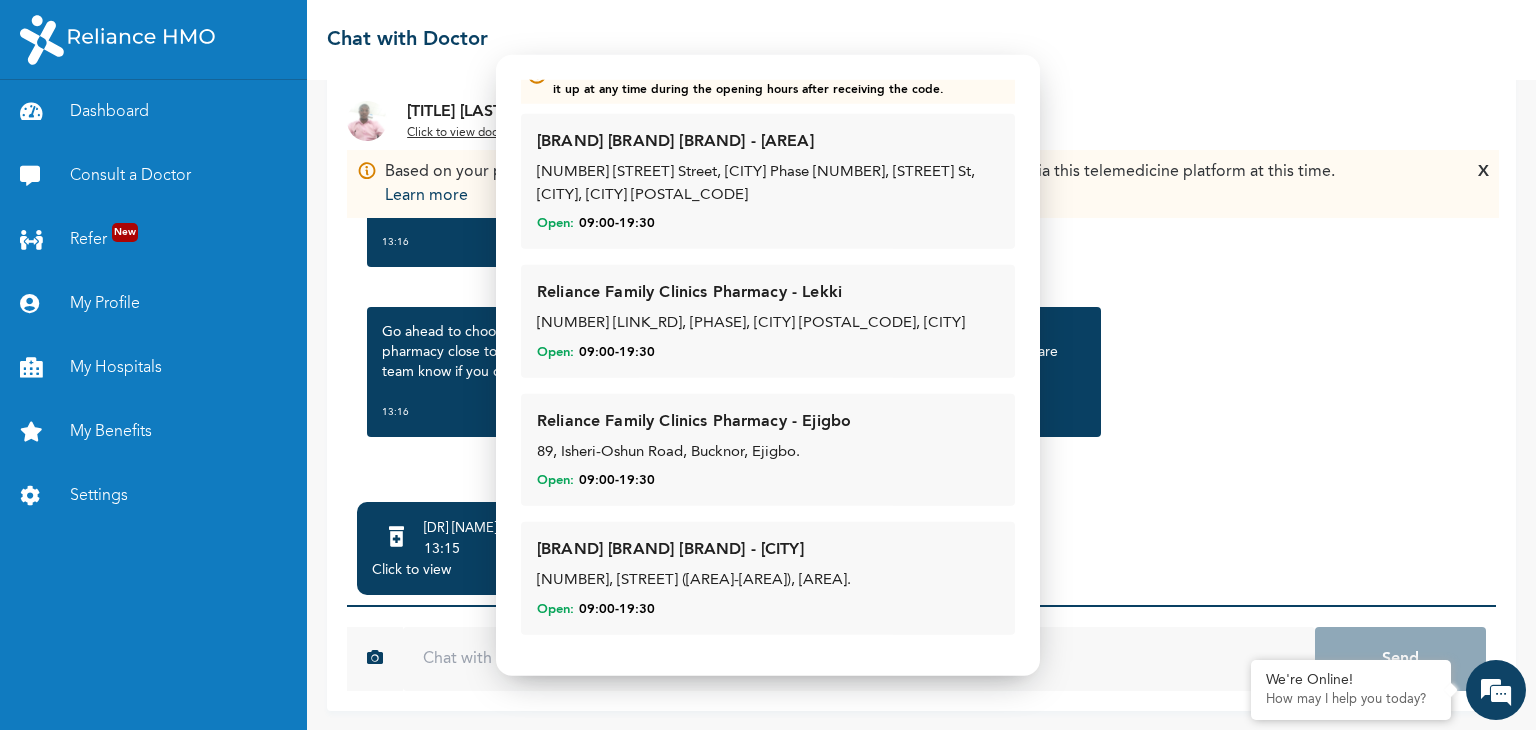 scroll, scrollTop: 0, scrollLeft: 0, axis: both 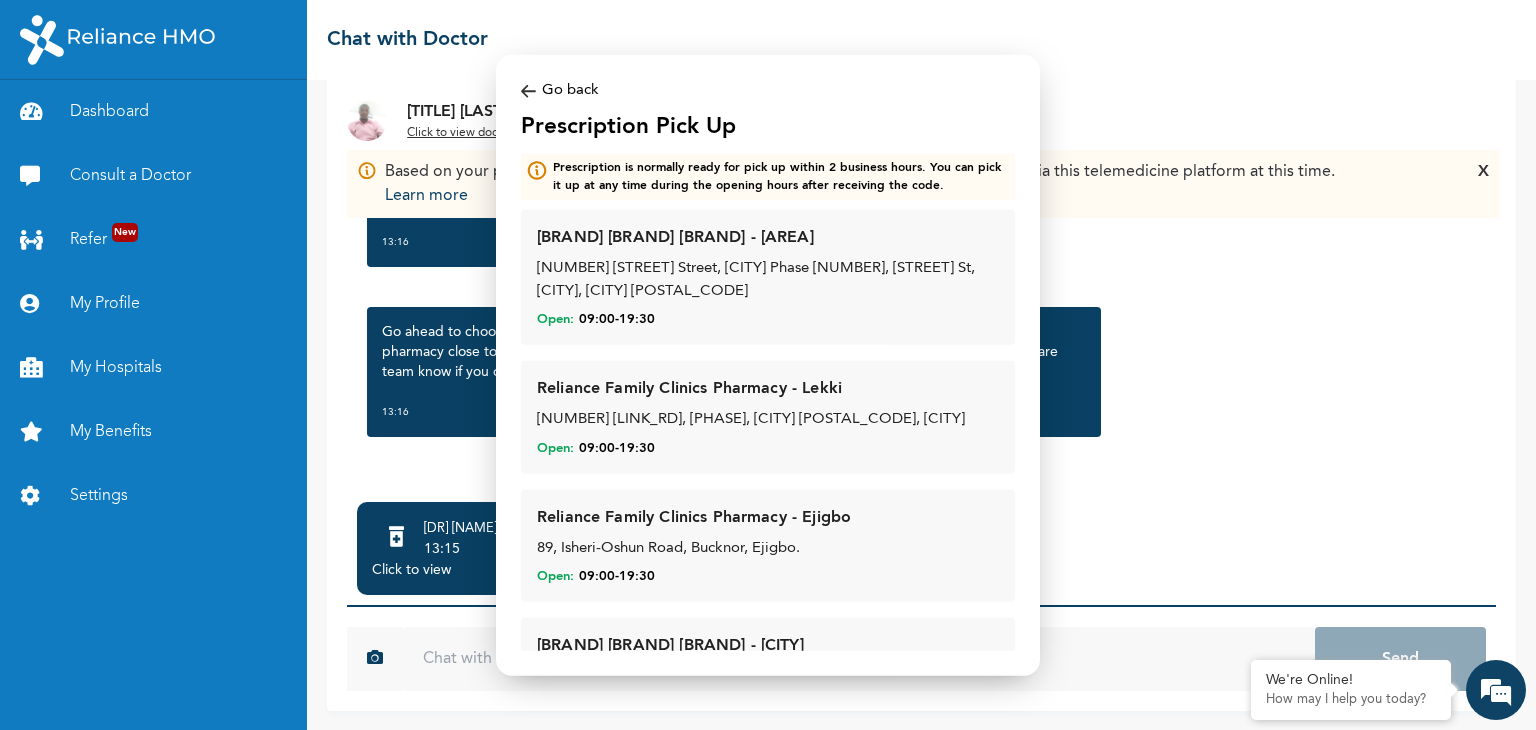 click at bounding box center (528, 91) 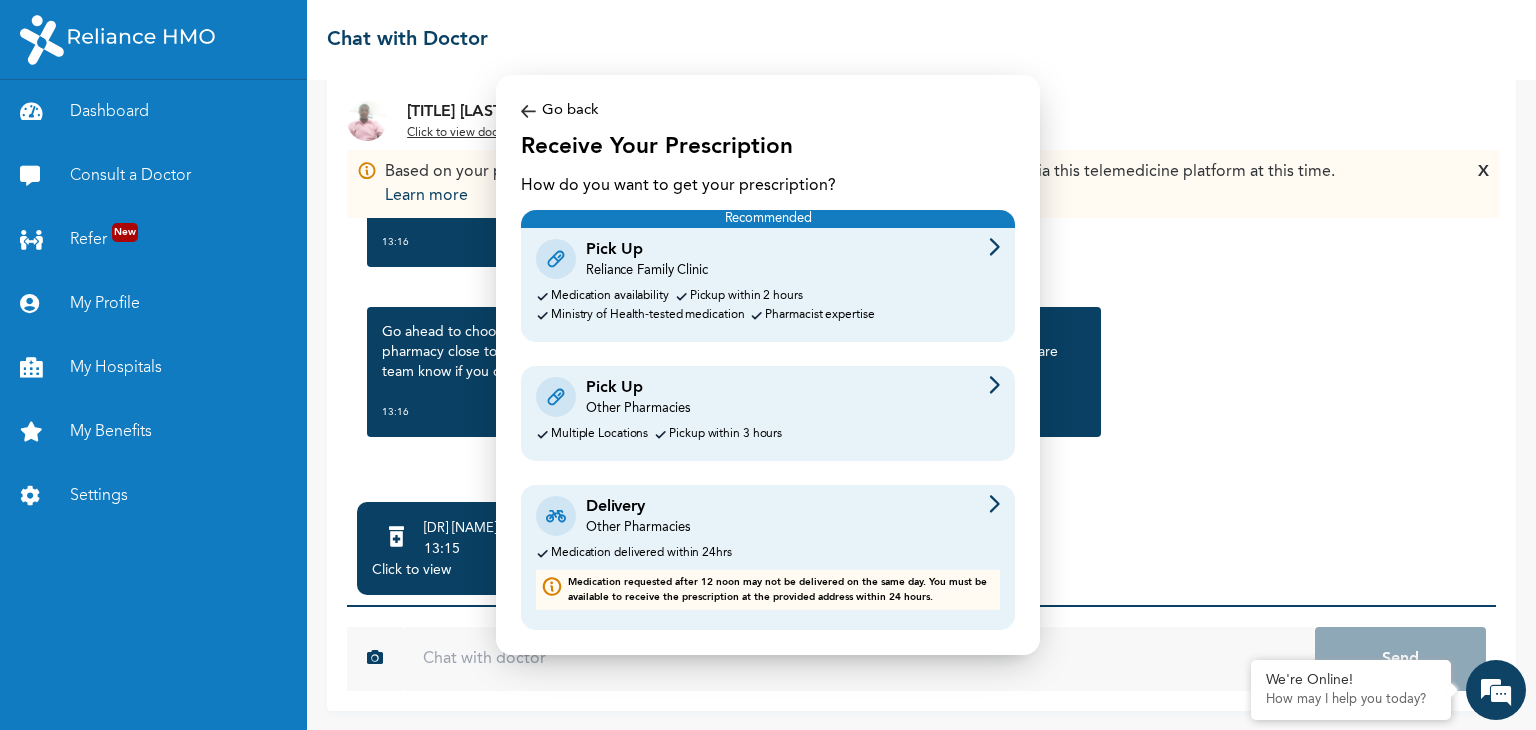 click on "Pick Up" at bounding box center [638, 388] 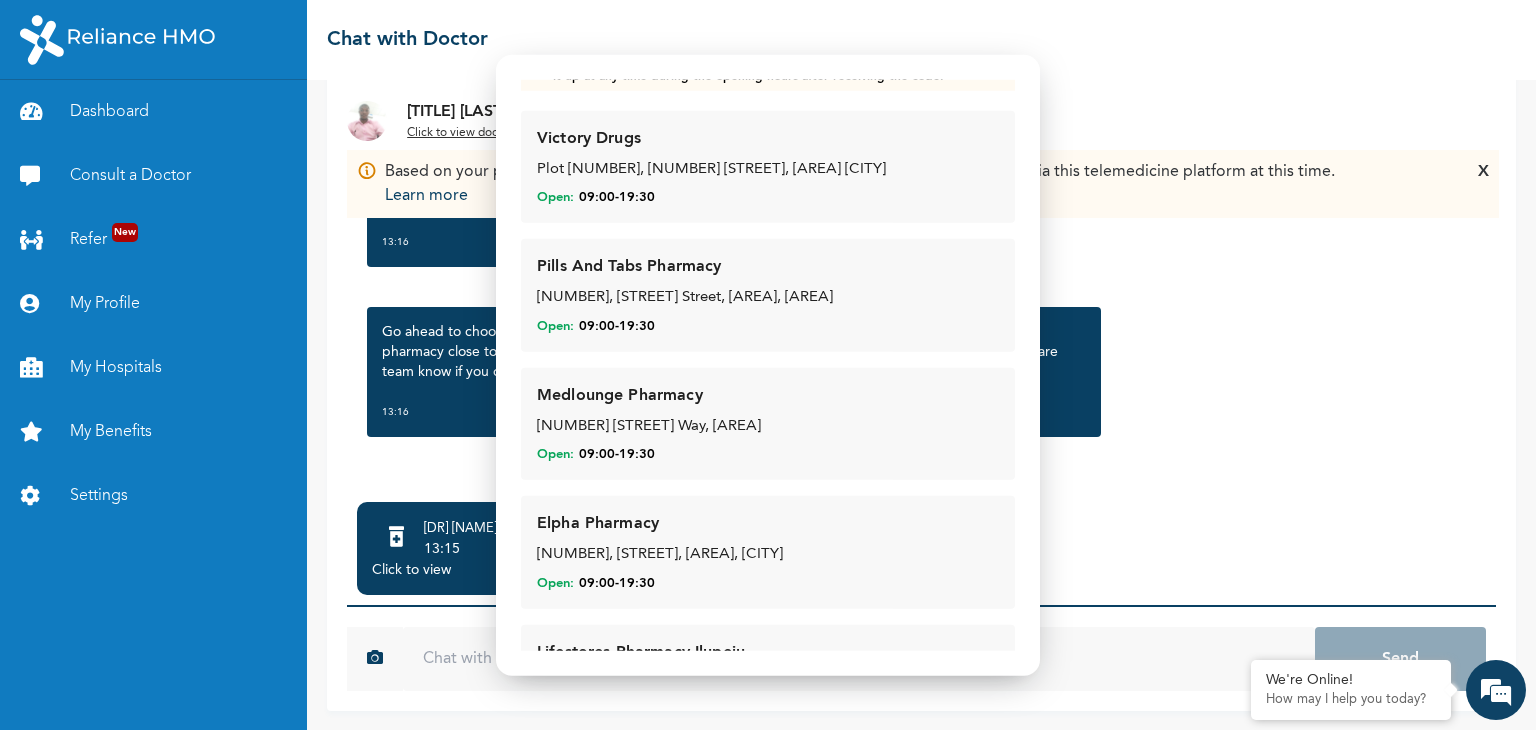 scroll, scrollTop: 195, scrollLeft: 0, axis: vertical 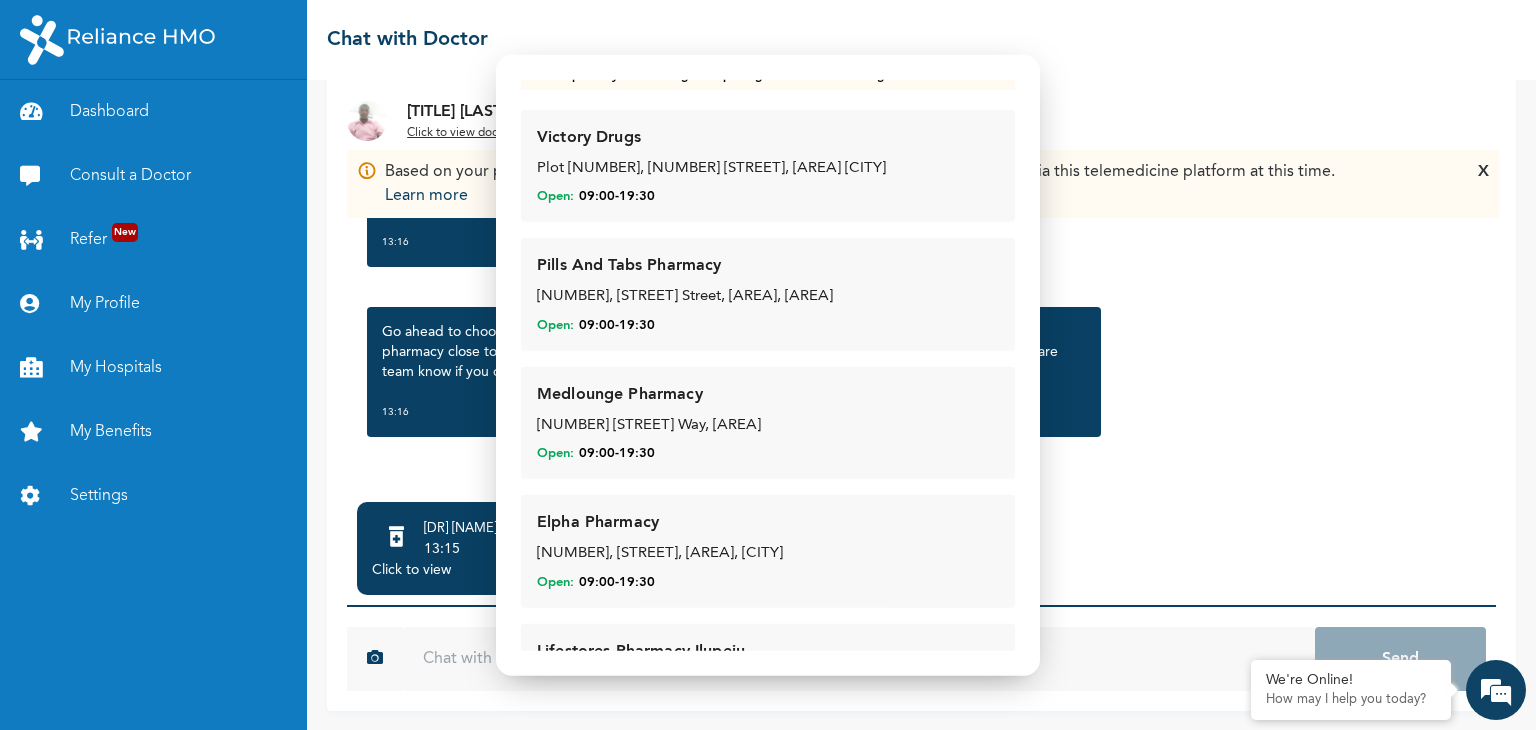 click on "[BRAND] [BRAND] [NUMBER] [STREET] [LANDMARK] Open: [TIME] - [TIME]" at bounding box center (768, 423) 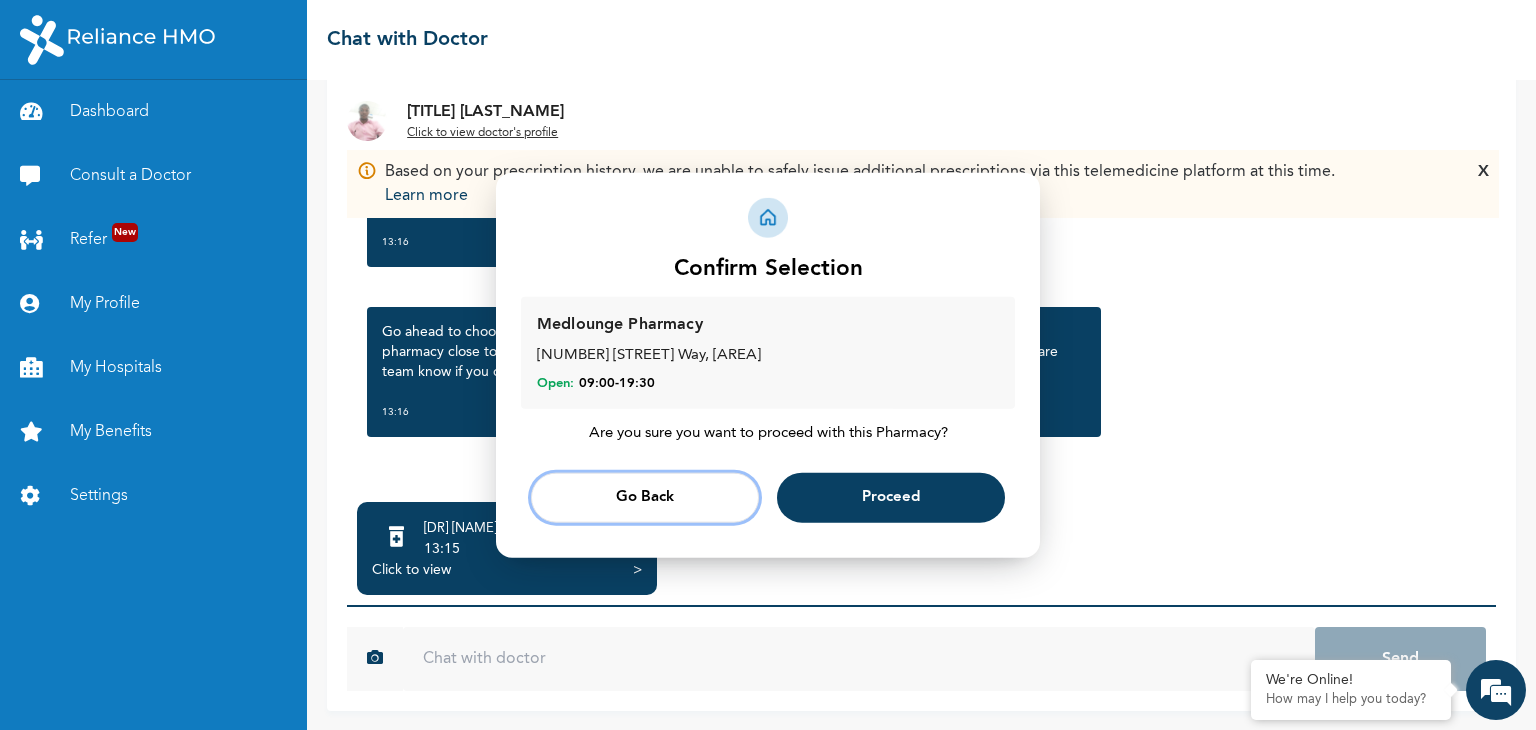 click on "Go Back" at bounding box center (645, 497) 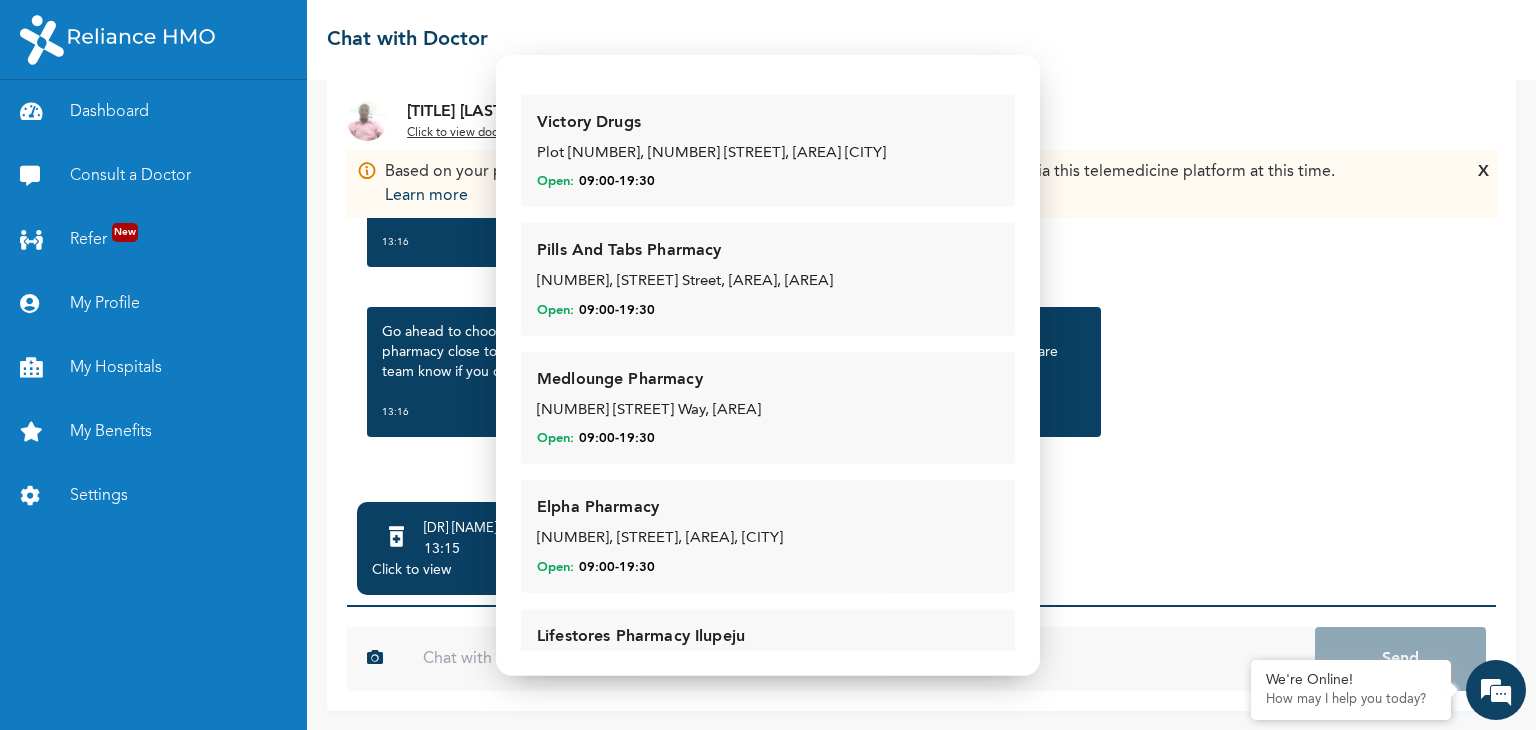 scroll, scrollTop: 204, scrollLeft: 0, axis: vertical 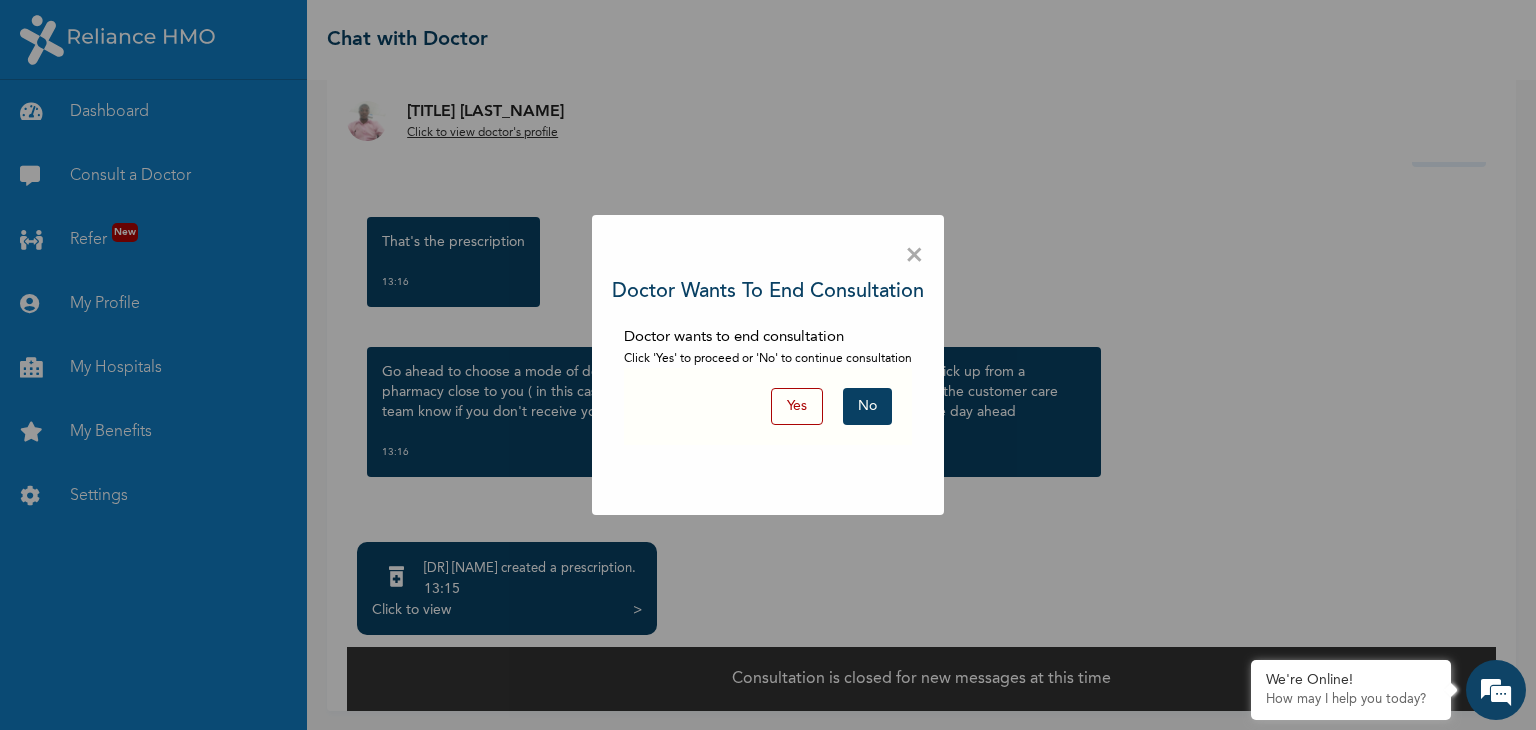 click on "No" at bounding box center [867, 406] 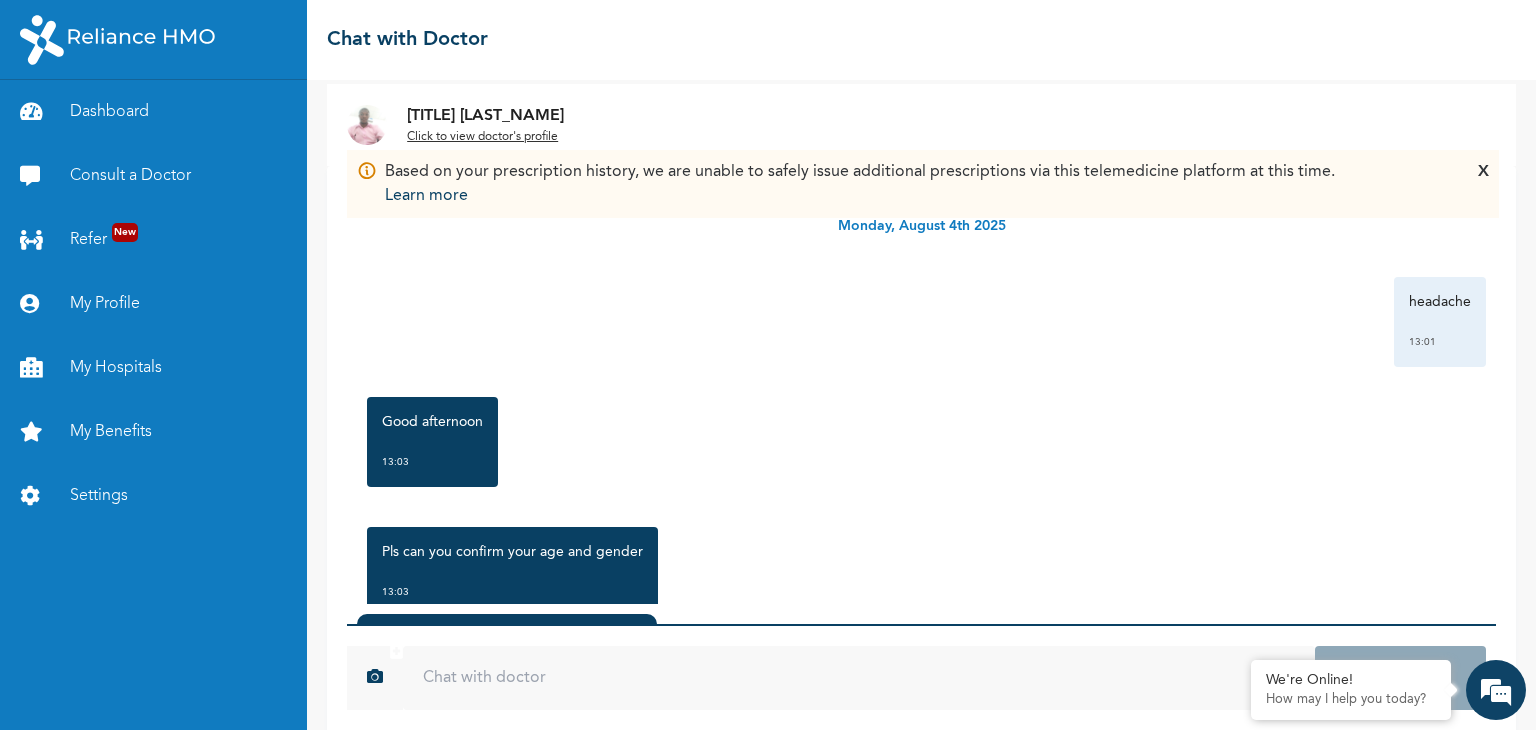 scroll, scrollTop: 102, scrollLeft: 0, axis: vertical 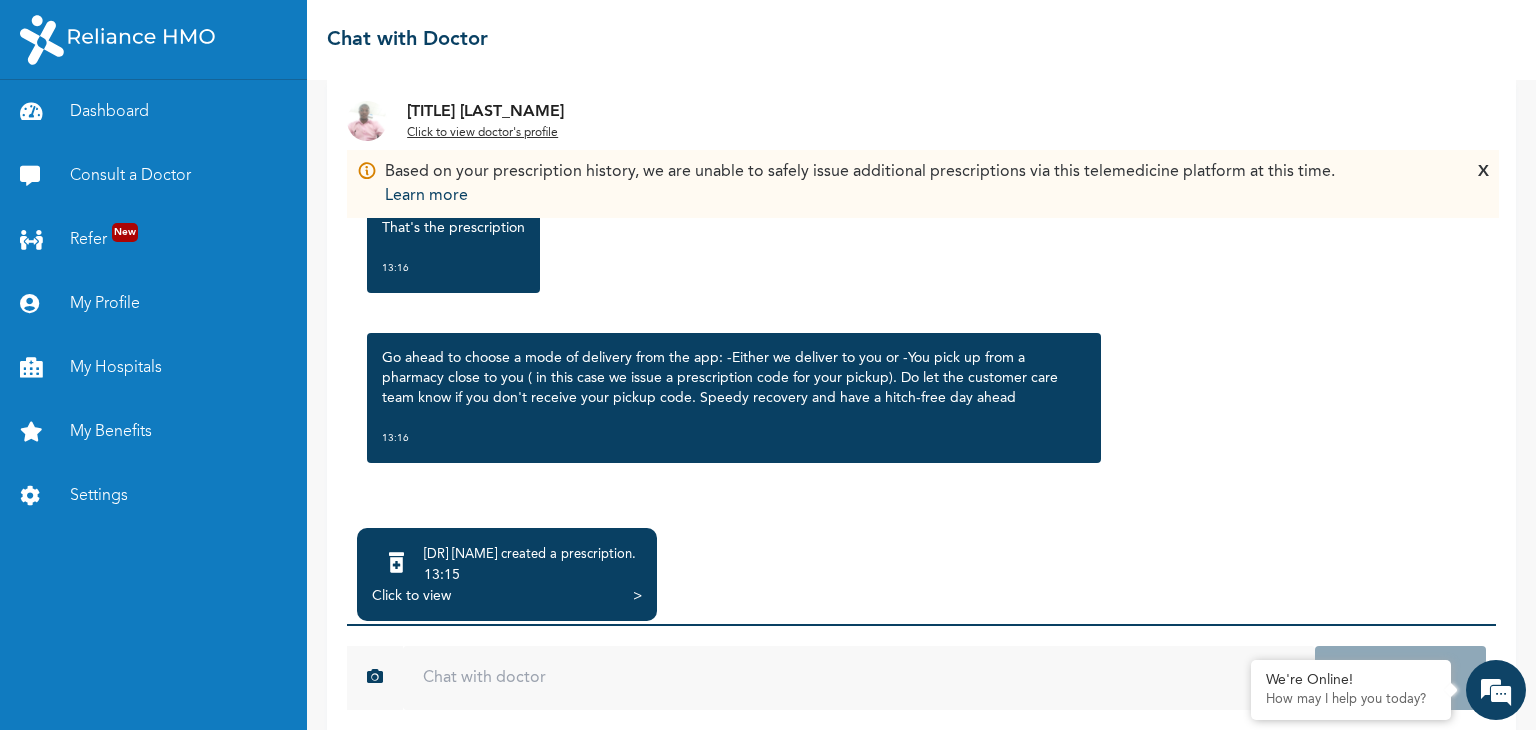 click on "13:15" at bounding box center (530, 575) 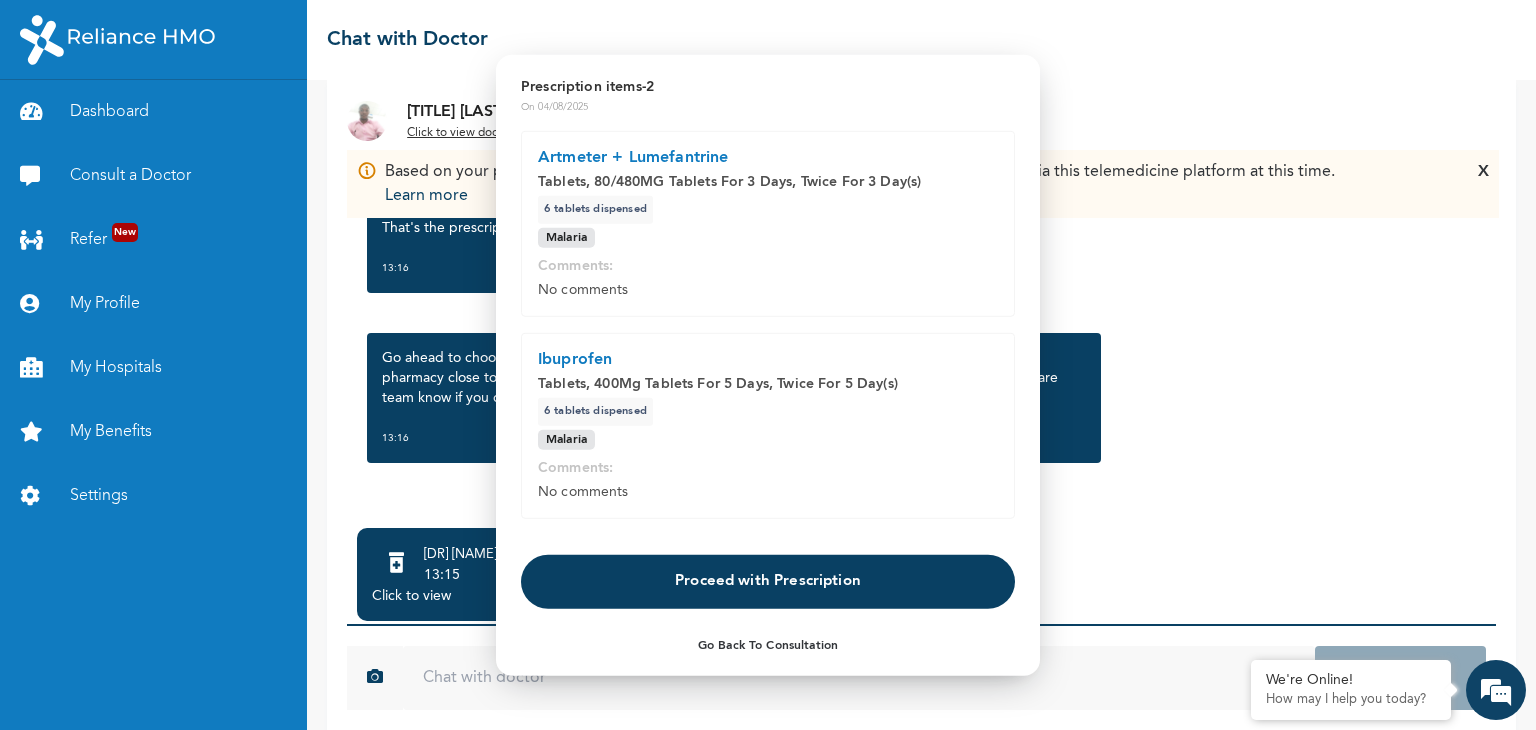 scroll, scrollTop: 10, scrollLeft: 0, axis: vertical 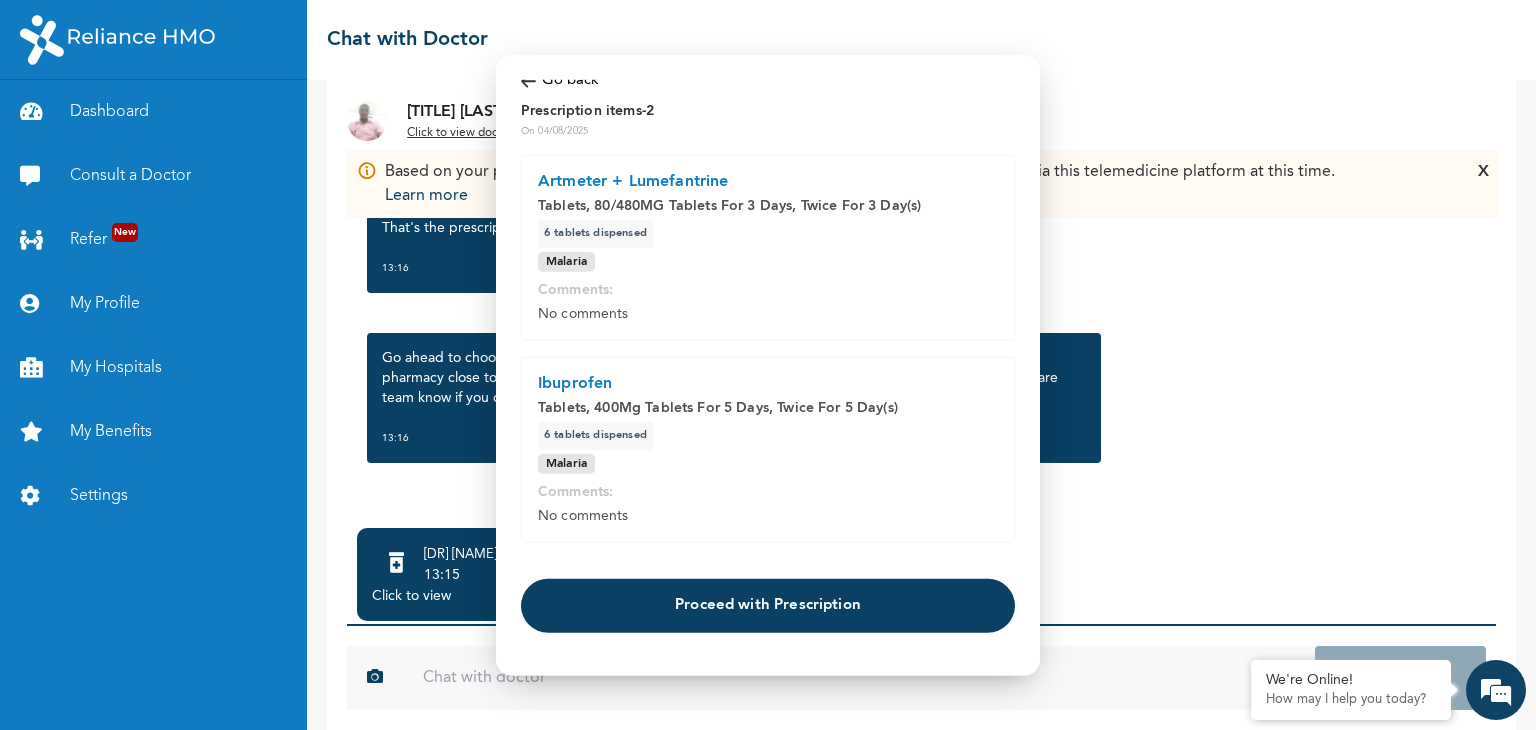 click on "Proceed with Prescription" at bounding box center (768, 605) 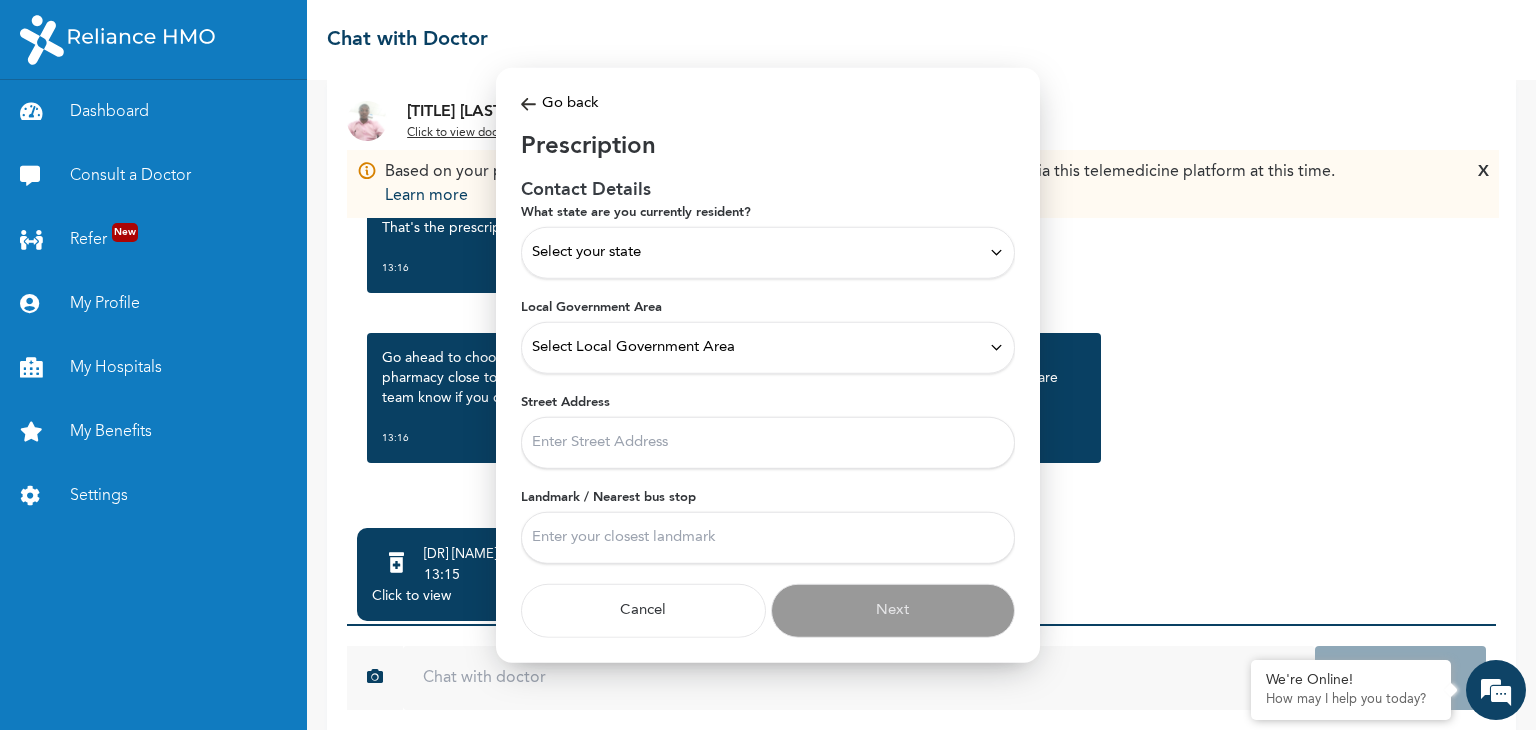 scroll, scrollTop: 0, scrollLeft: 0, axis: both 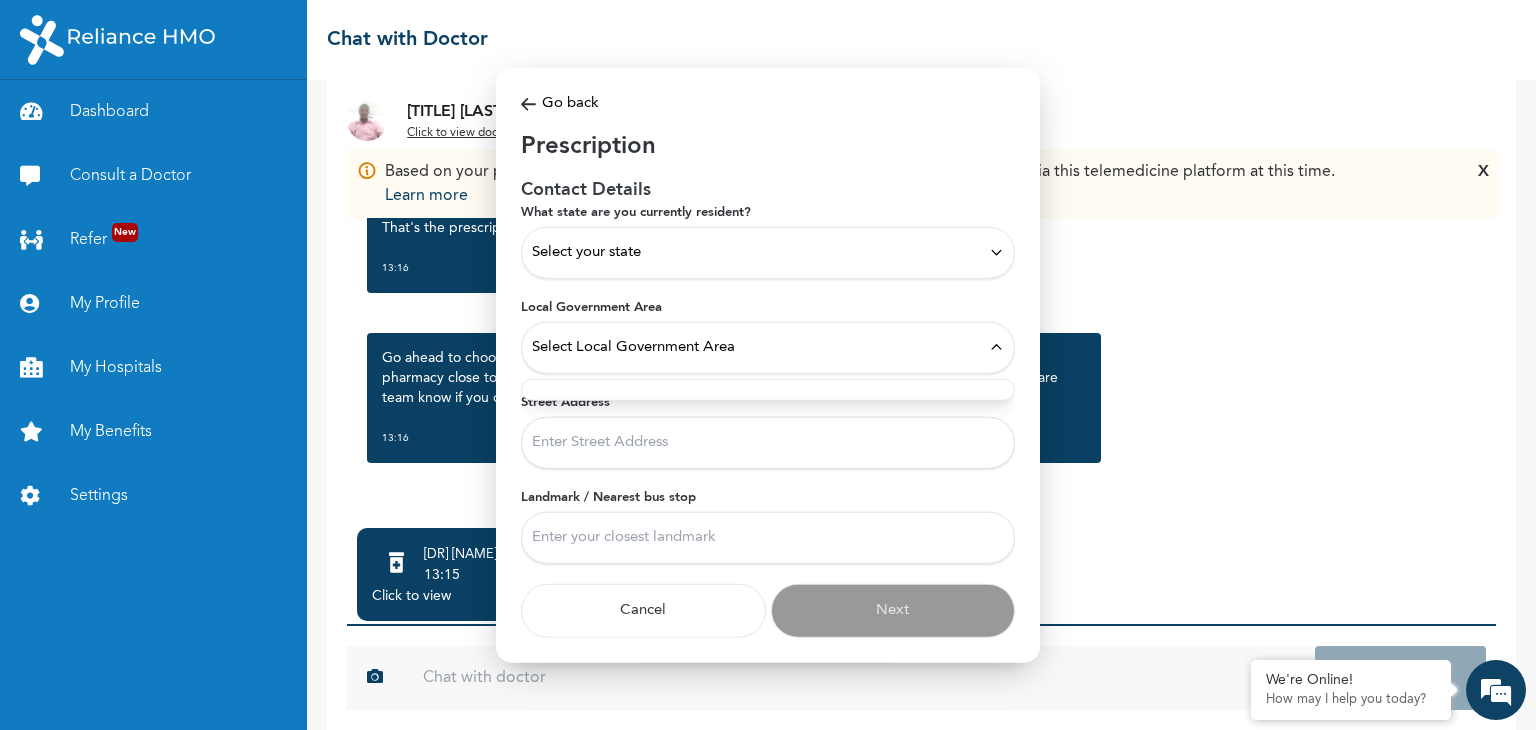 click on "Select your state" at bounding box center [768, 252] 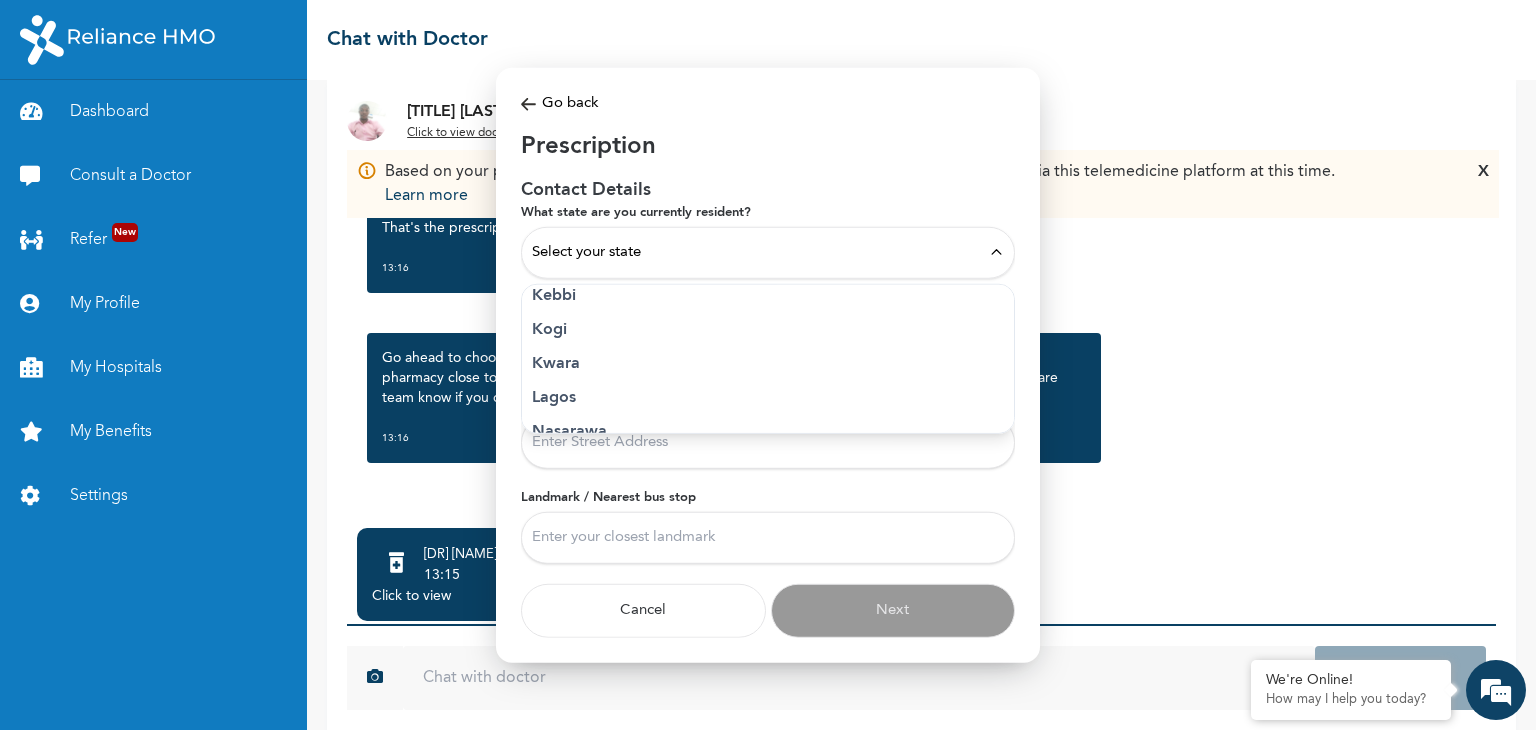 scroll, scrollTop: 746, scrollLeft: 0, axis: vertical 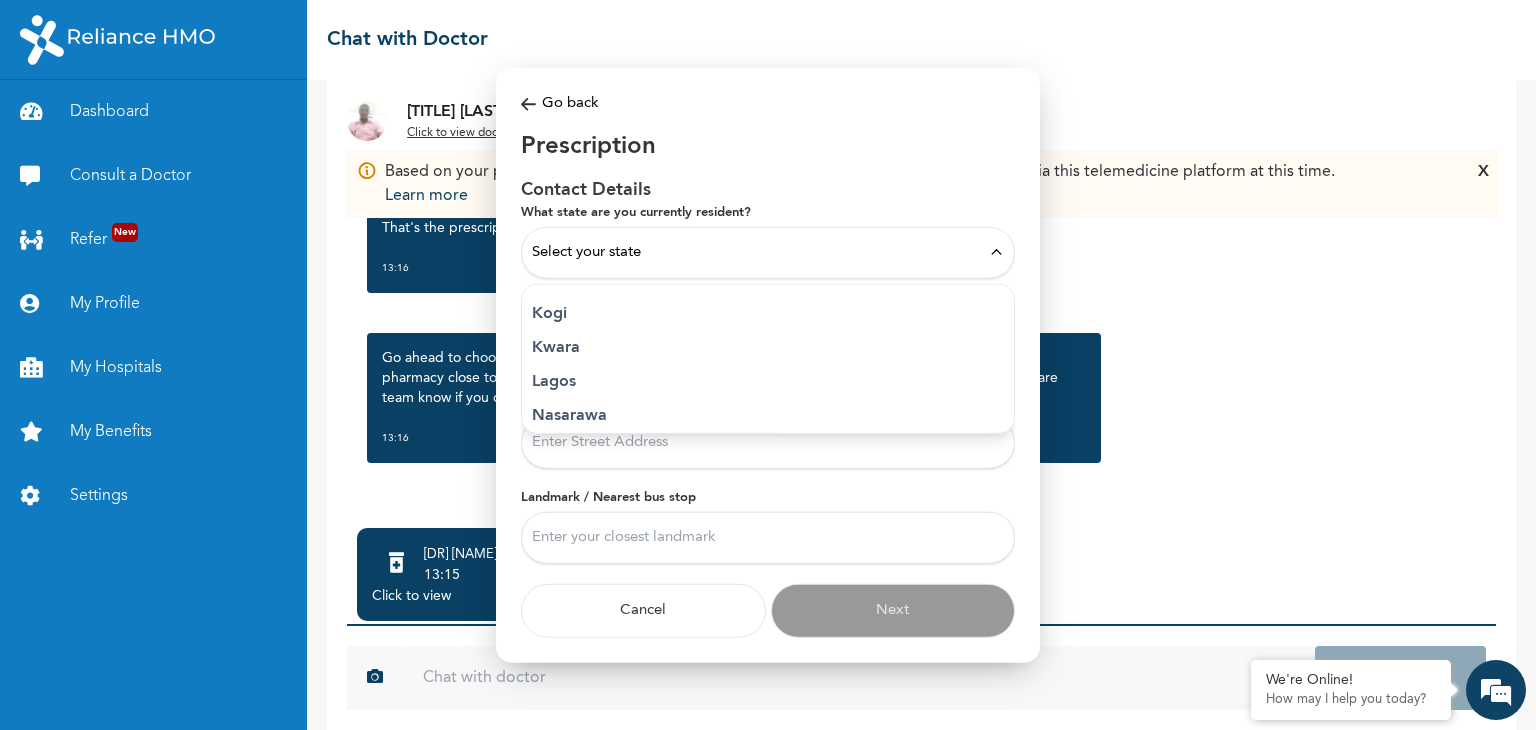 click on "Lagos" at bounding box center (768, 381) 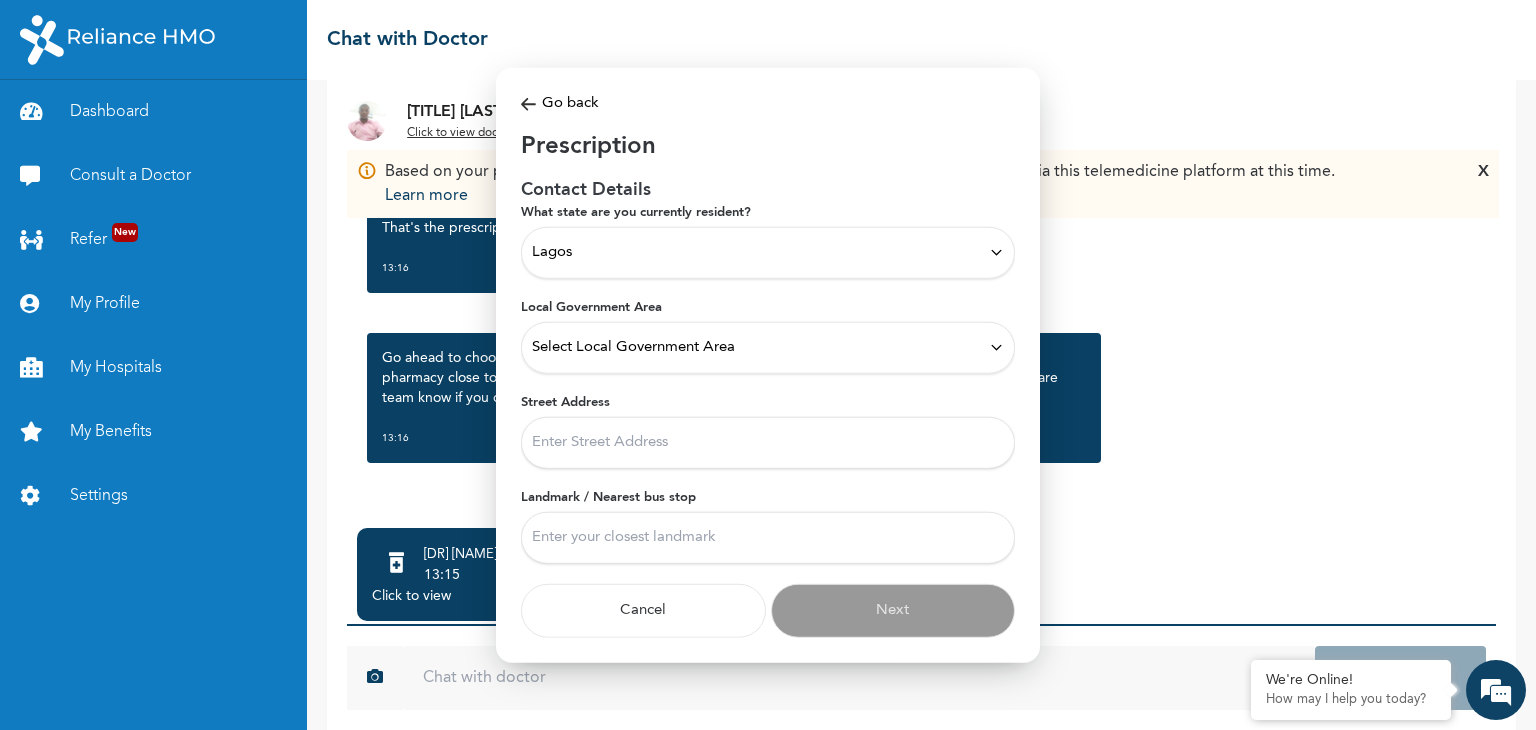 click on "Select Local Government Area" at bounding box center [768, 347] 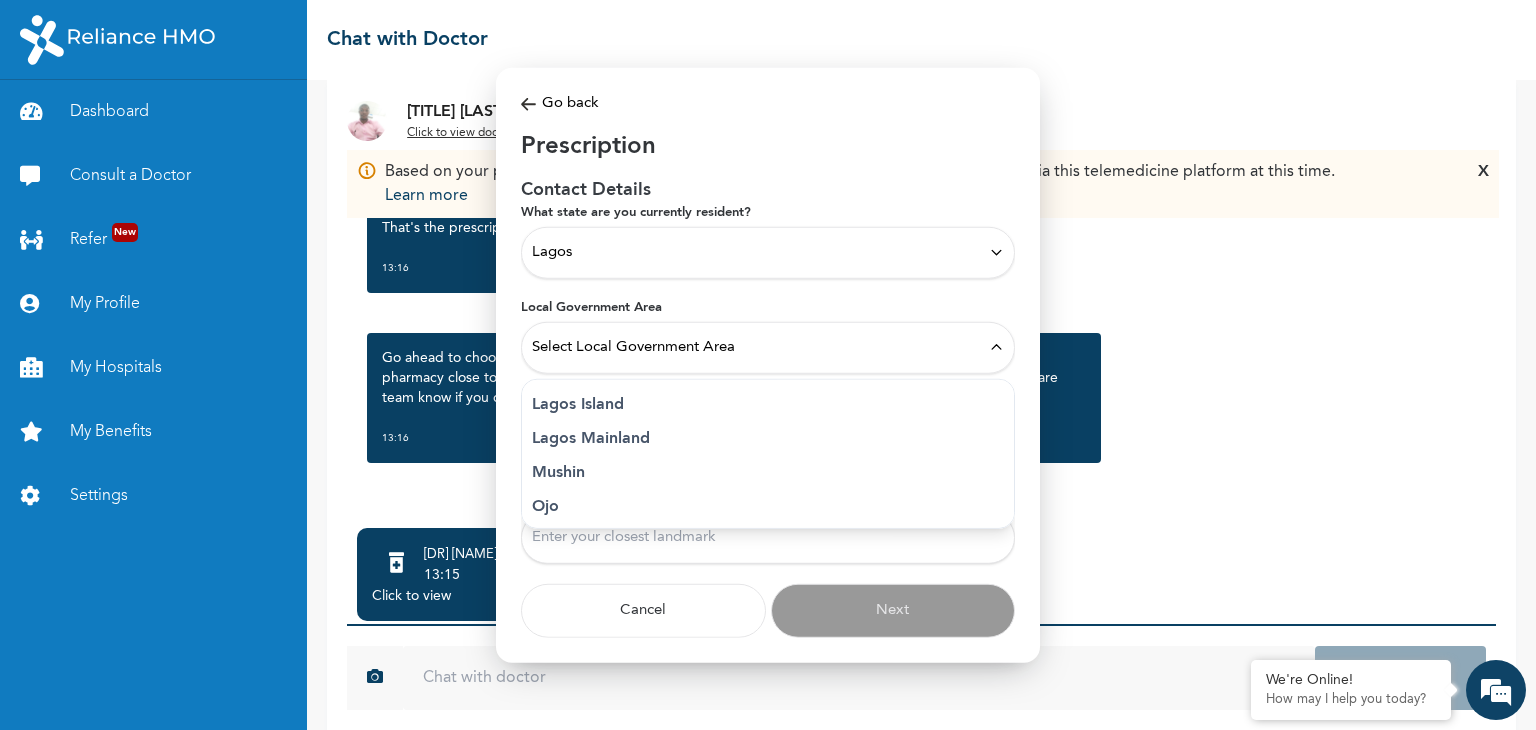 scroll, scrollTop: 444, scrollLeft: 0, axis: vertical 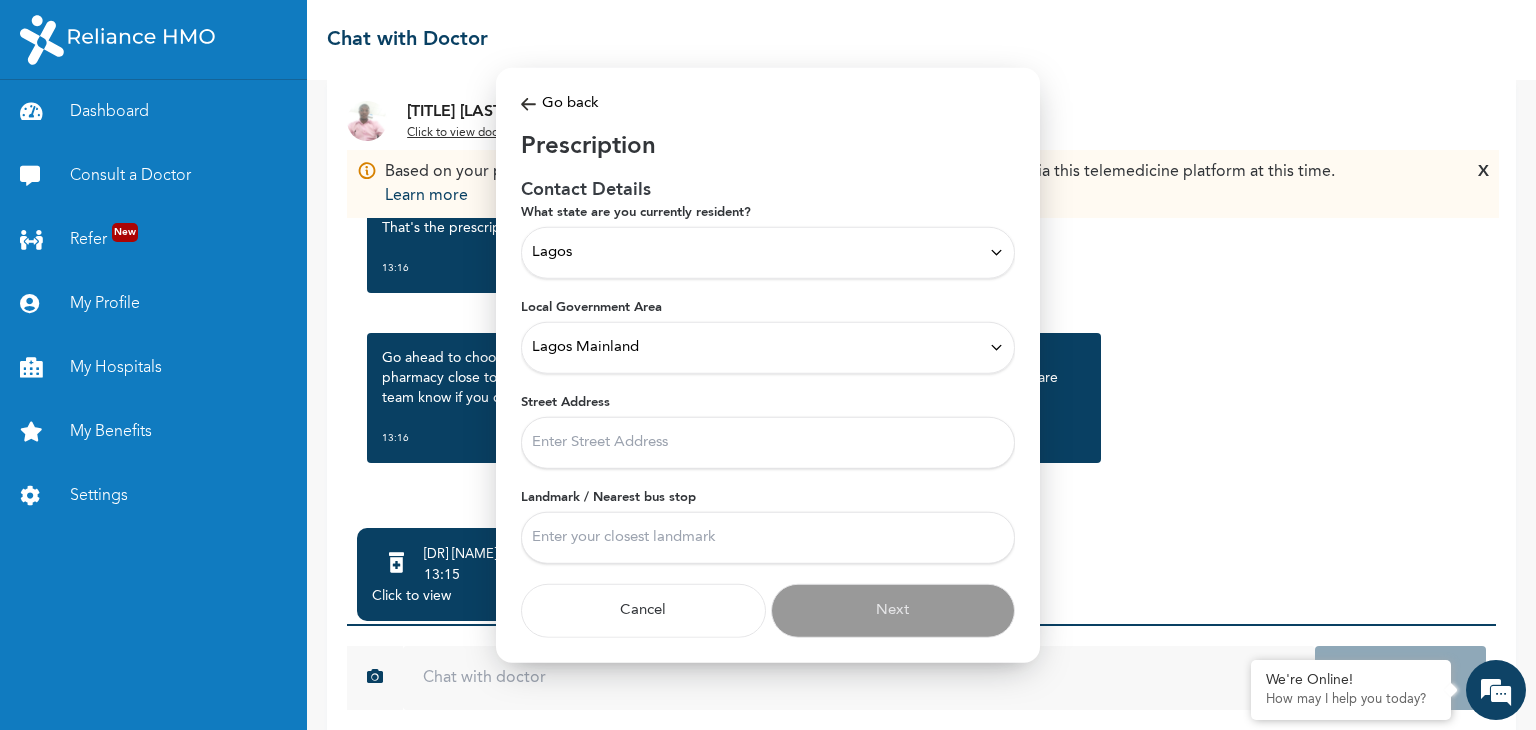 click on "Street Address" at bounding box center (768, 442) 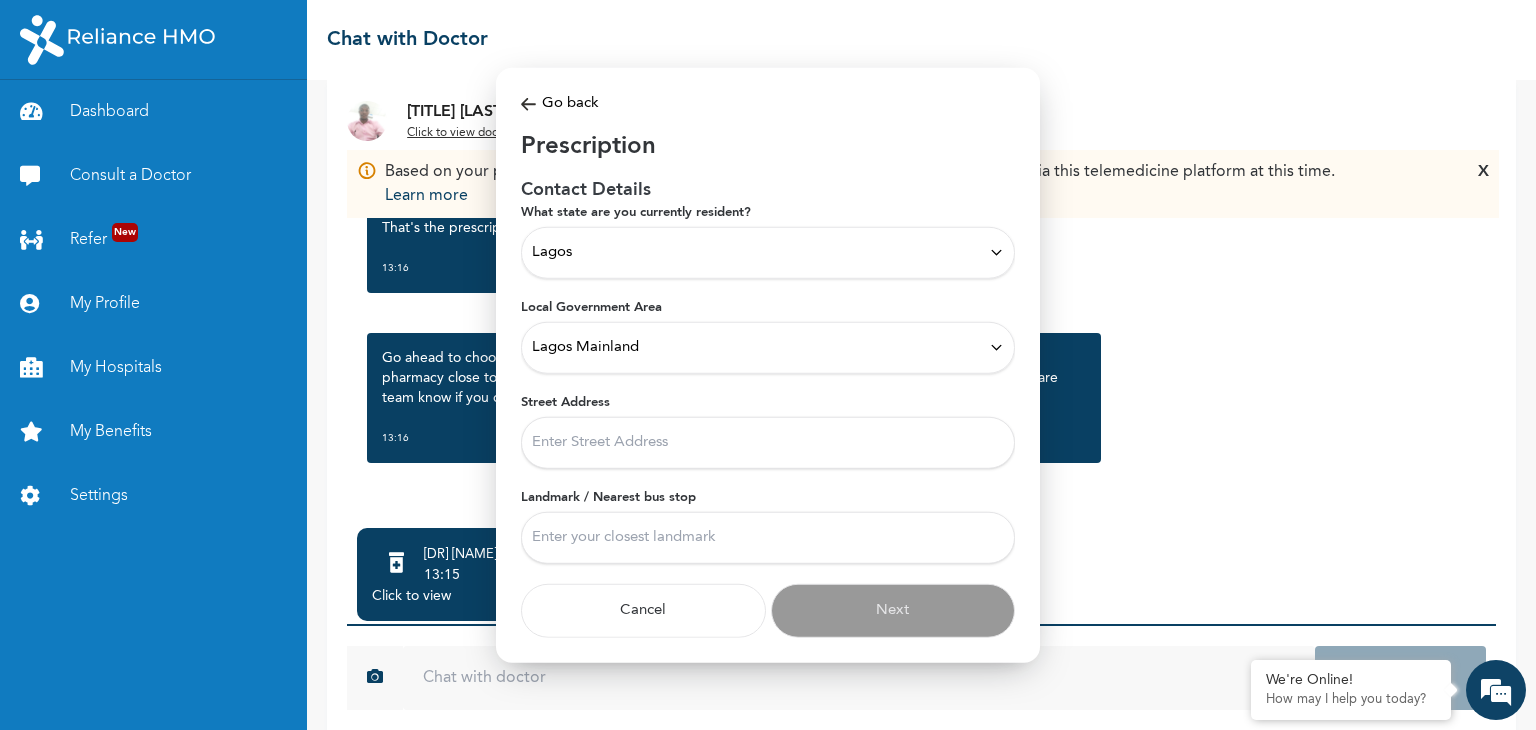type on "[NUMBER] [WY], [AREA], [CITY] [POSTAL_CODE], [CITY], [COUNTRY]" 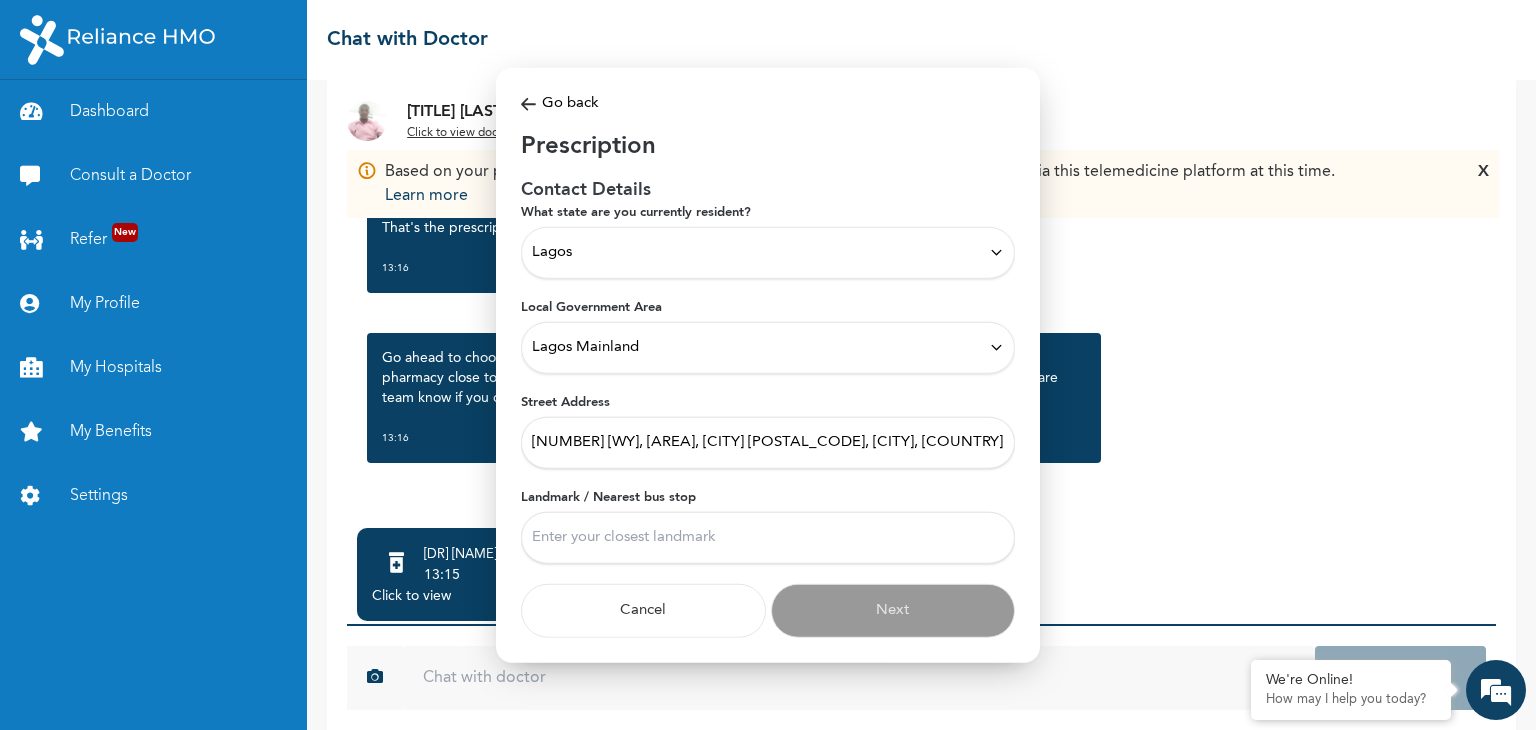 click on "Landmark / Nearest bus stop" at bounding box center (768, 537) 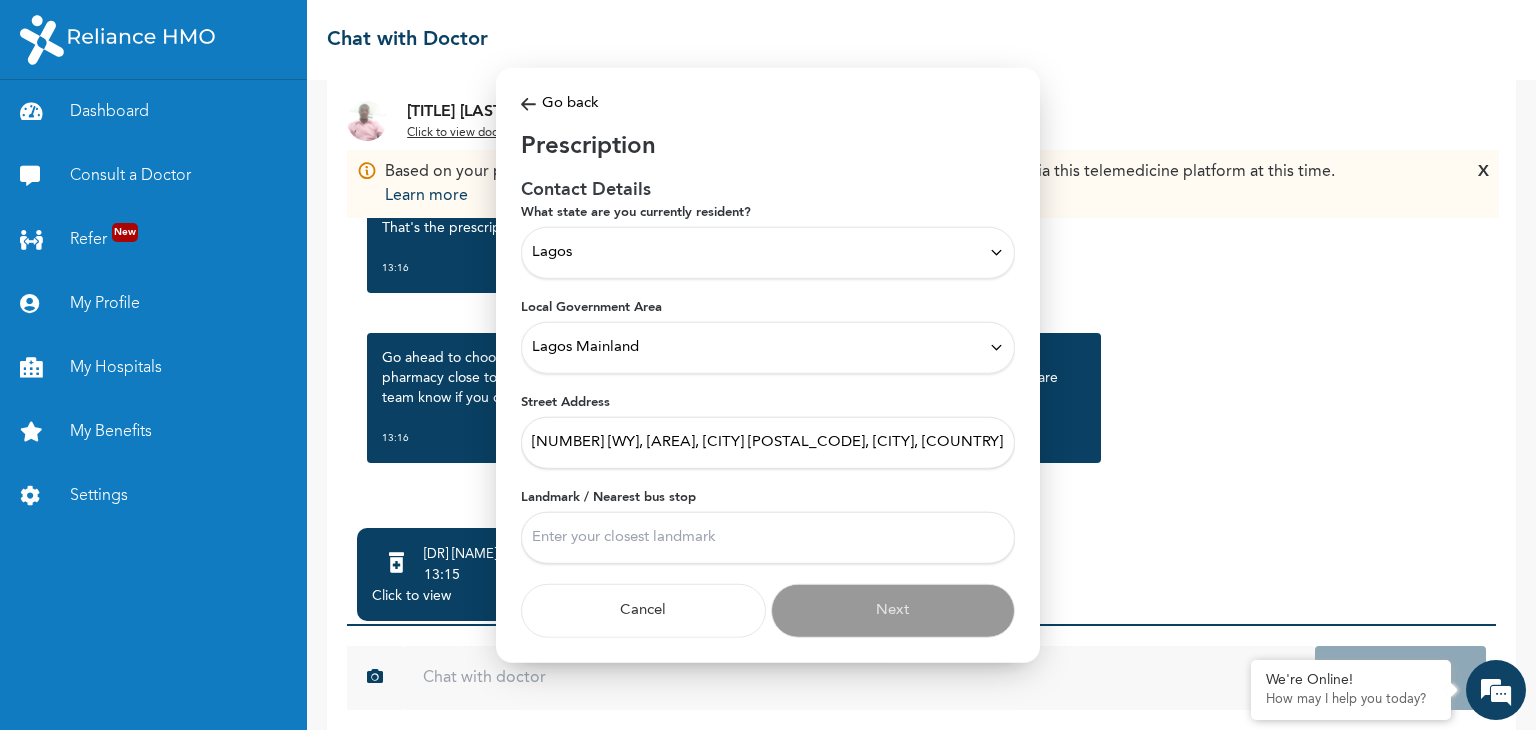 type on "Mall mart and Bokku mart" 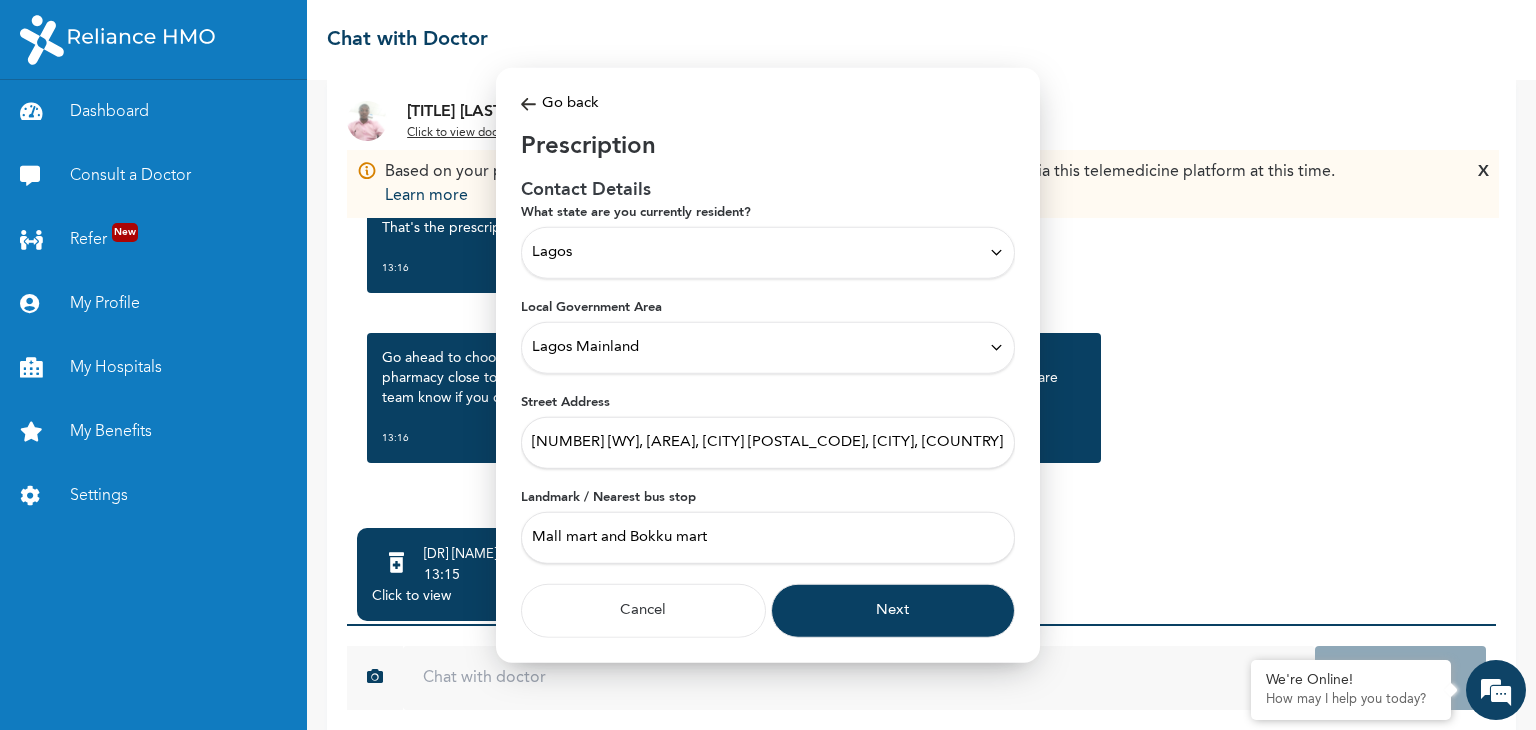 click on "Next" at bounding box center [893, 610] 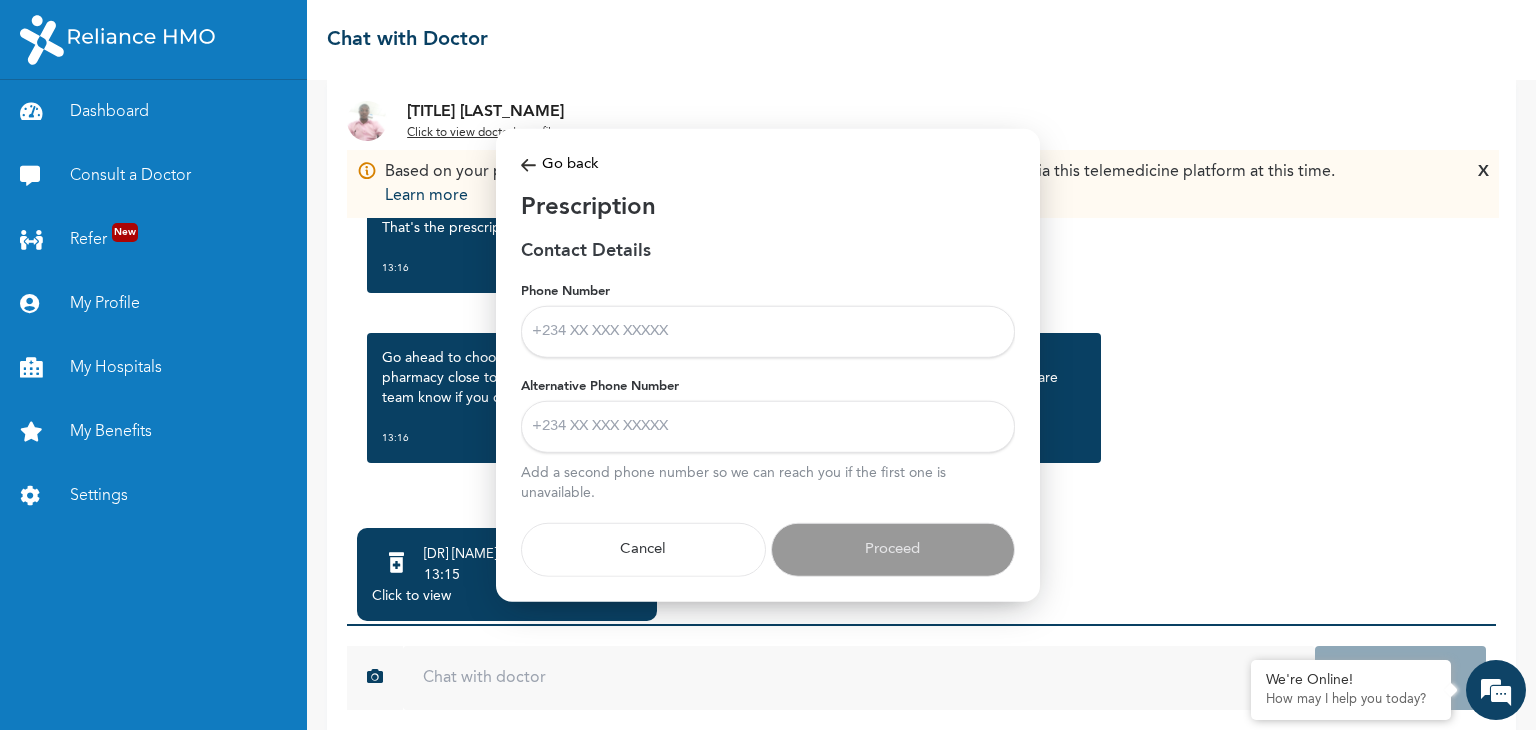 click on "Phone Number" at bounding box center (768, 331) 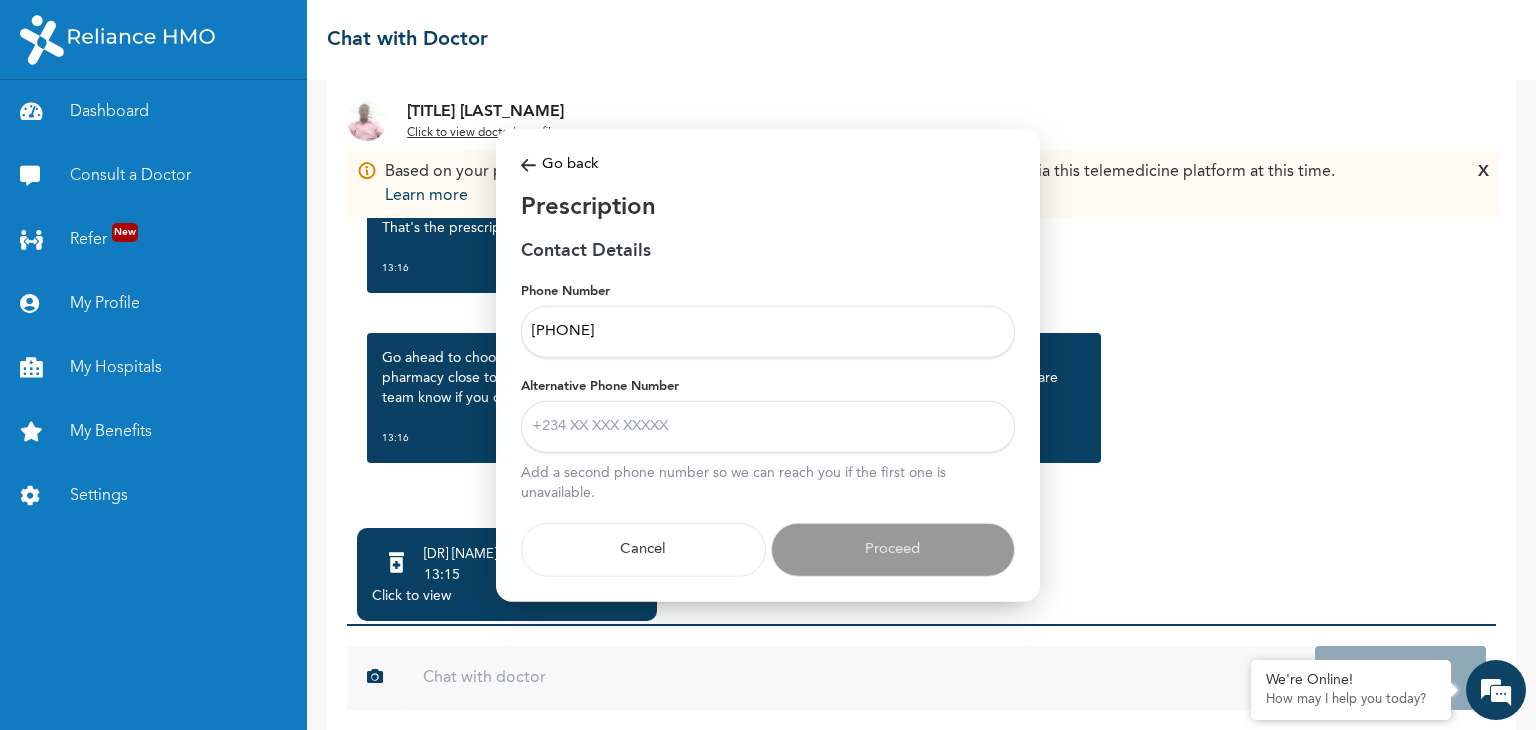 click on "Alternative Phone Number" at bounding box center [768, 426] 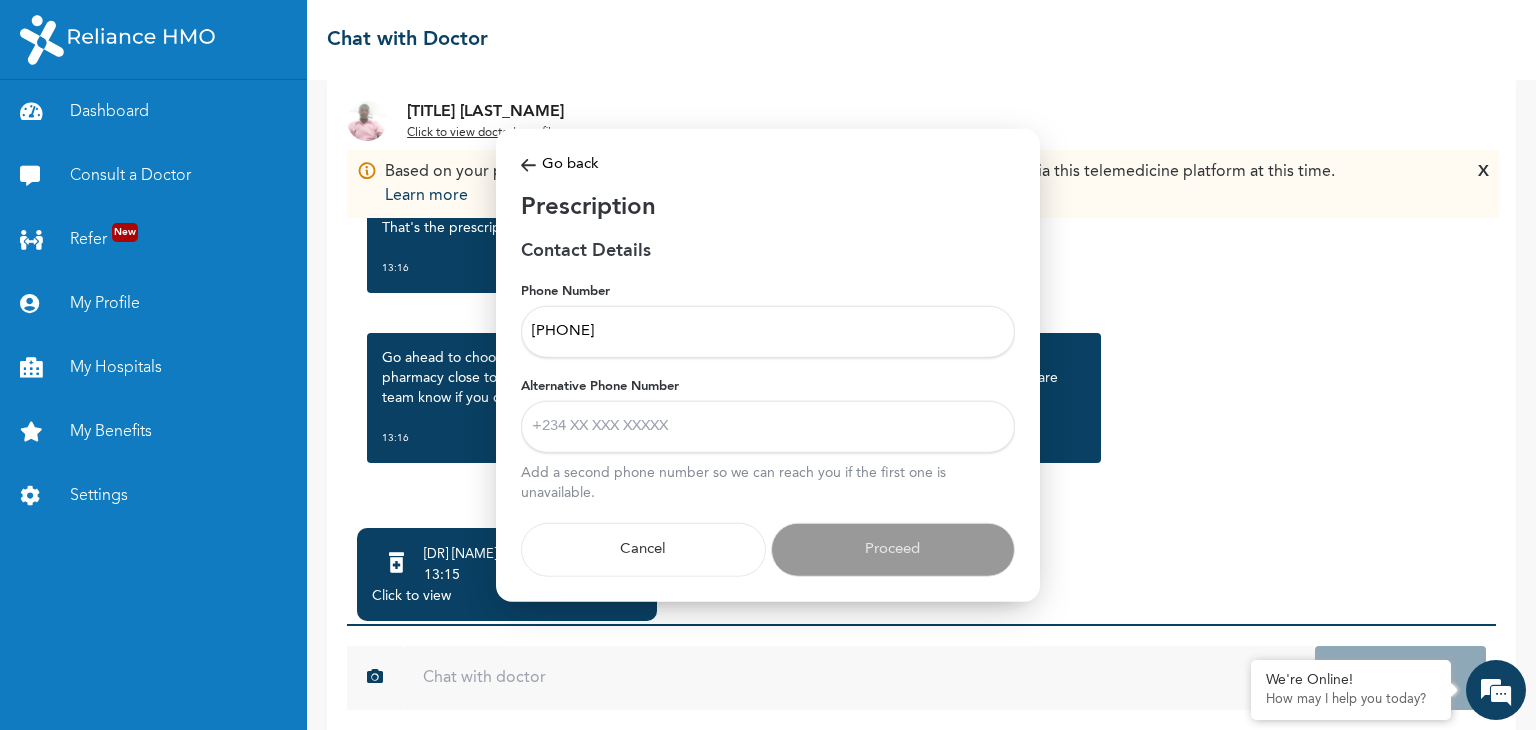 type on "[PHONE]" 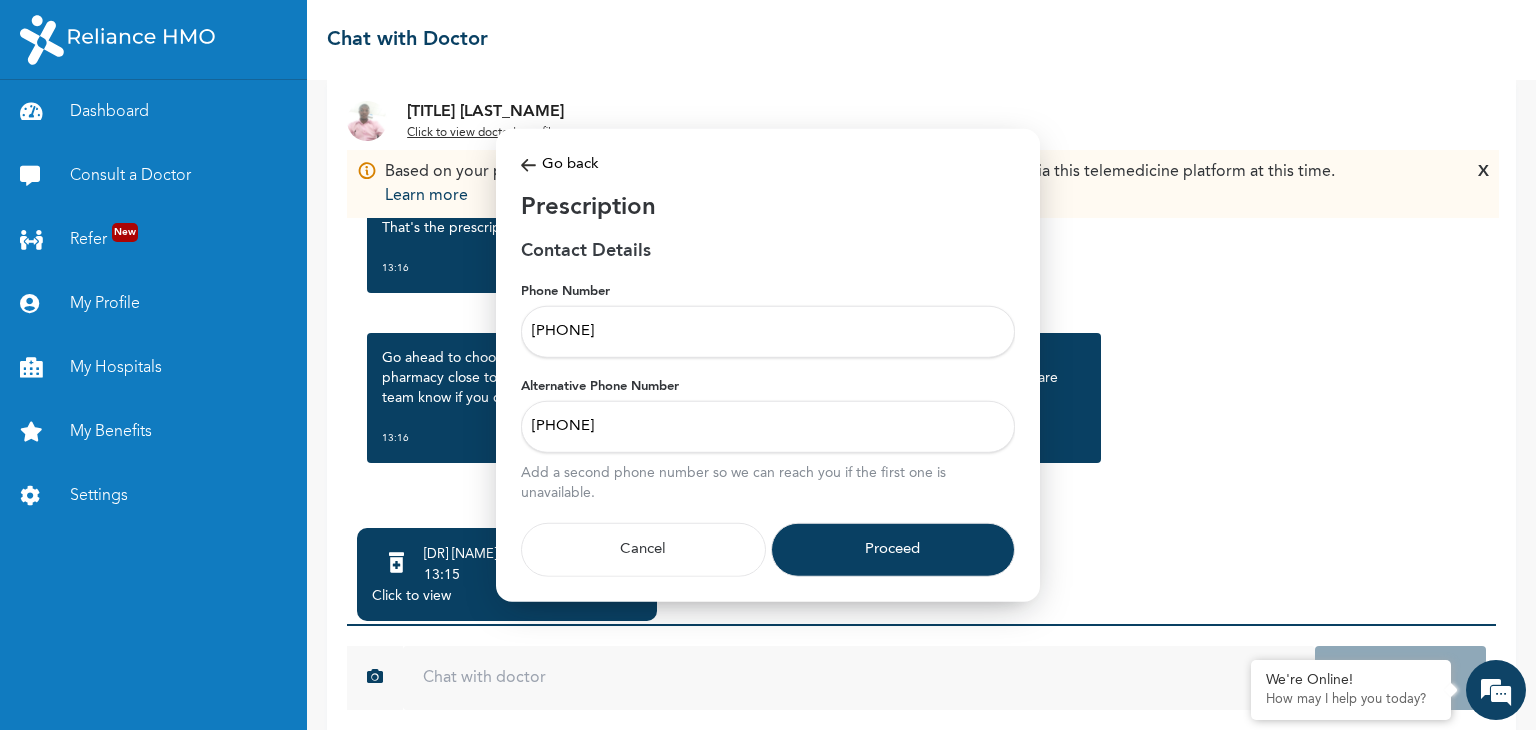 click on "Proceed" at bounding box center [893, 549] 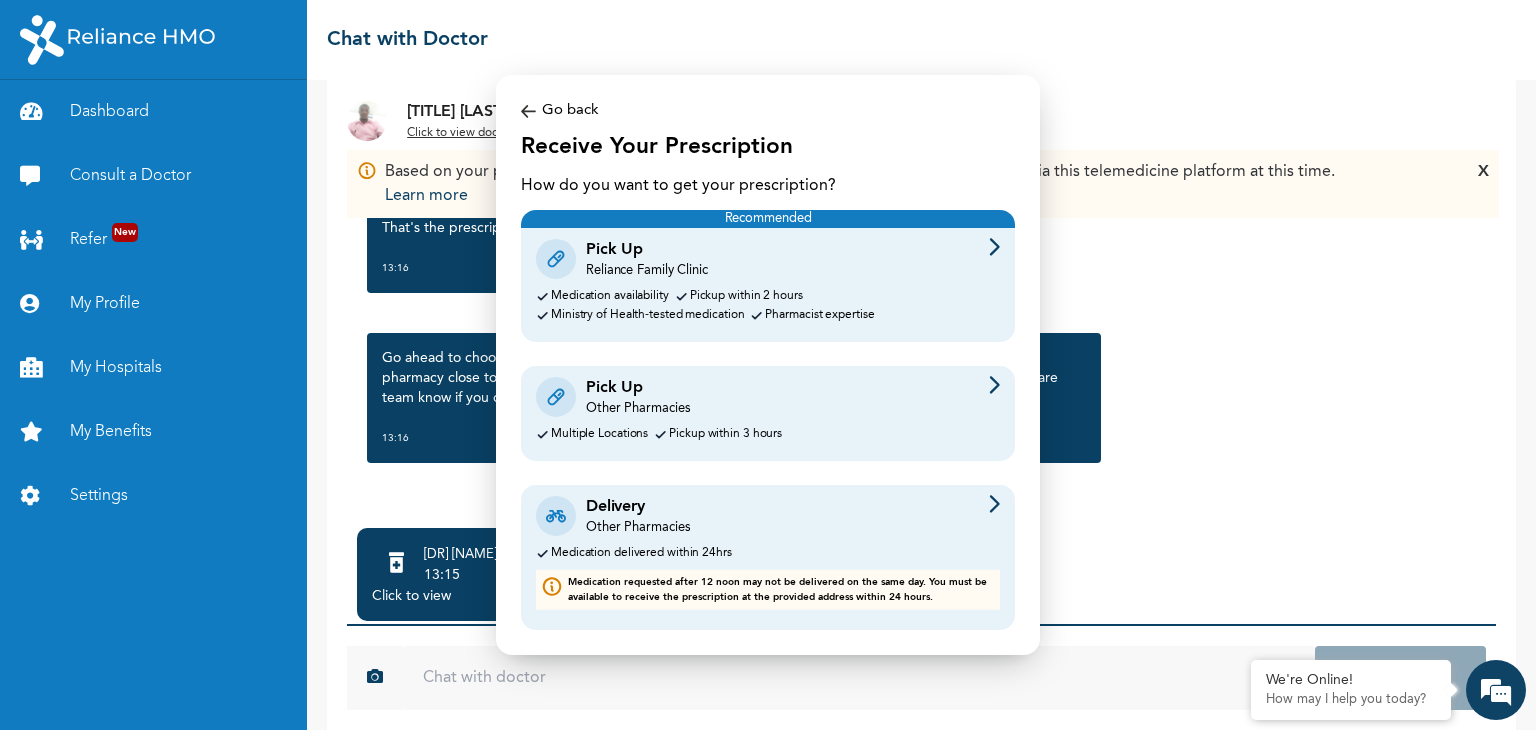 click on "Pick Up Other Pharmacies" at bounding box center (768, 397) 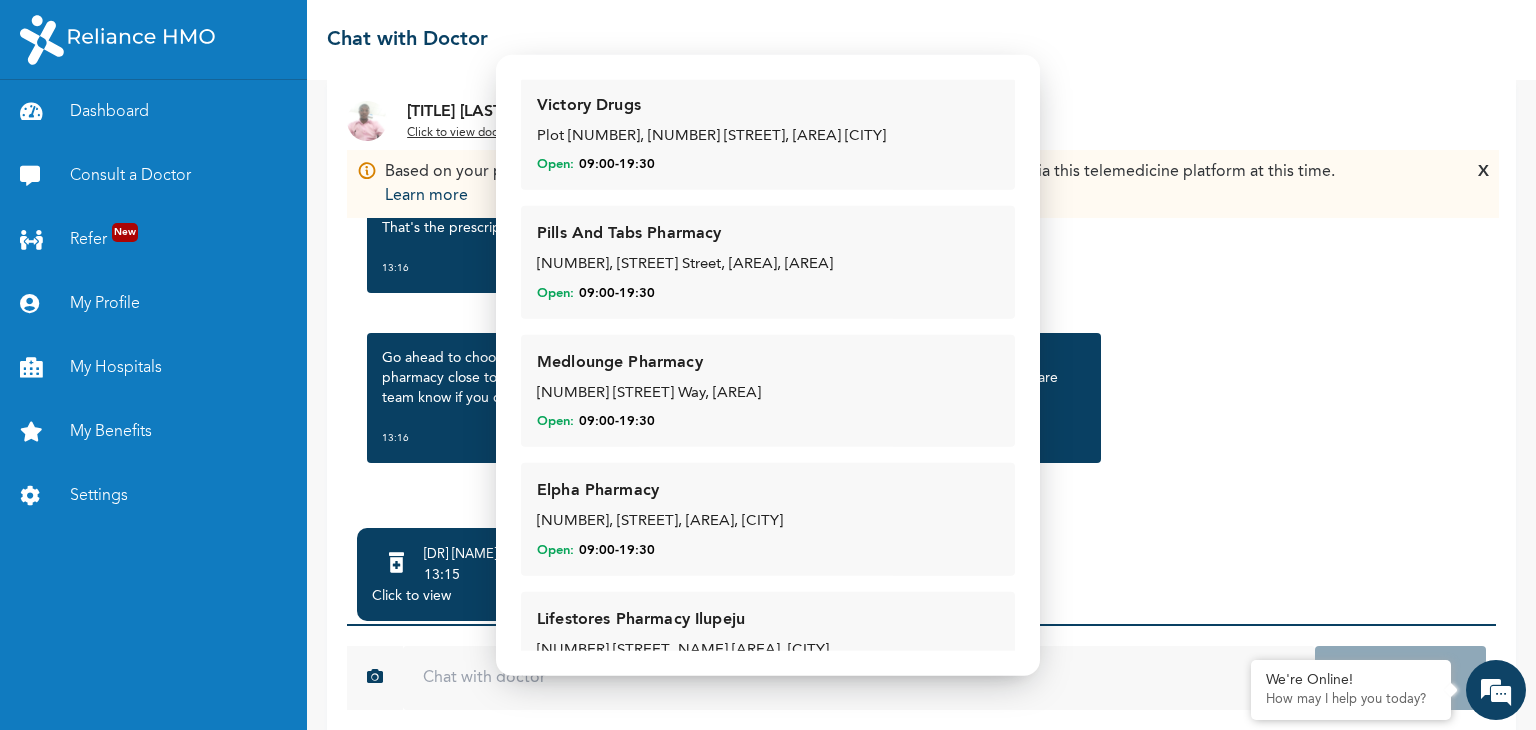 scroll, scrollTop: 228, scrollLeft: 0, axis: vertical 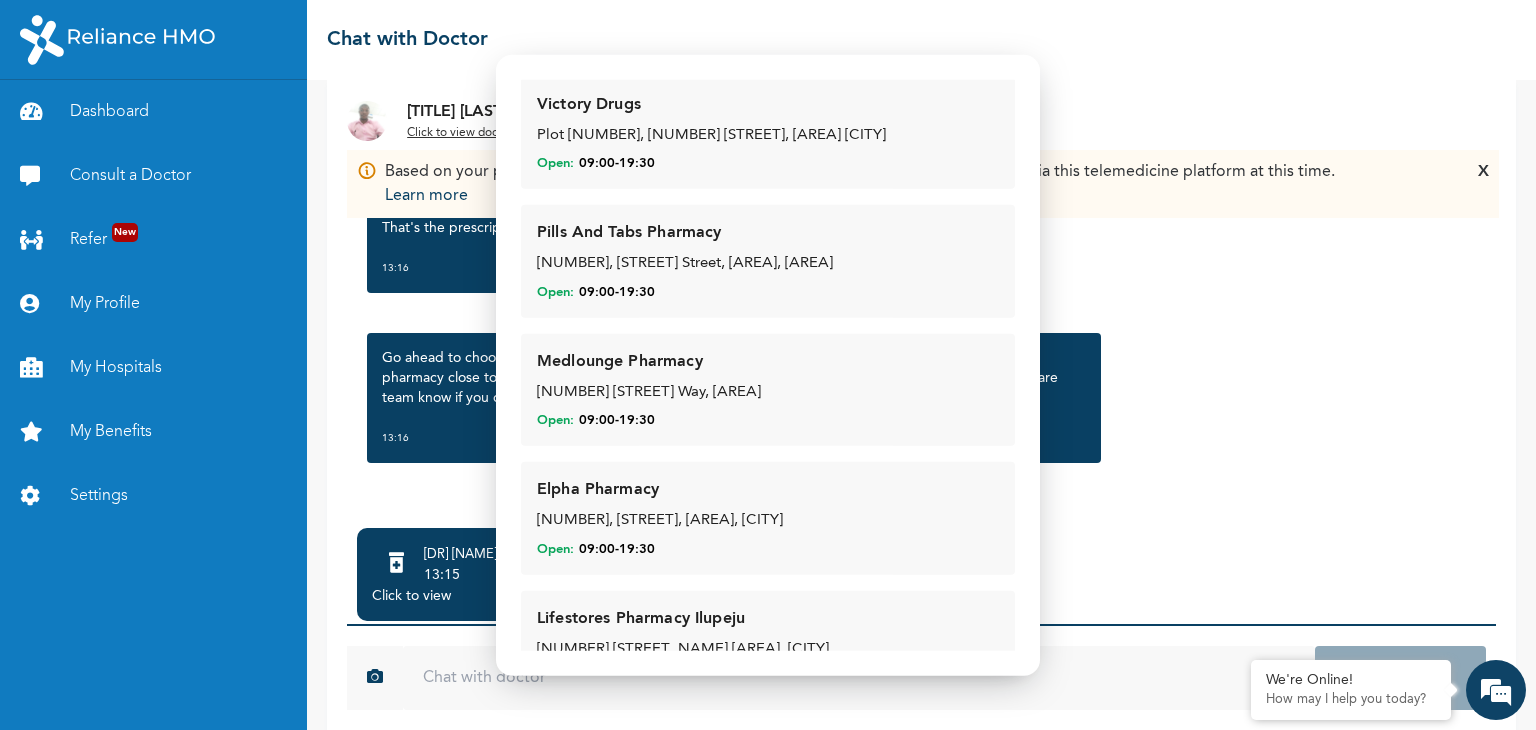 click on "[NUMBER] [STREET] Way, [AREA]" at bounding box center (768, 393) 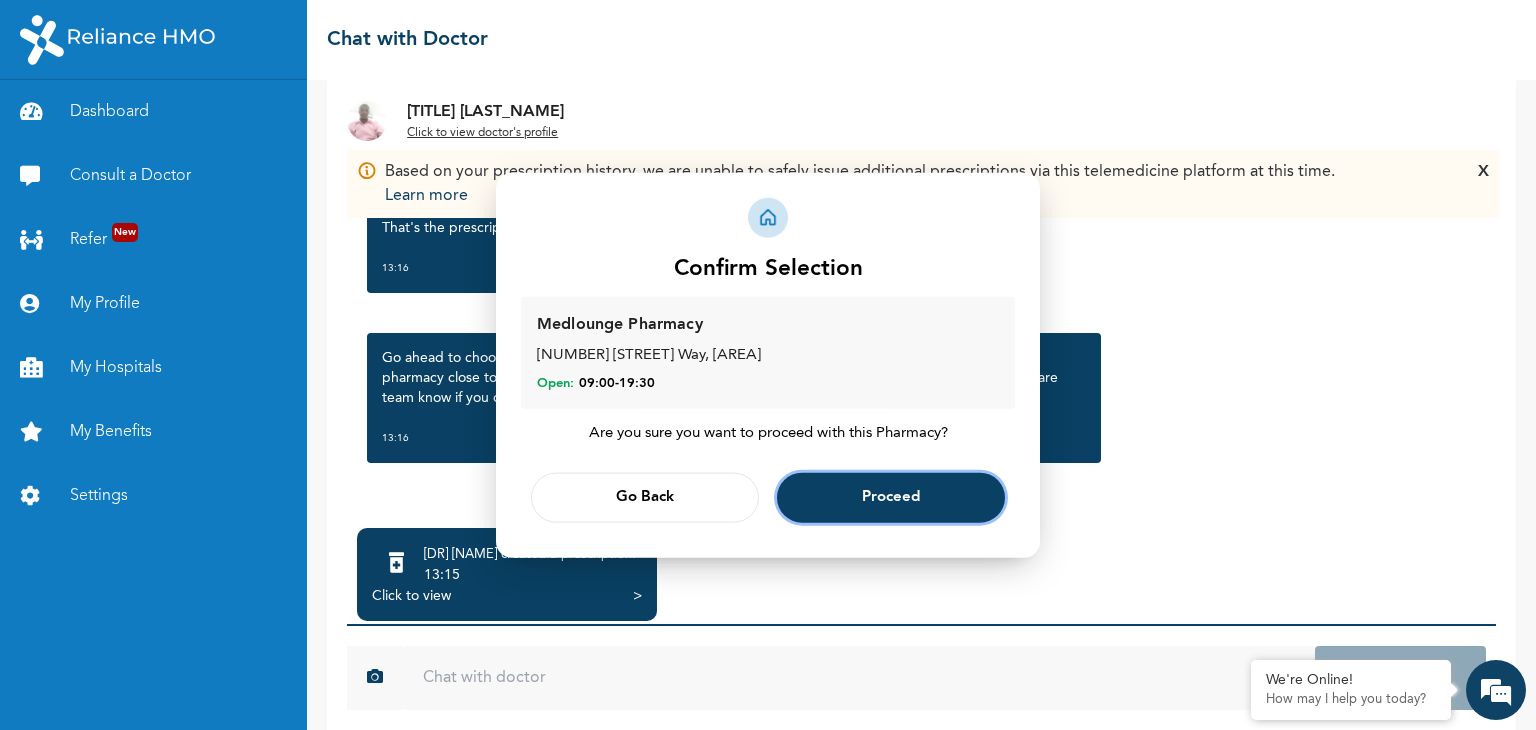 click on "Proceed" at bounding box center [891, 497] 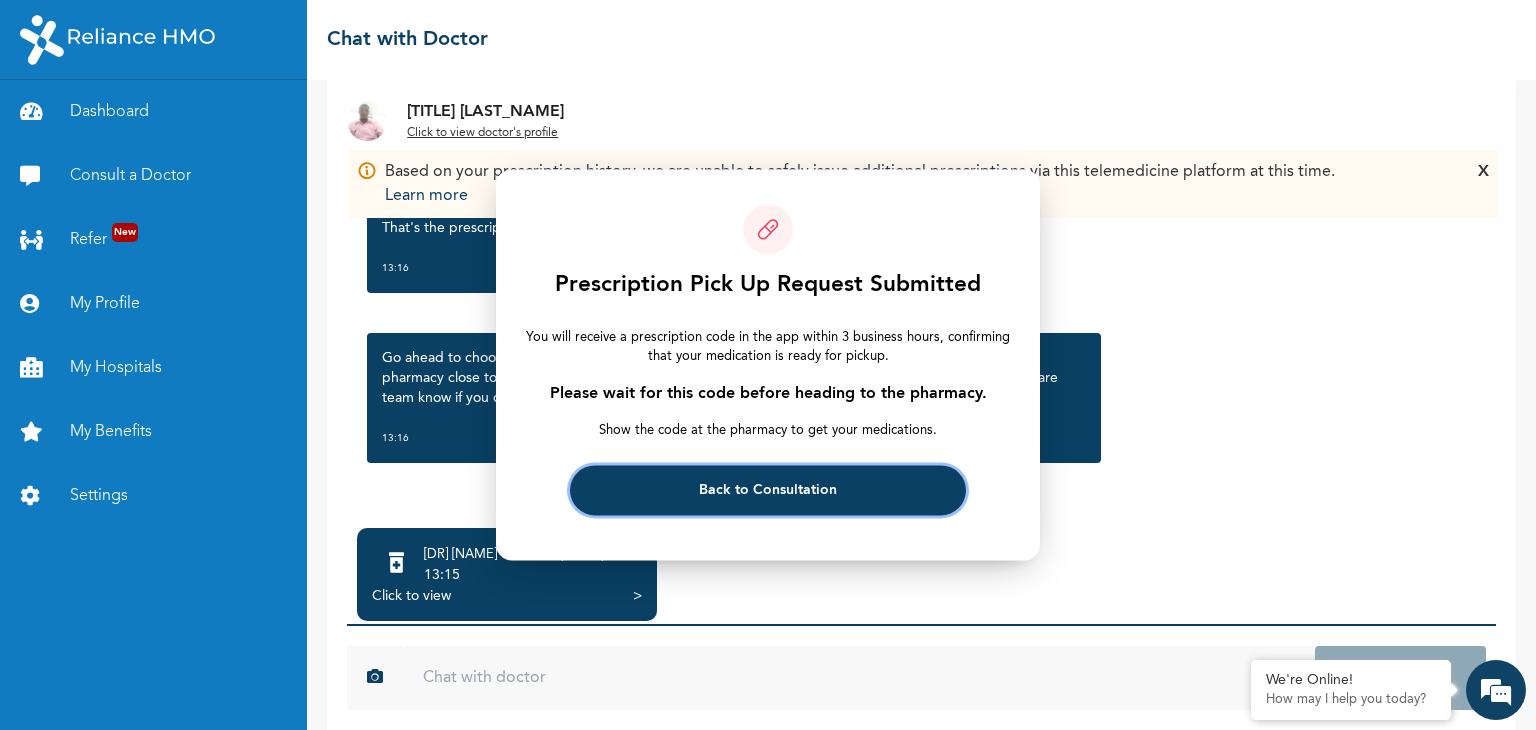 click on "Back to Consultation" at bounding box center (768, 490) 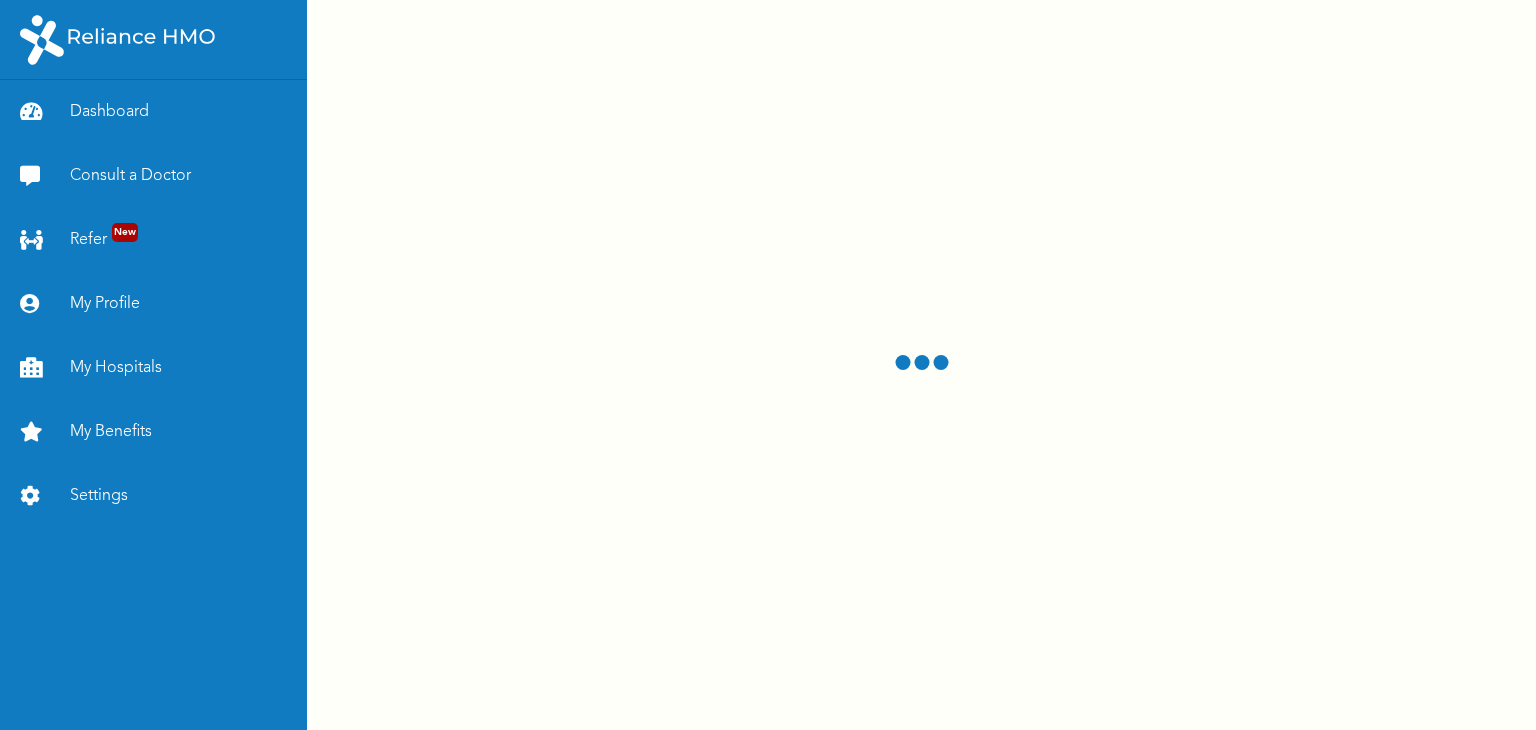 scroll, scrollTop: 0, scrollLeft: 0, axis: both 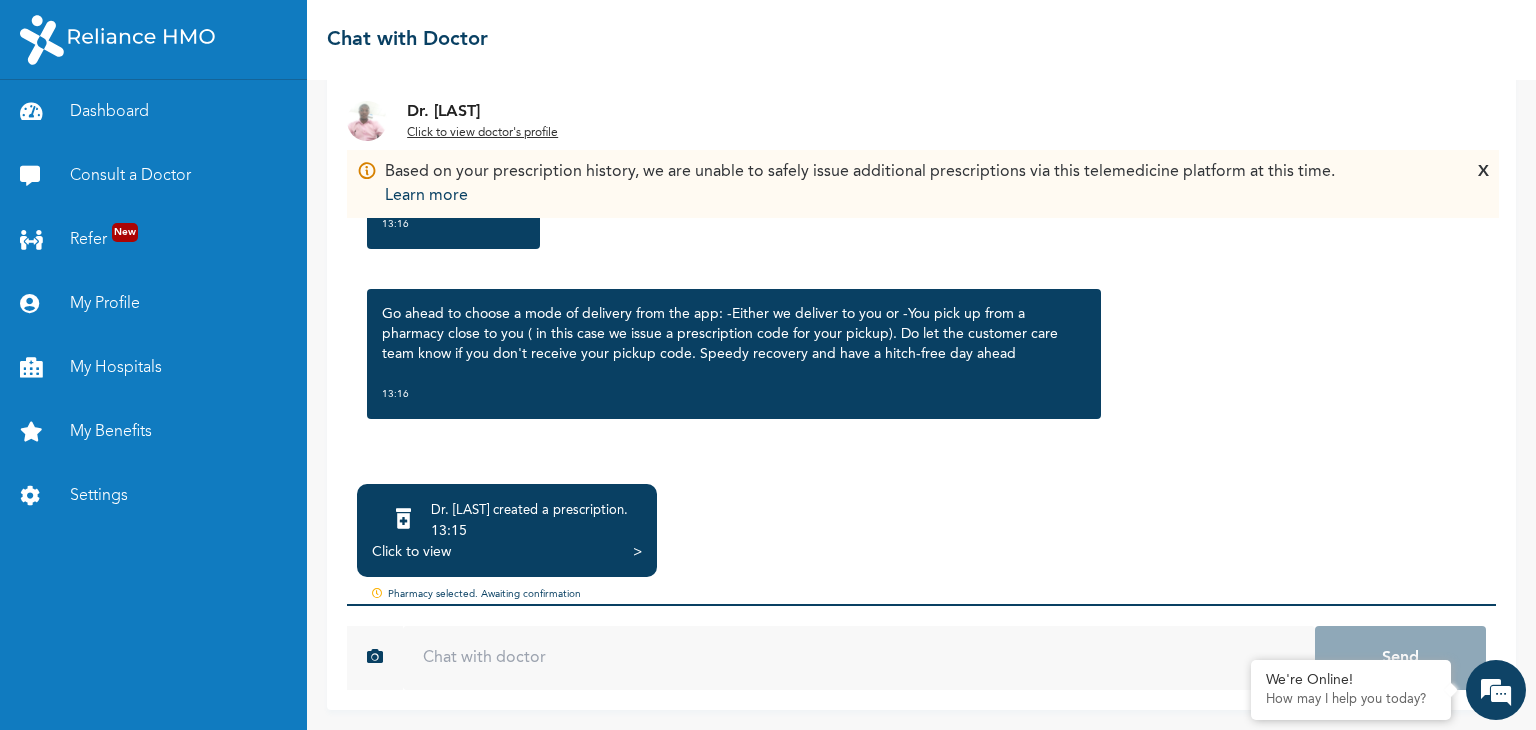click at bounding box center (859, 658) 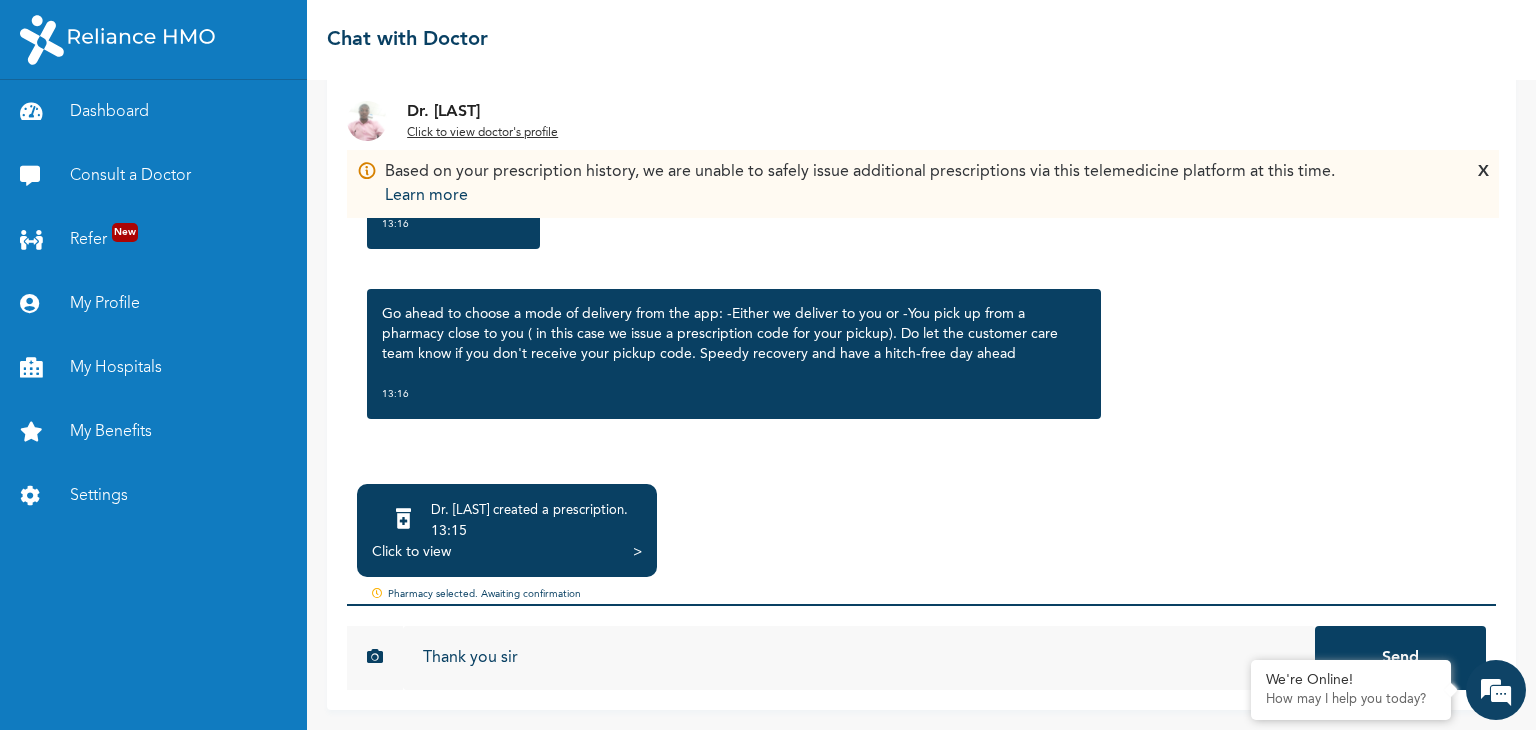 type on "Thank you sir" 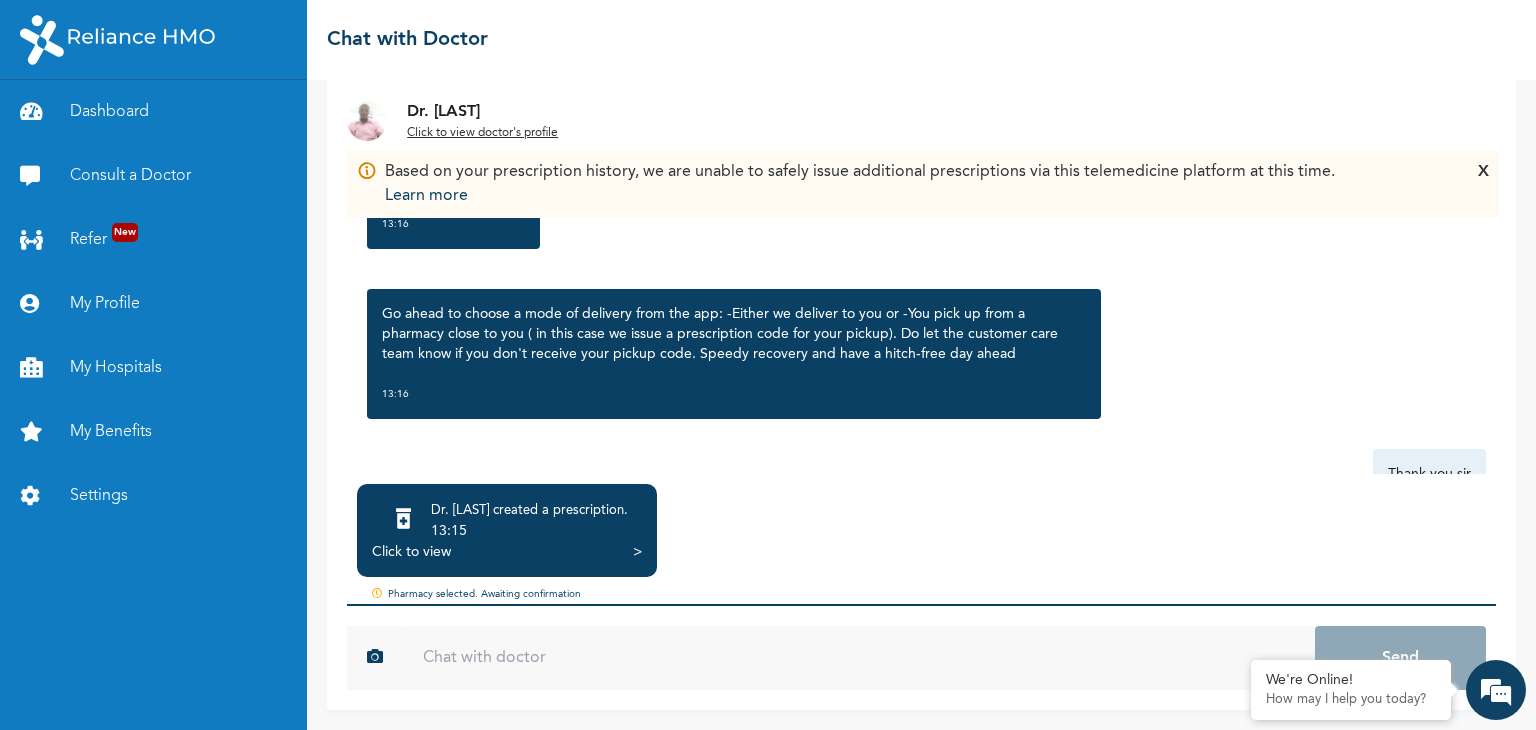 scroll, scrollTop: 0, scrollLeft: 0, axis: both 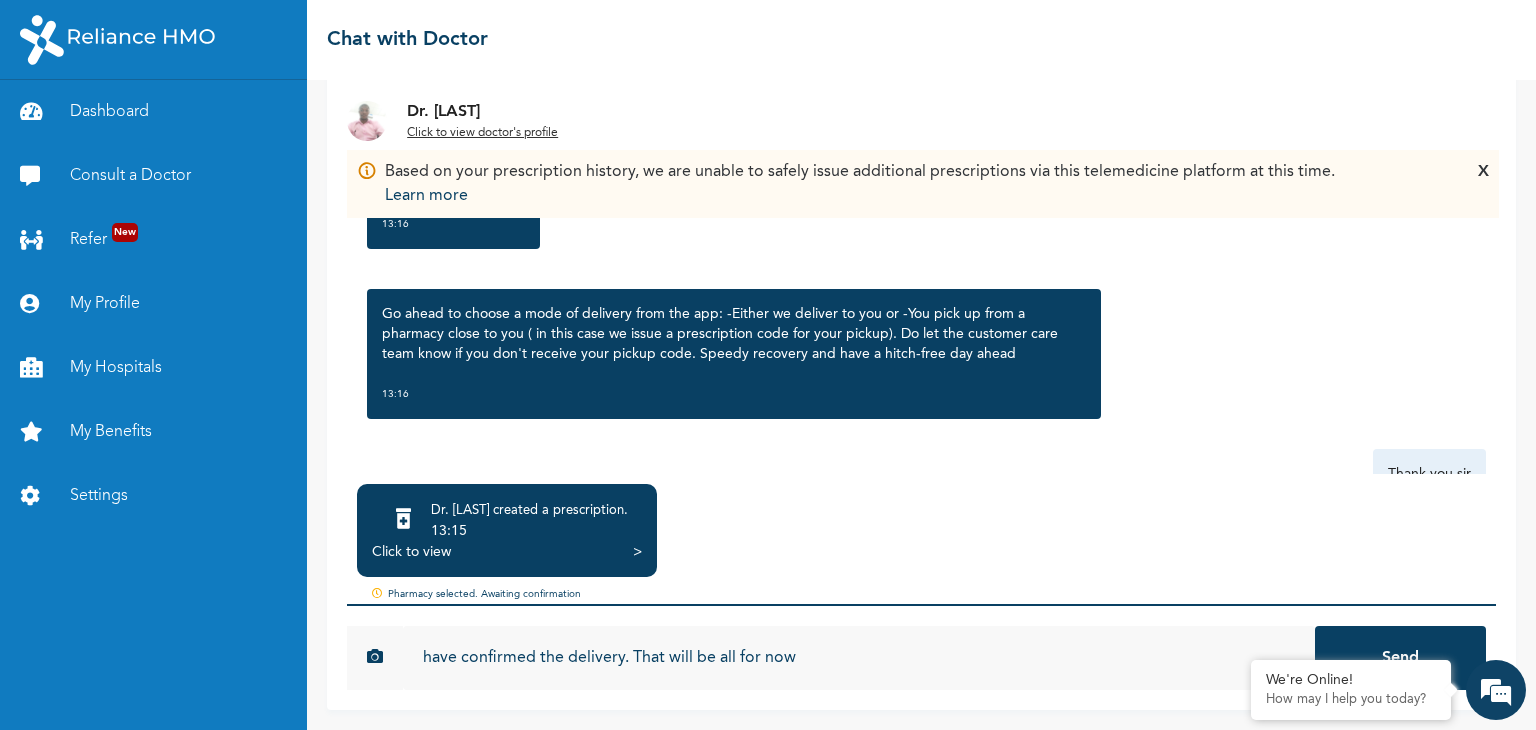 type on "have confirmed the delivery. That will be all for now" 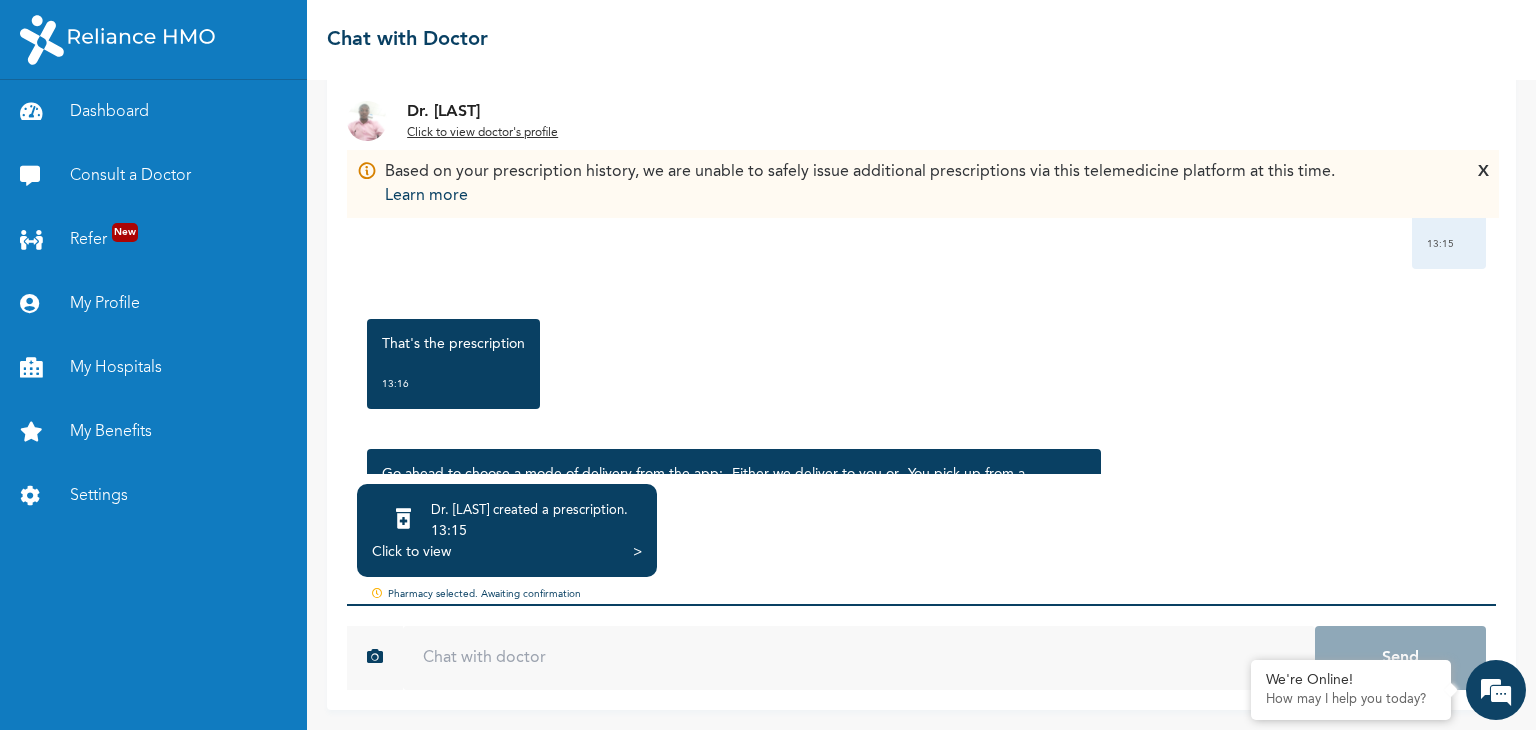 scroll, scrollTop: 2508, scrollLeft: 0, axis: vertical 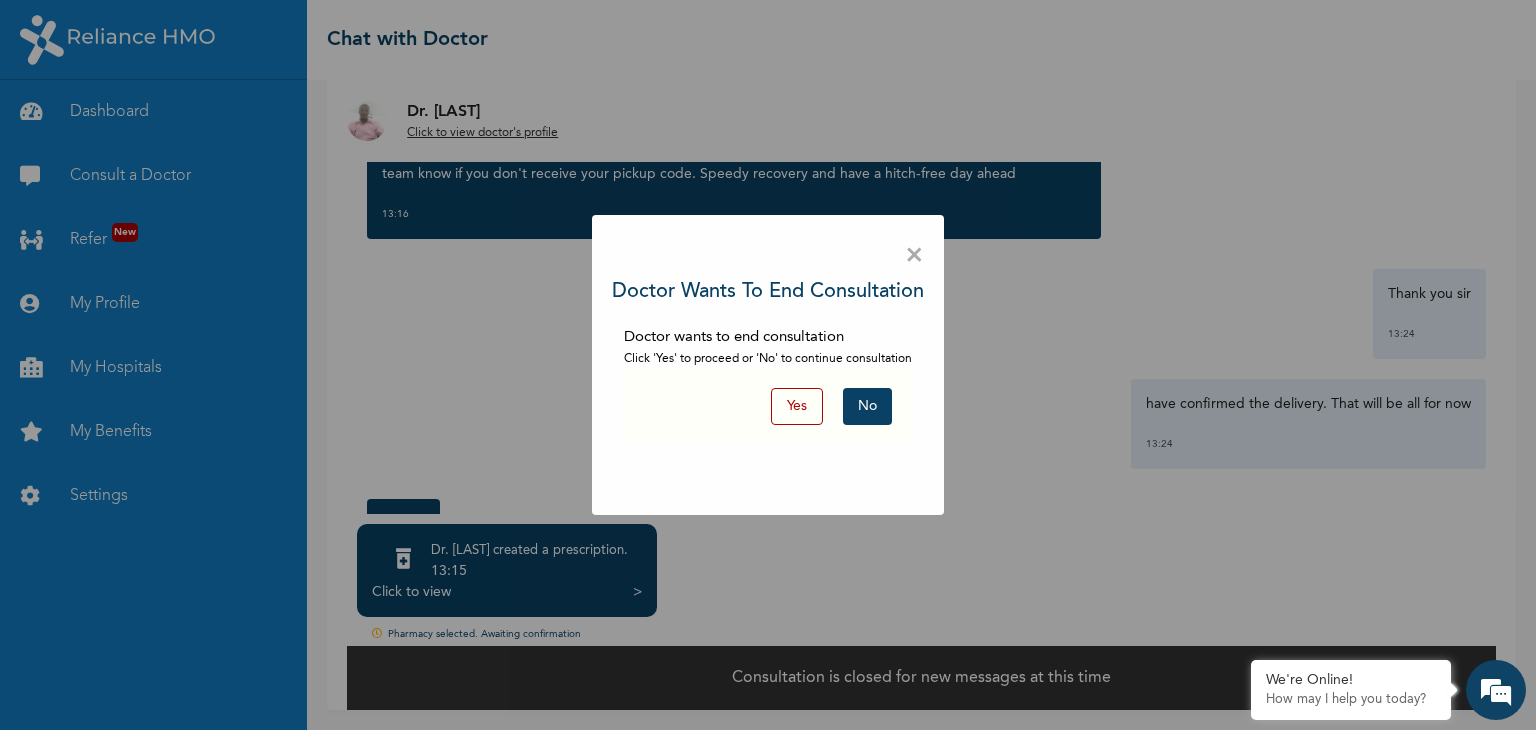 click on "Yes" at bounding box center (797, 406) 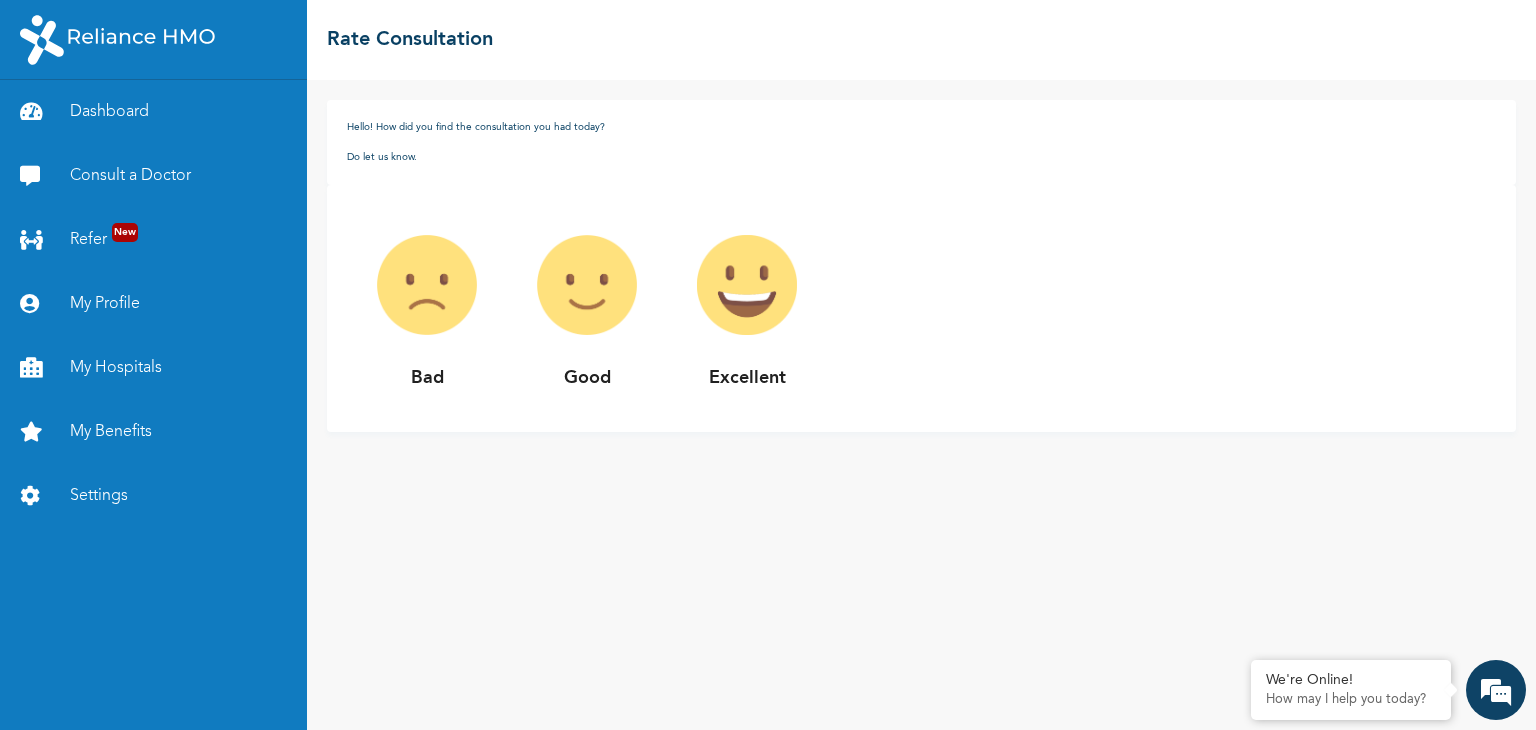 click at bounding box center (747, 285) 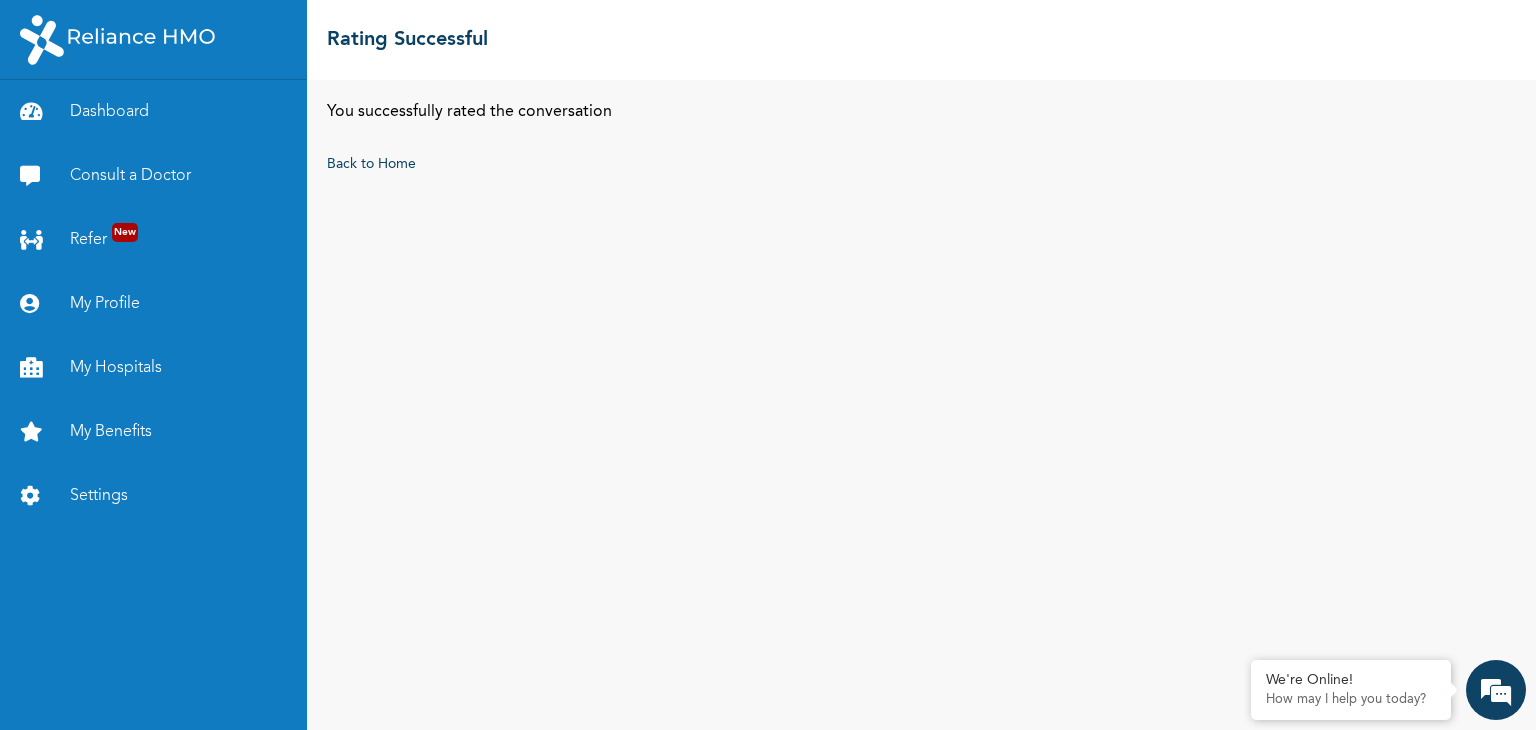 click on "You successfully rated the conversation Back to Home" at bounding box center (921, 405) 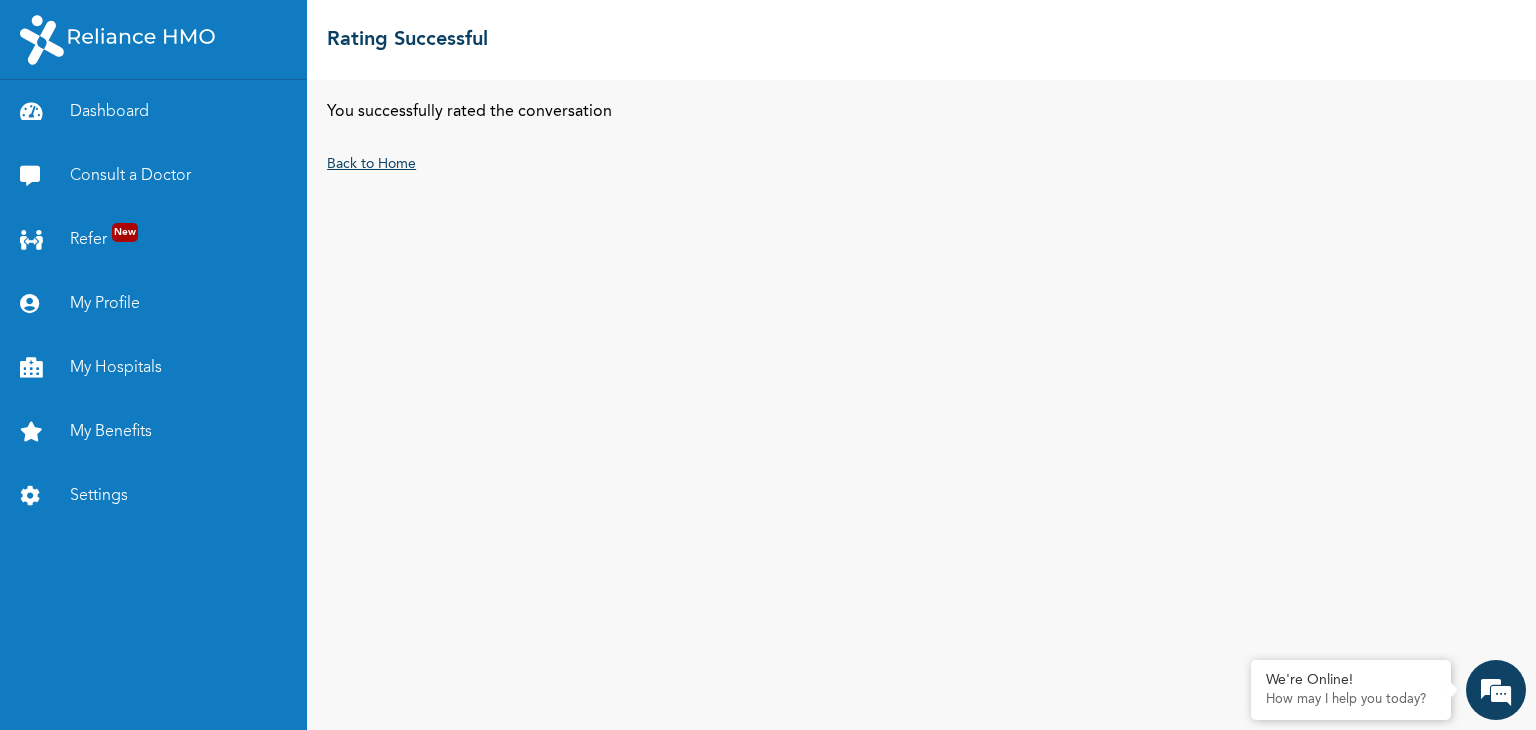 click on "Back to Home" at bounding box center [371, 164] 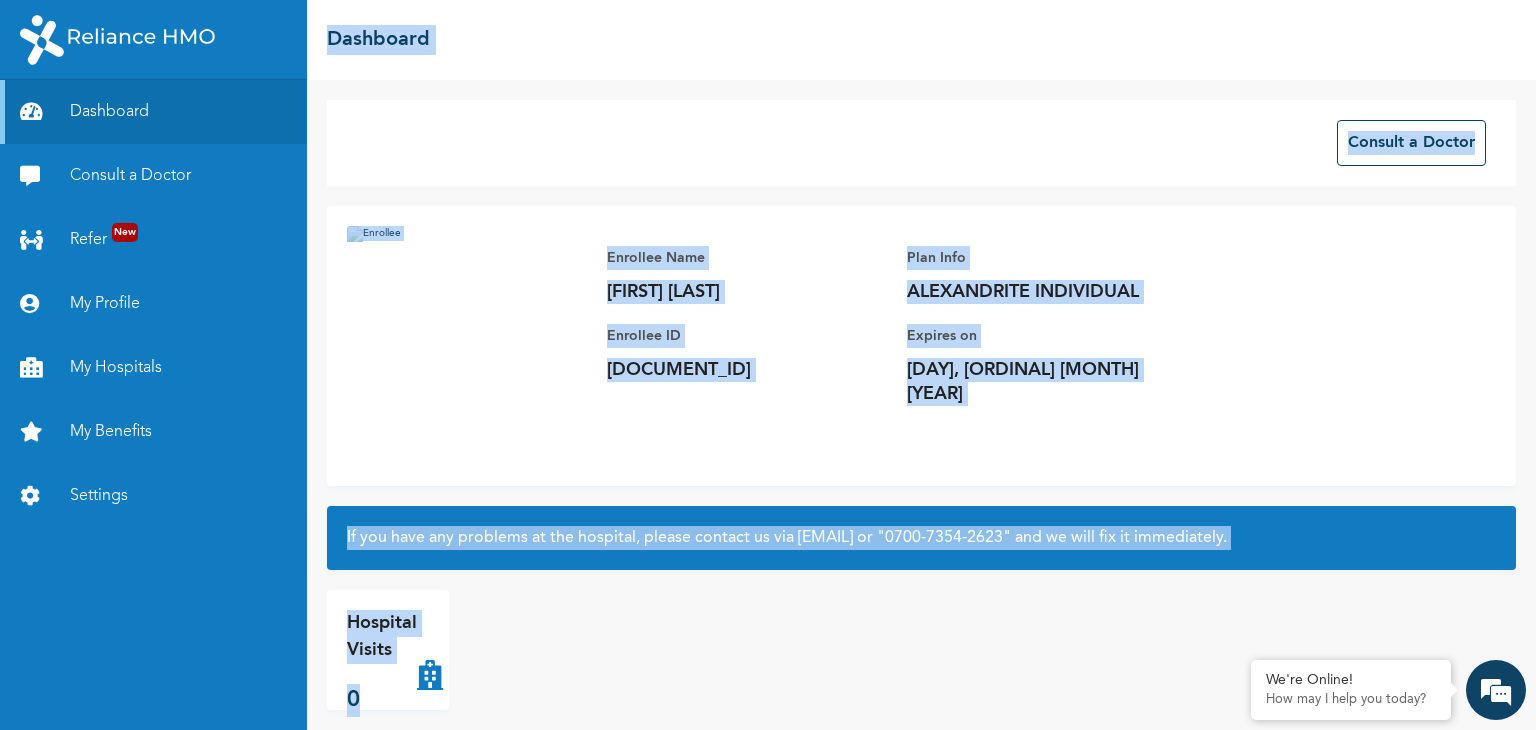click on "Enrollee Name Nurudeen Adegbuyi Enrollee ID PWP/10139/A Plan Info ALEXANDRITE INDIVIDUAL Expires on Wed, 7th January 2026" at bounding box center (921, 346) 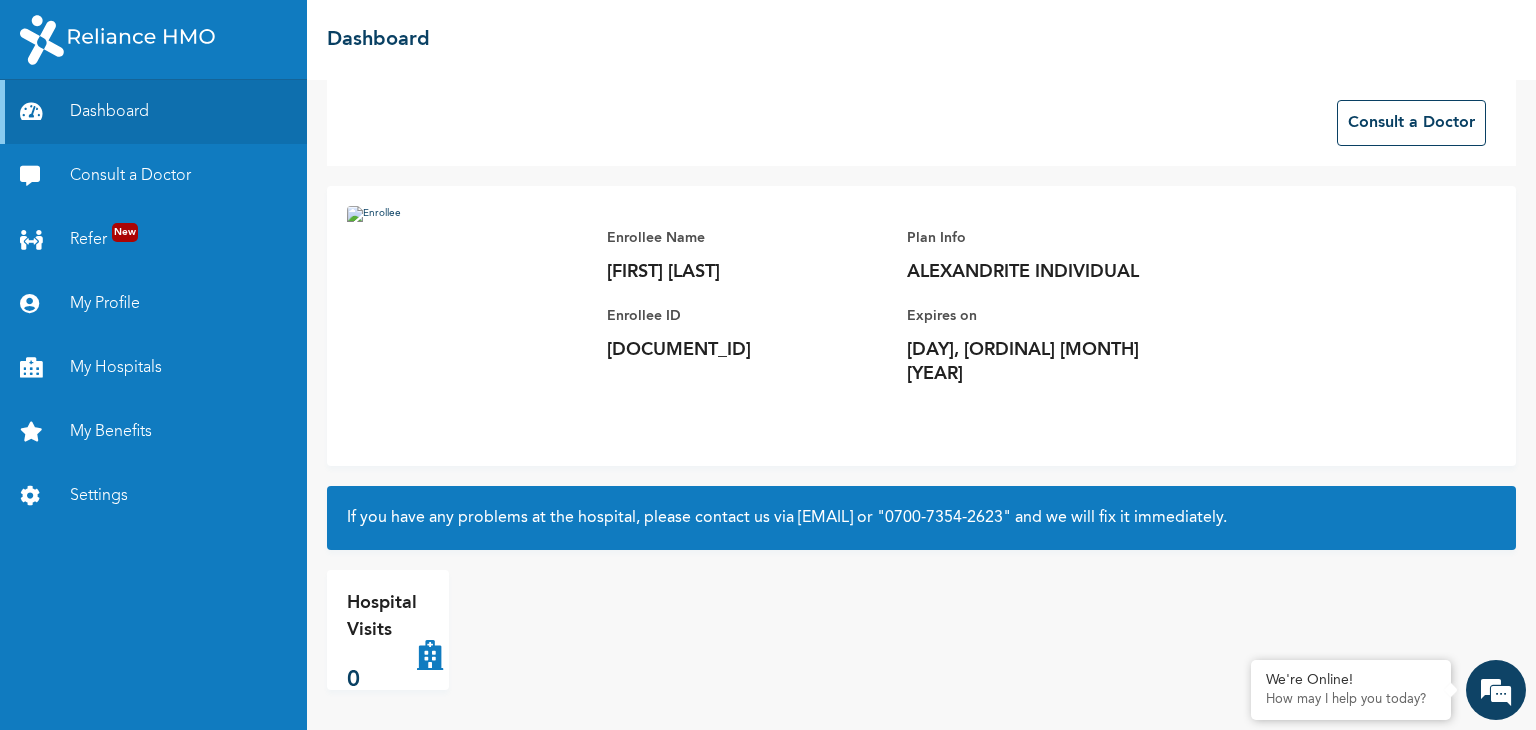 scroll, scrollTop: 0, scrollLeft: 0, axis: both 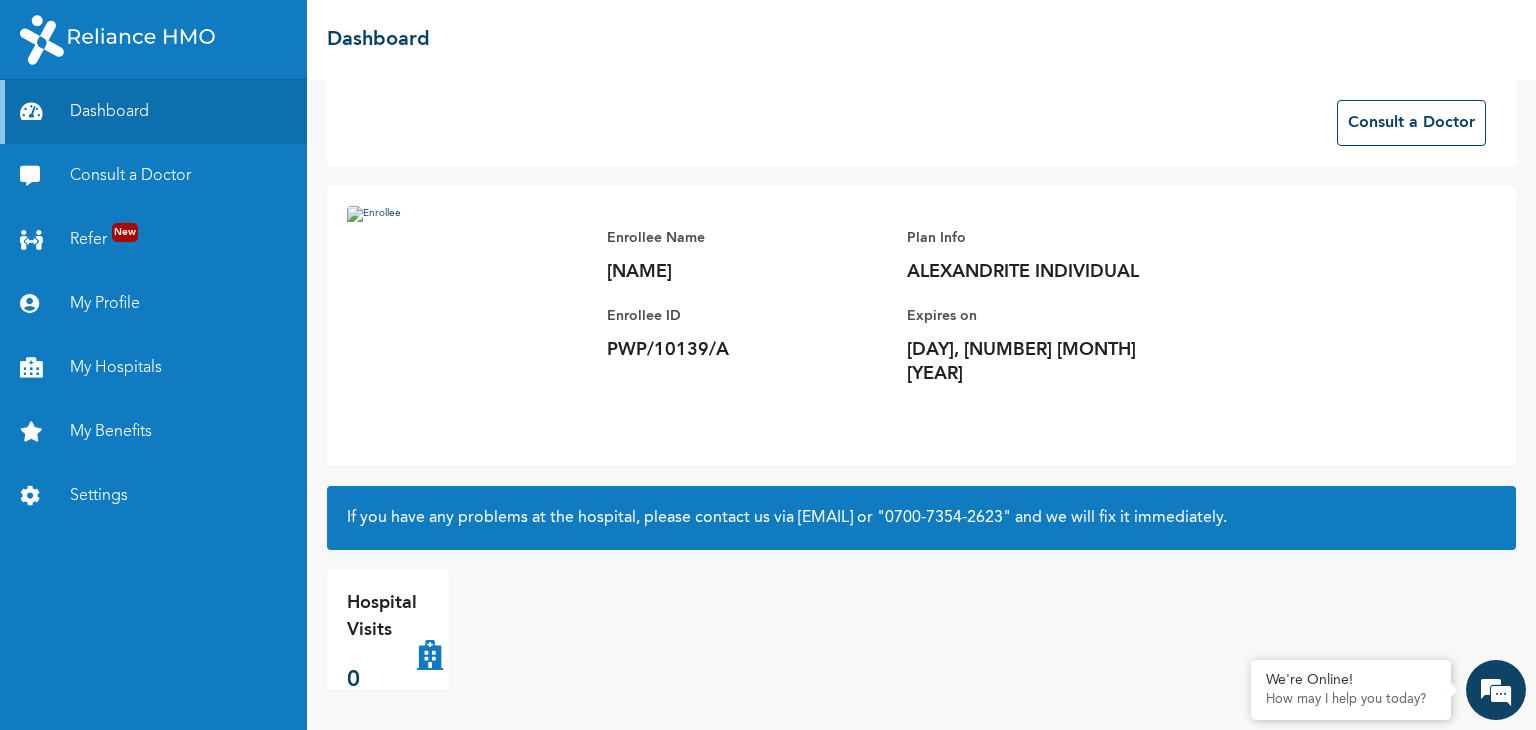 click at bounding box center (467, 326) 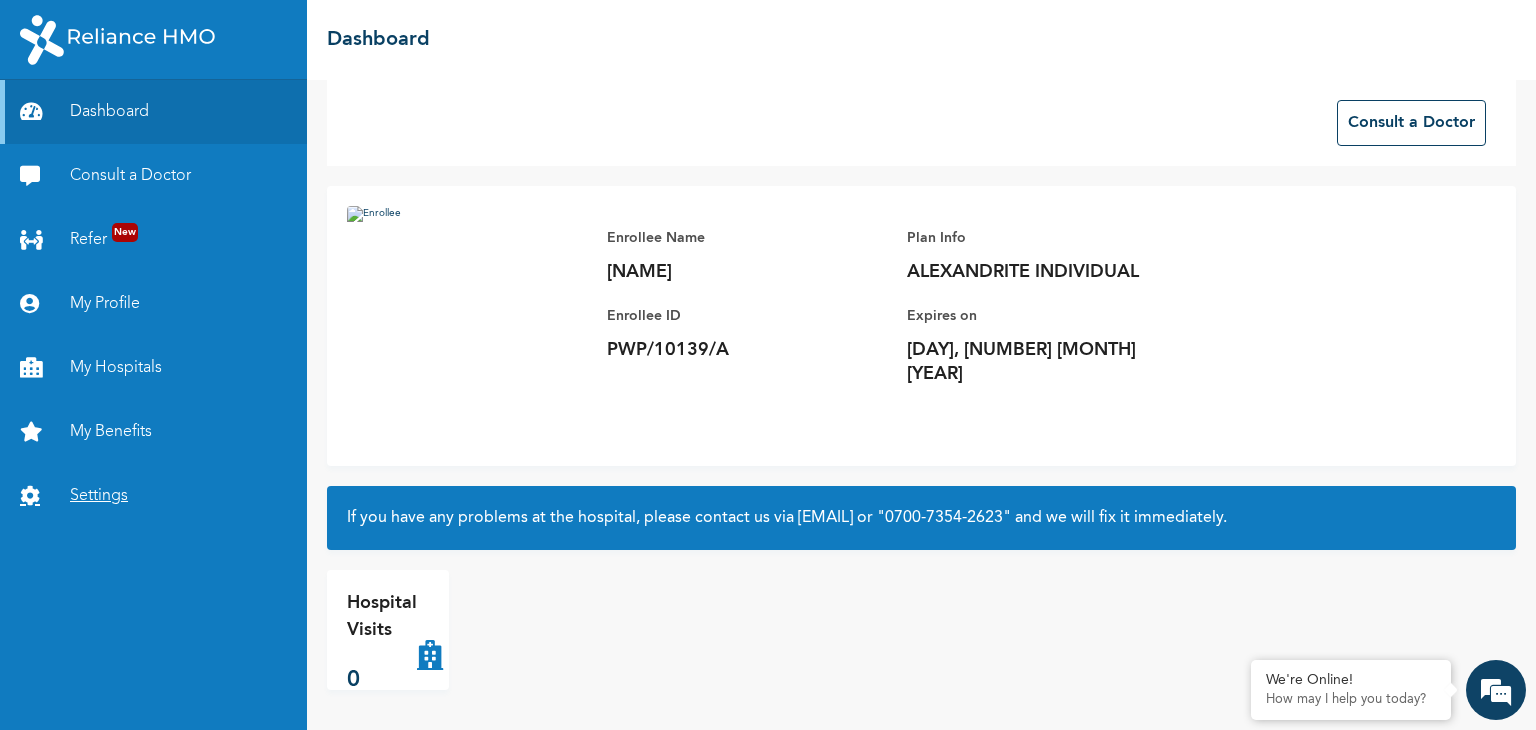 click on "Settings" at bounding box center (153, 496) 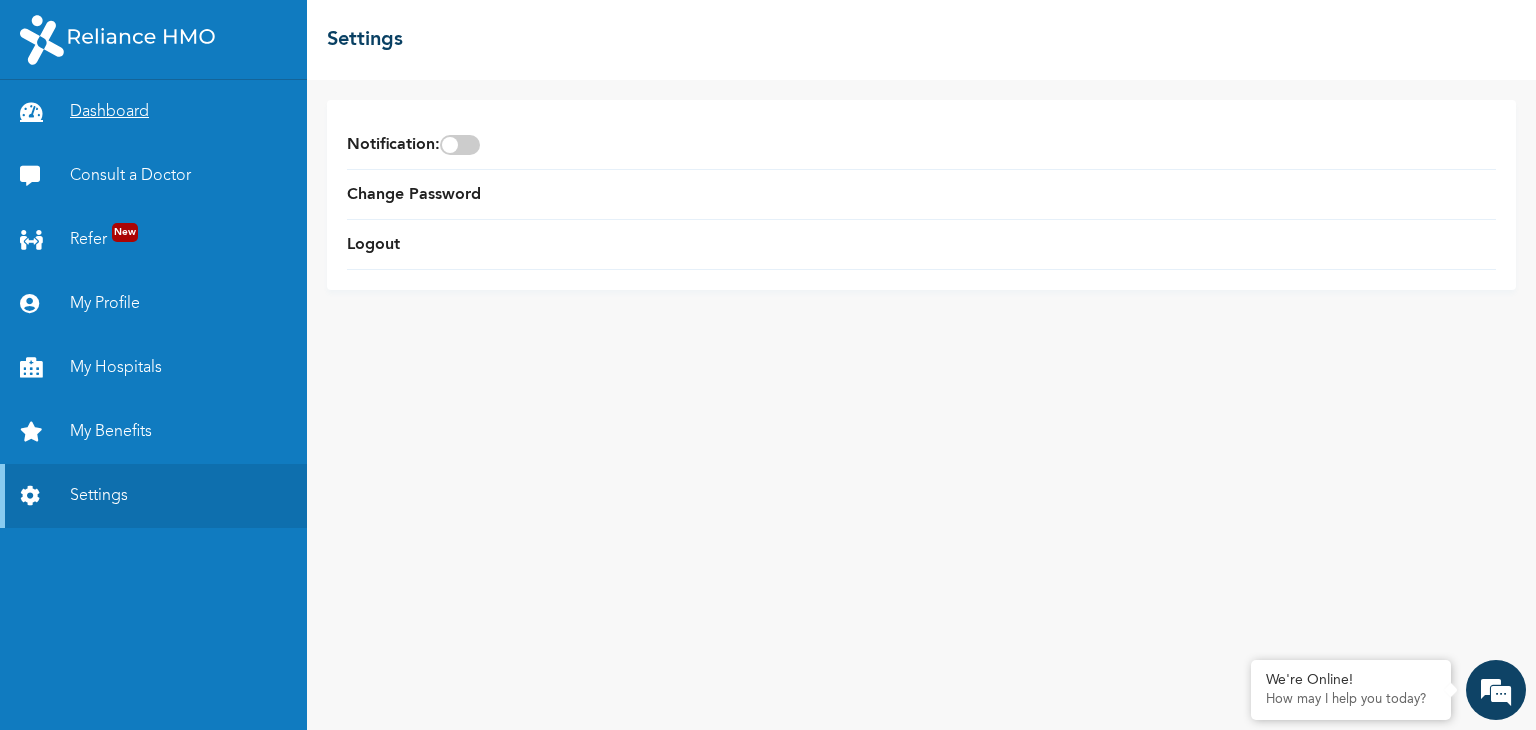 click on "Dashboard" at bounding box center (153, 112) 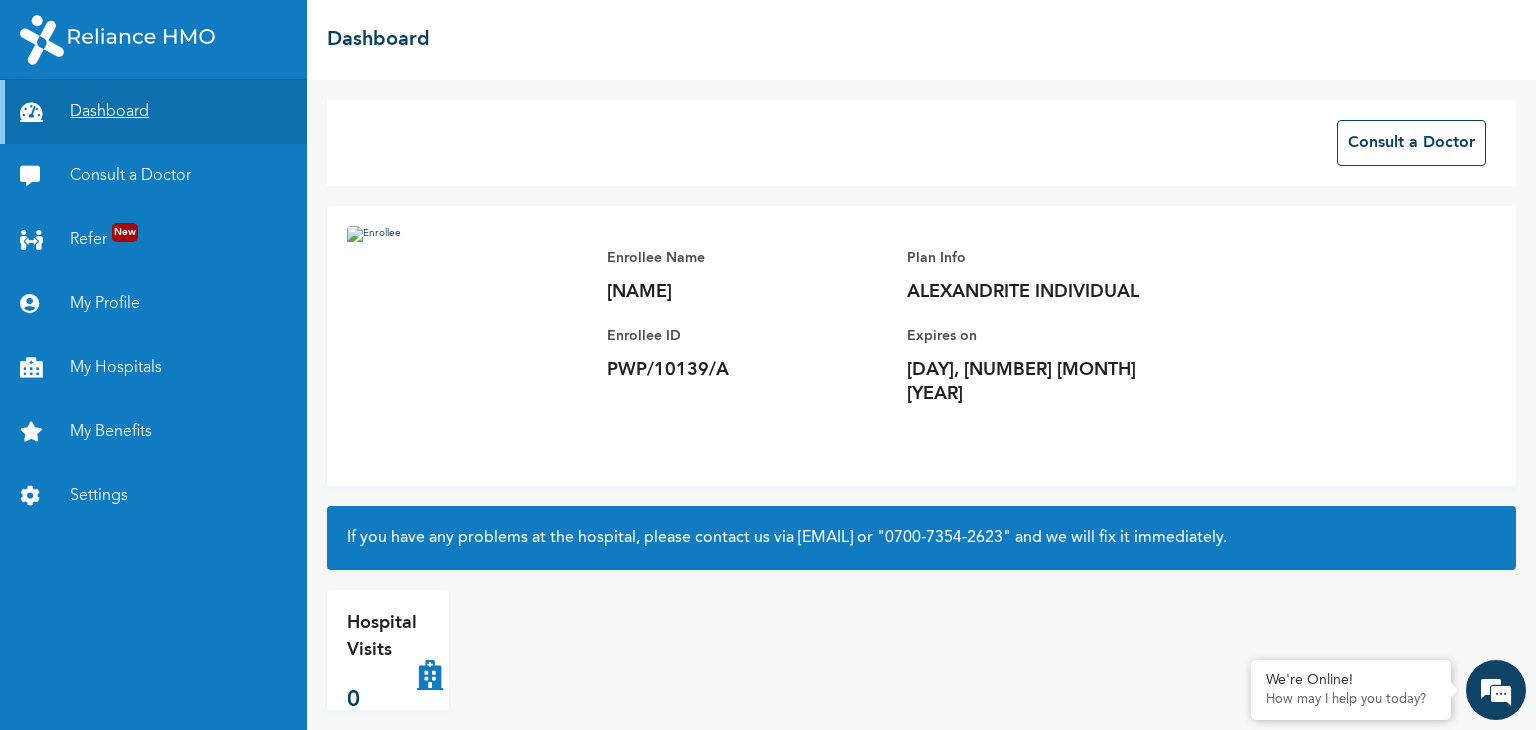 scroll, scrollTop: 0, scrollLeft: 0, axis: both 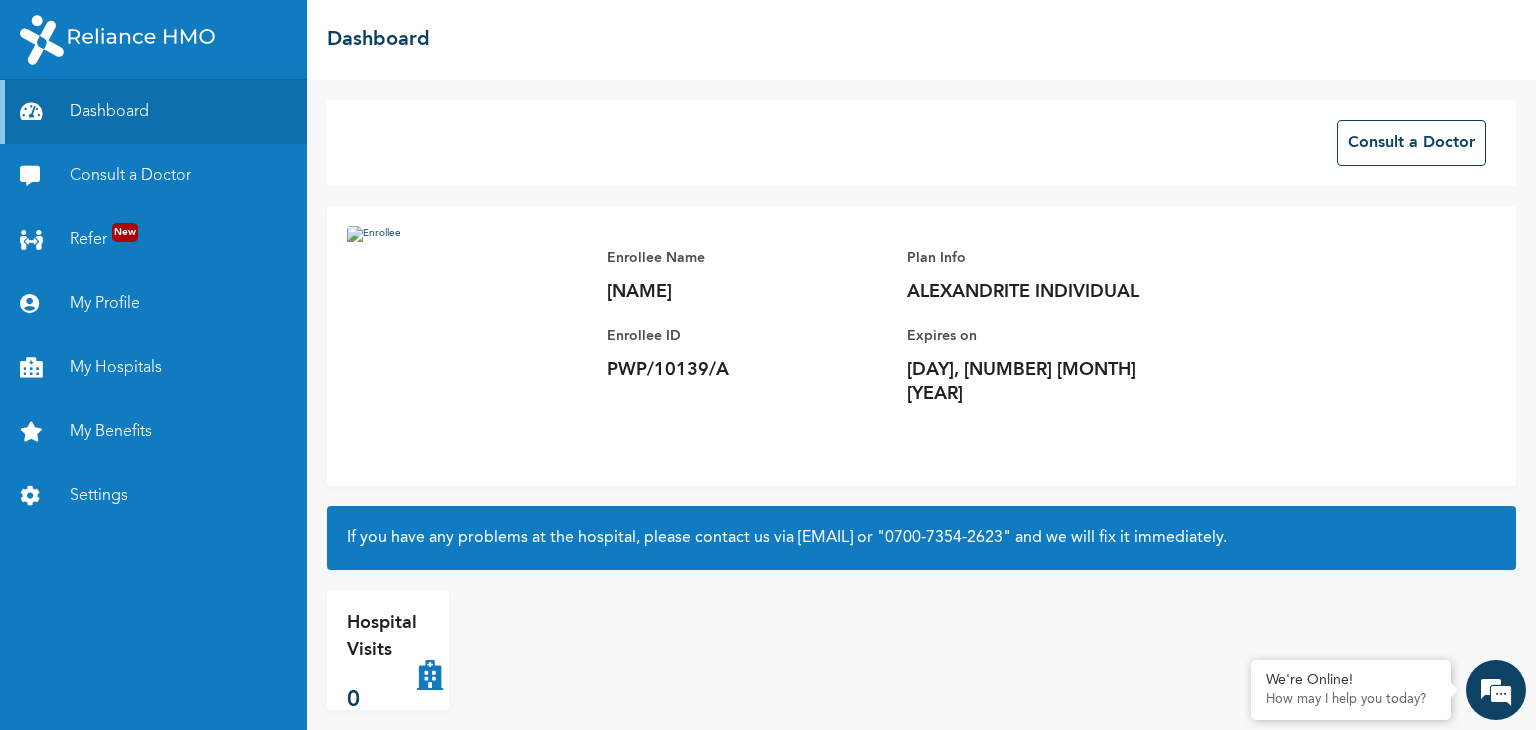 click at bounding box center [467, 346] 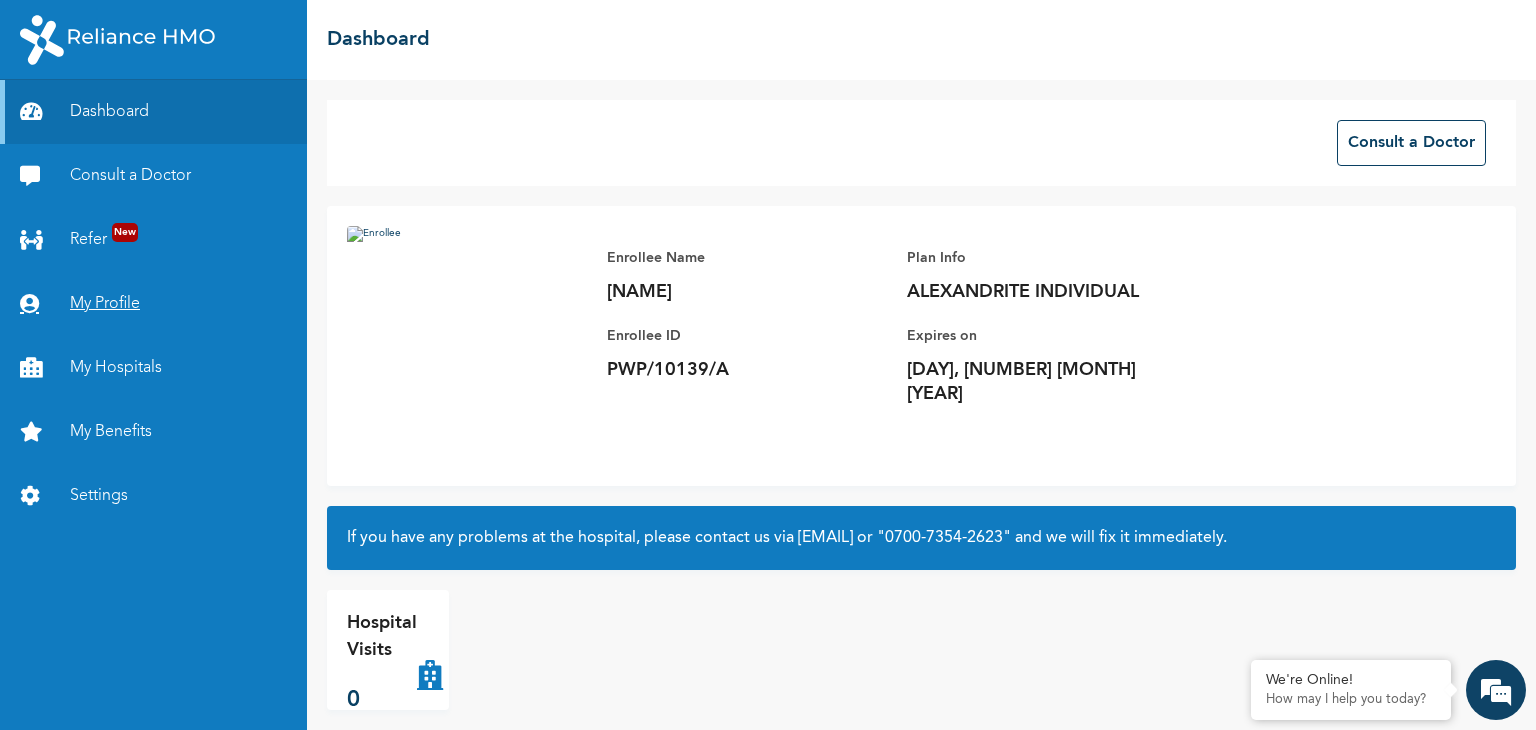 click on "My Profile" at bounding box center (153, 304) 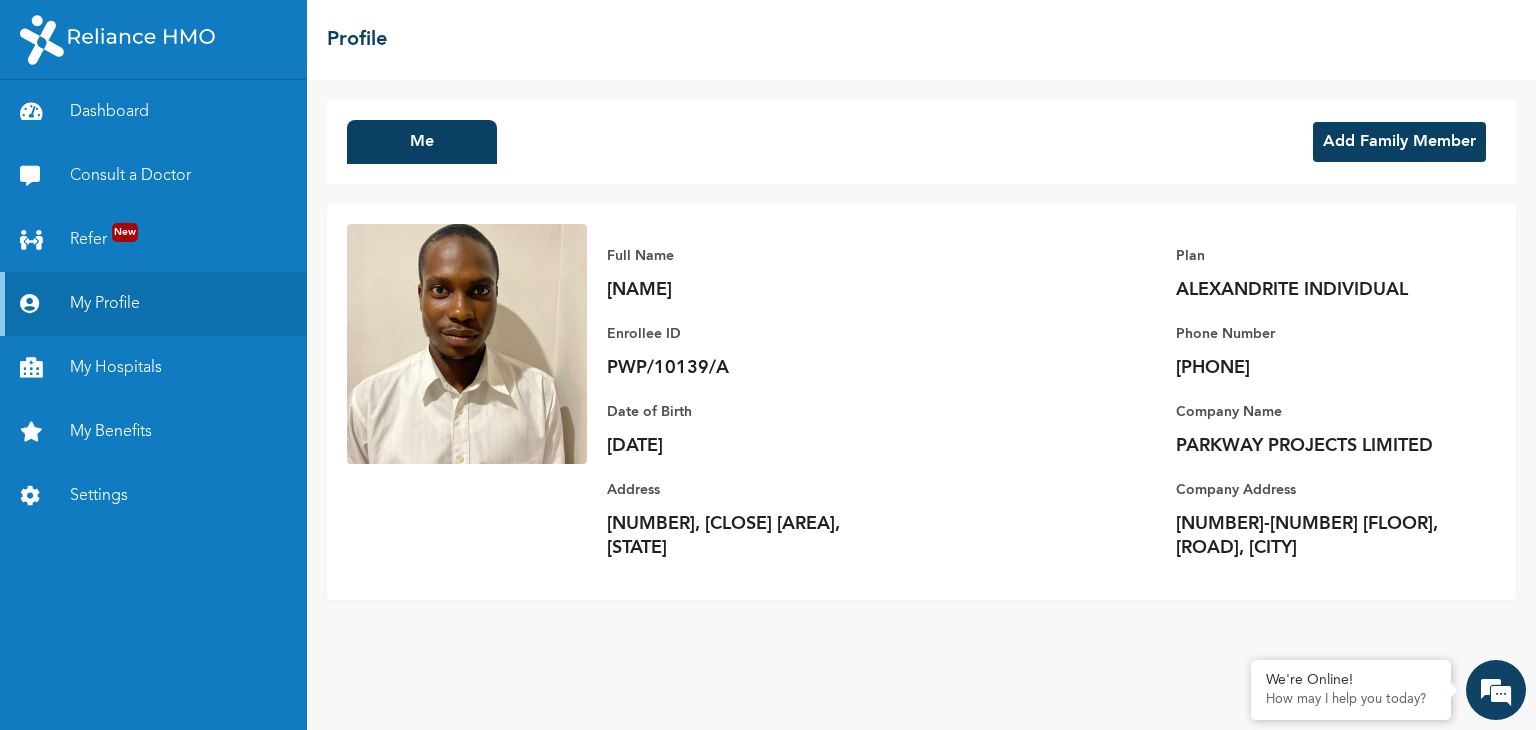 click on "Add Family Member" at bounding box center [1399, 142] 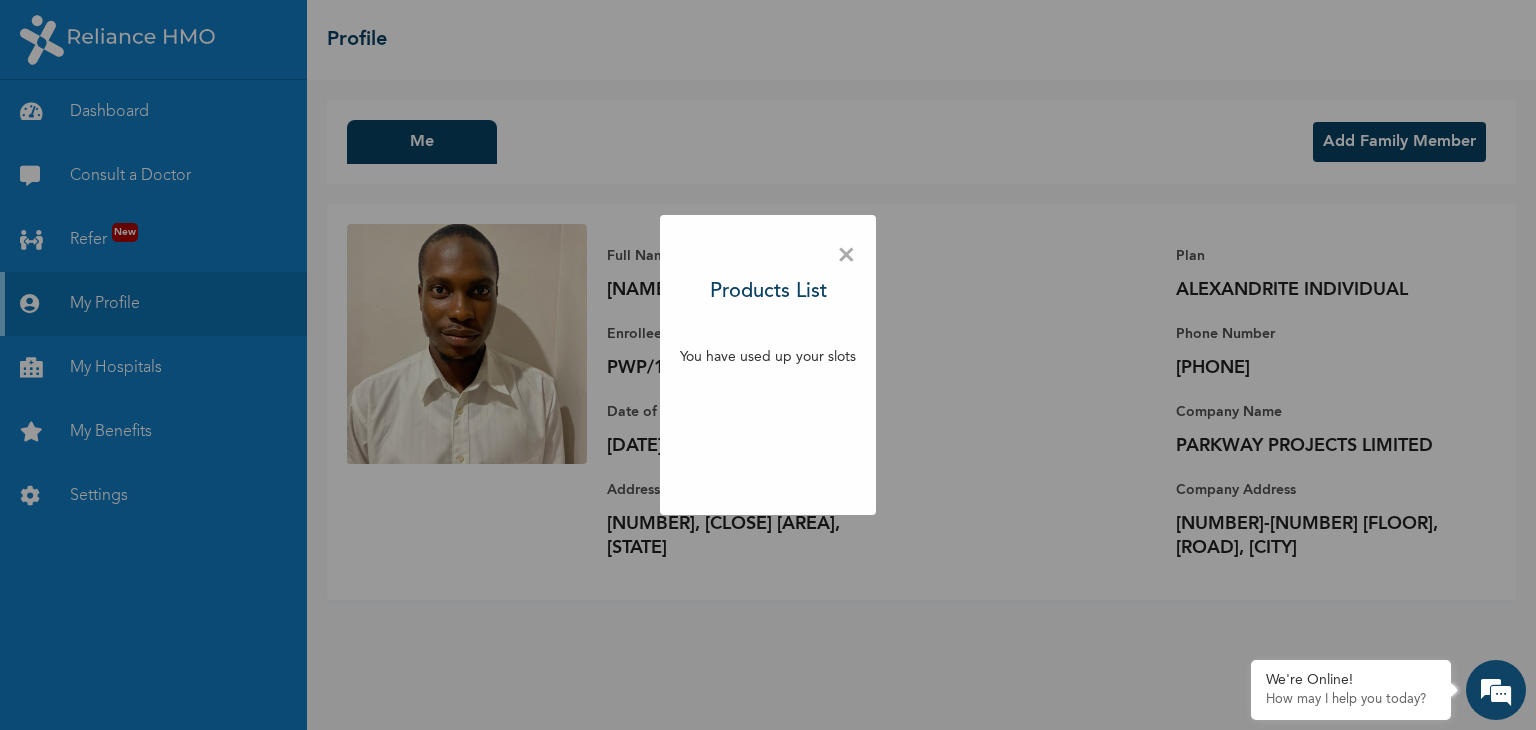 click on "×" at bounding box center [846, 256] 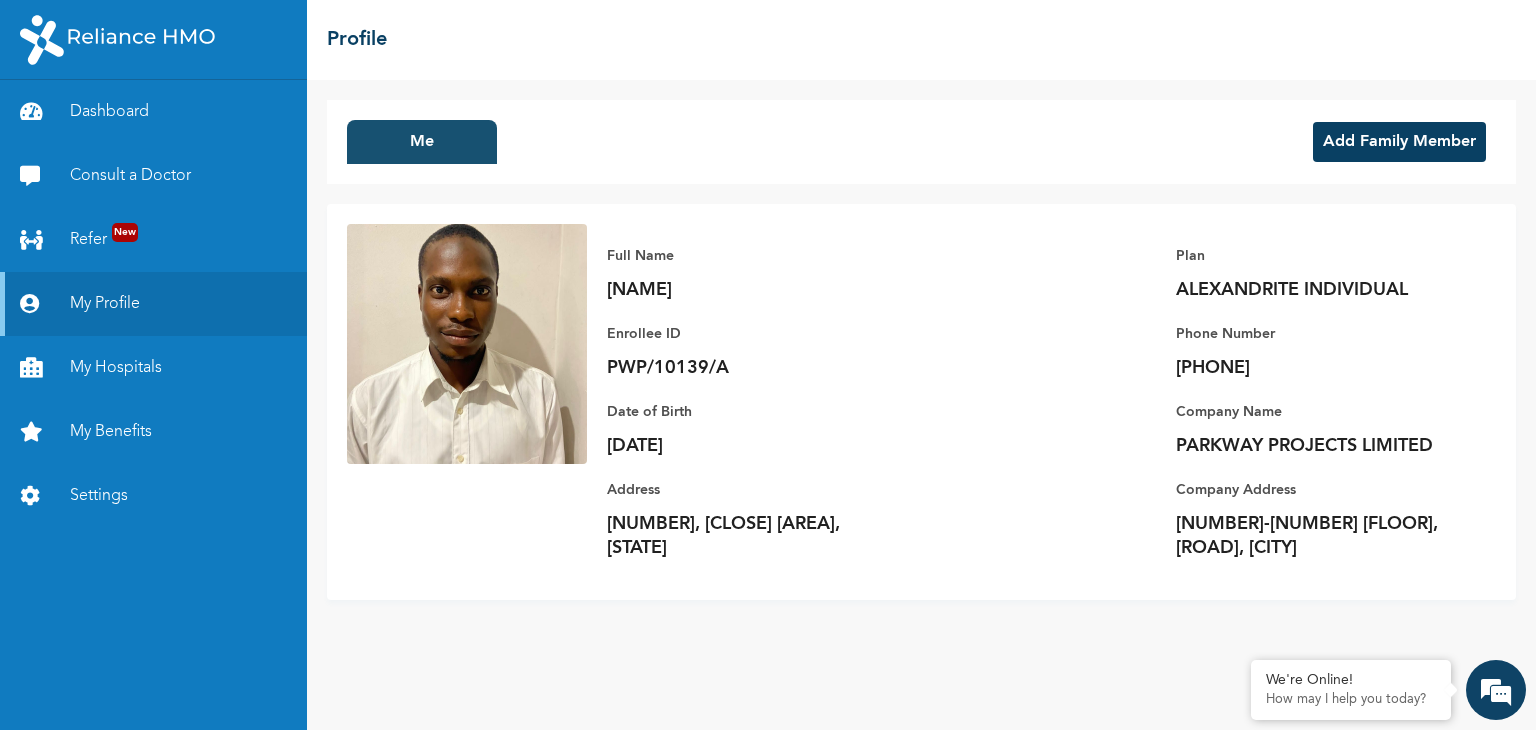 click on "Me" at bounding box center [422, 142] 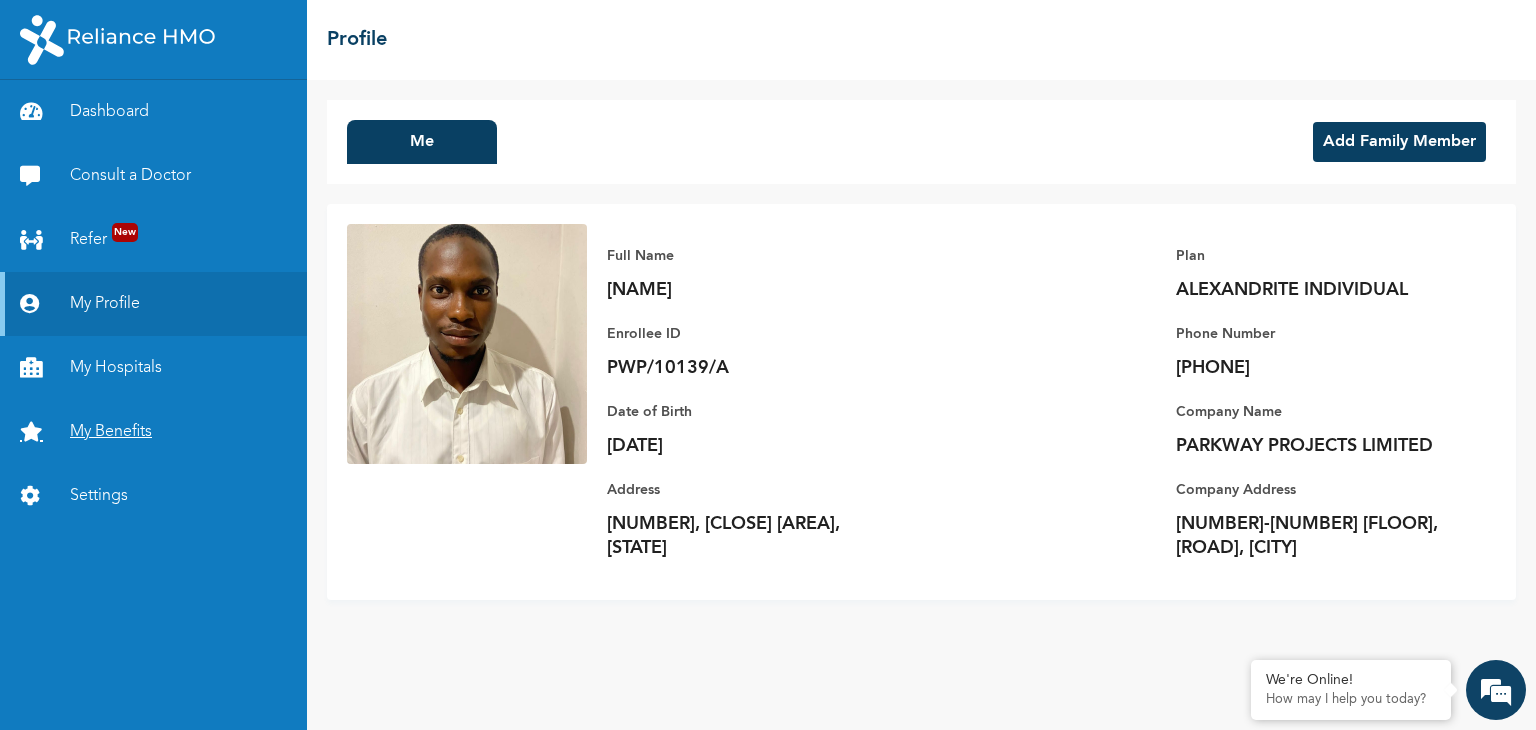 click on "My Benefits" at bounding box center [153, 432] 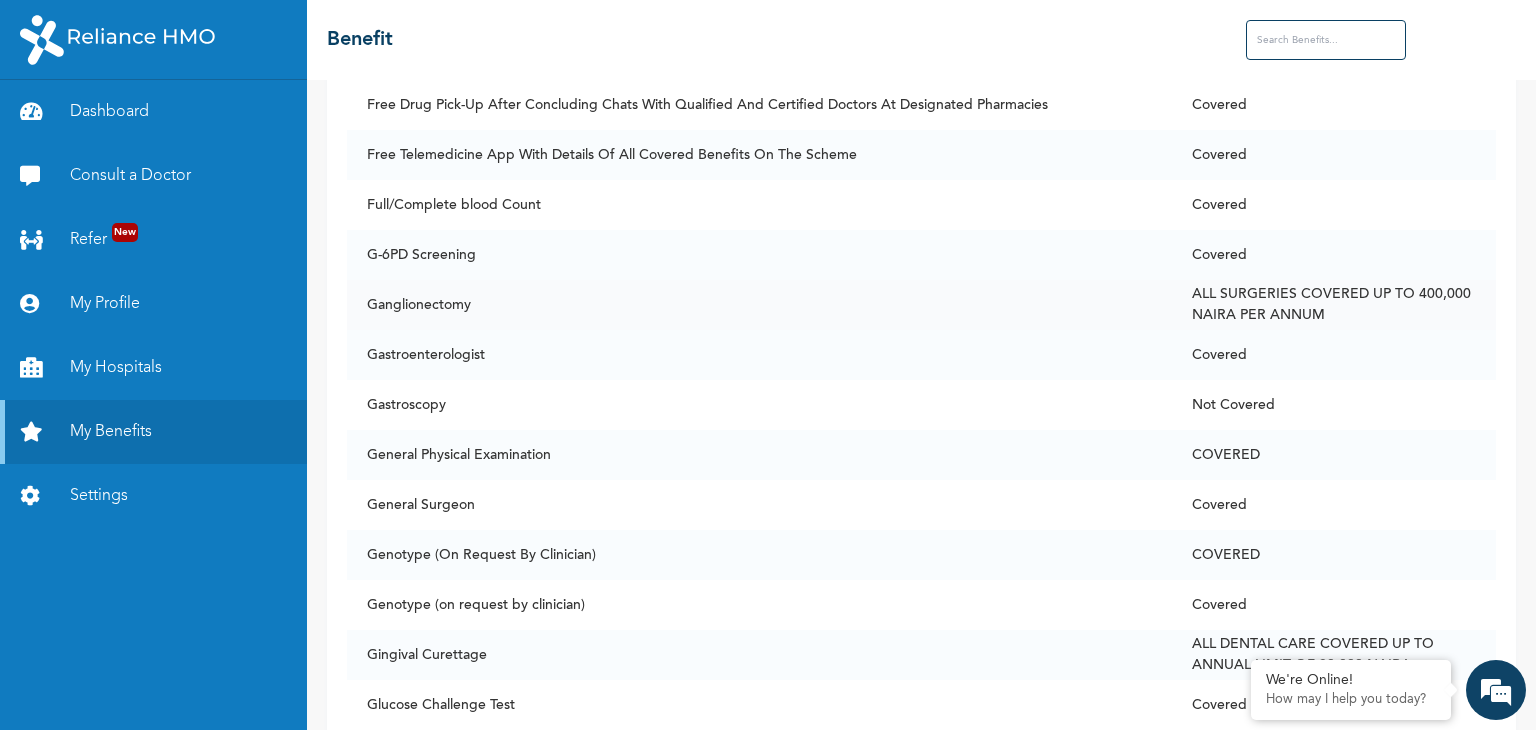 scroll, scrollTop: 5055, scrollLeft: 0, axis: vertical 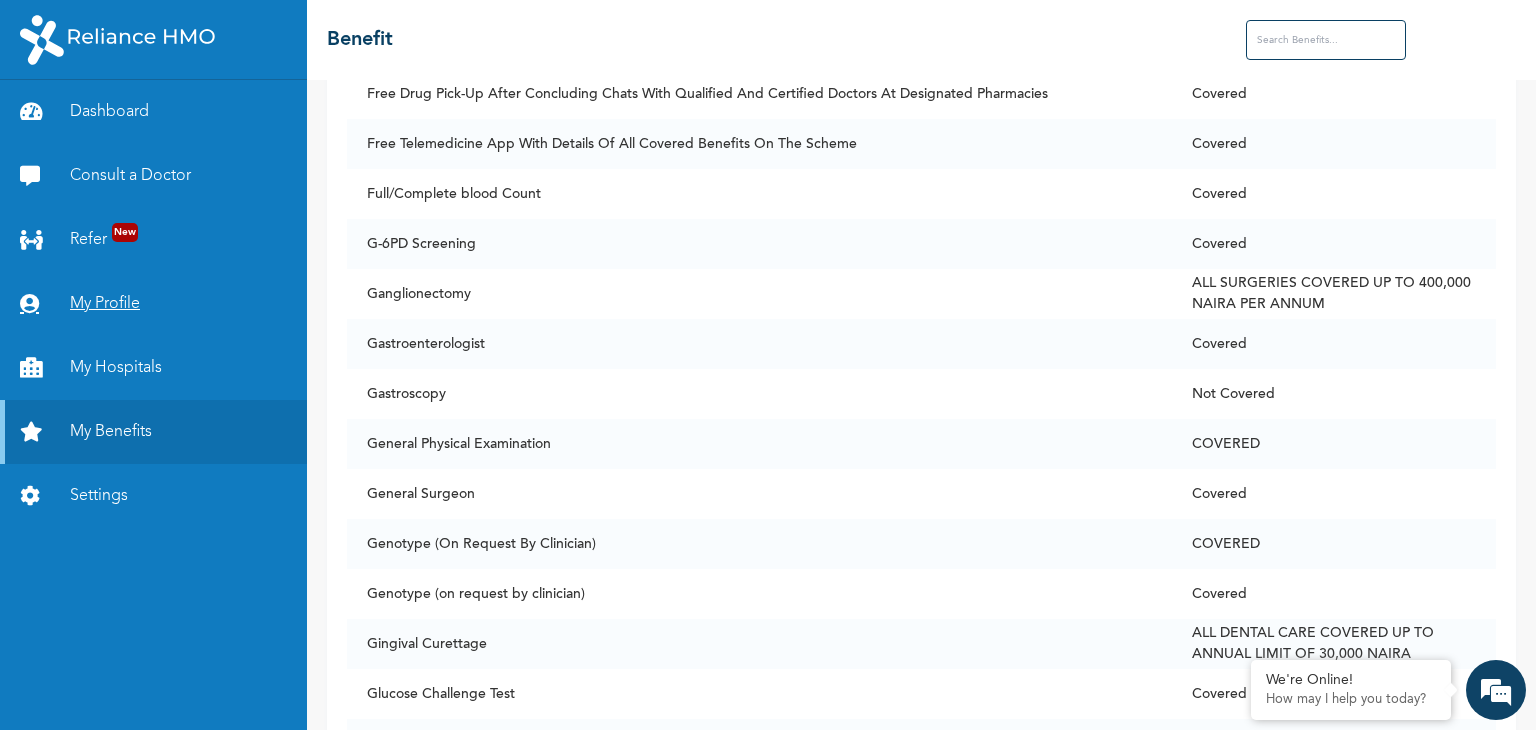 click on "My Profile" at bounding box center (153, 304) 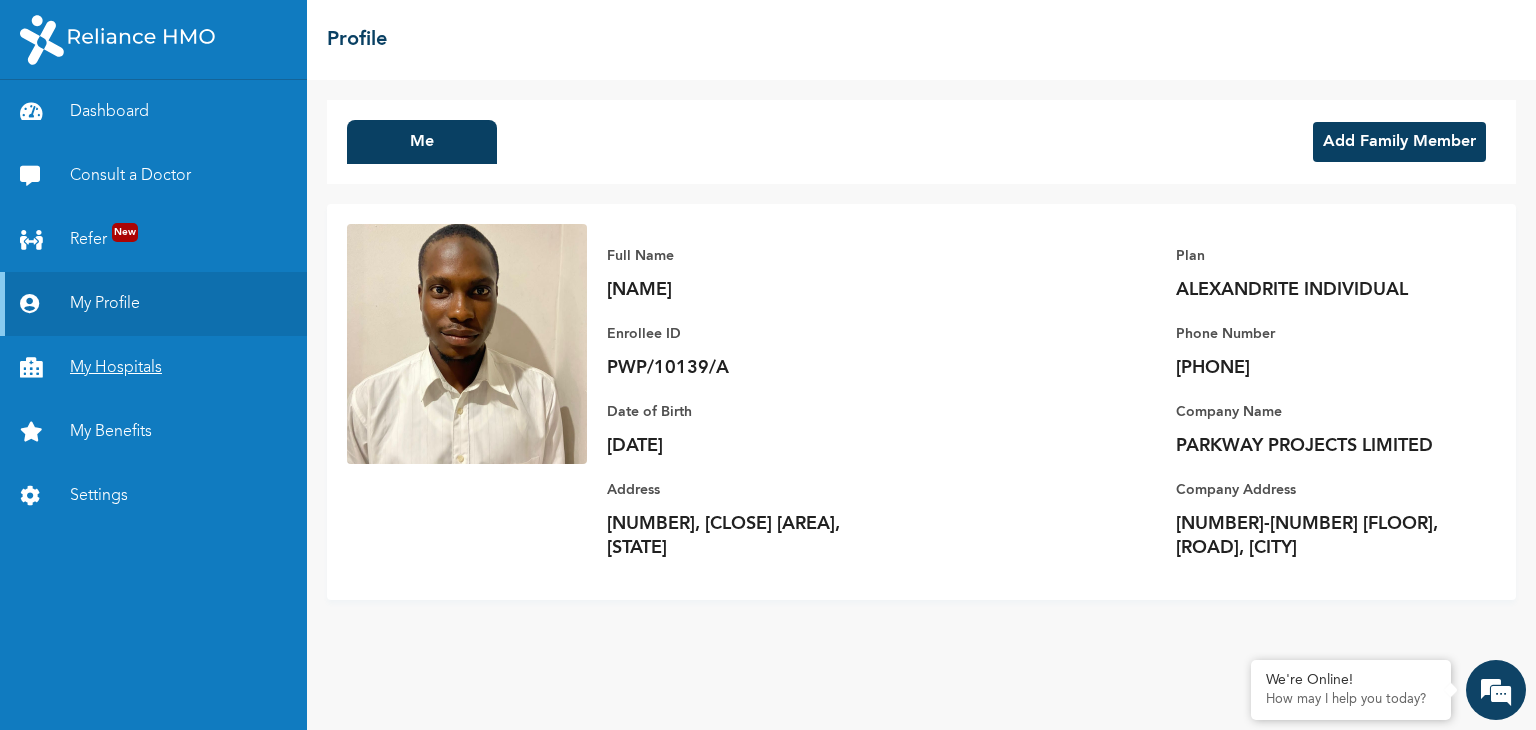 click on "My Hospitals" at bounding box center [153, 368] 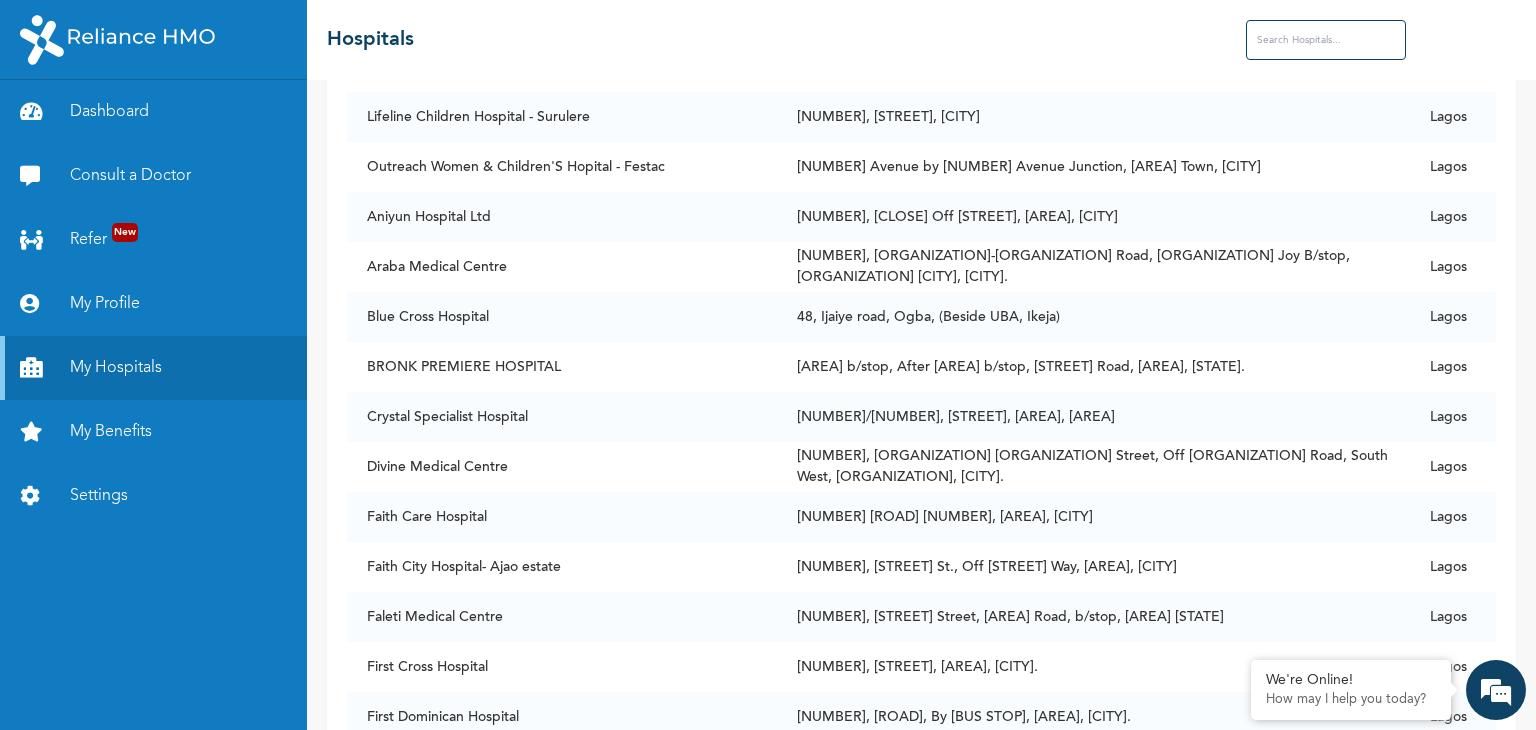 scroll, scrollTop: 579, scrollLeft: 0, axis: vertical 